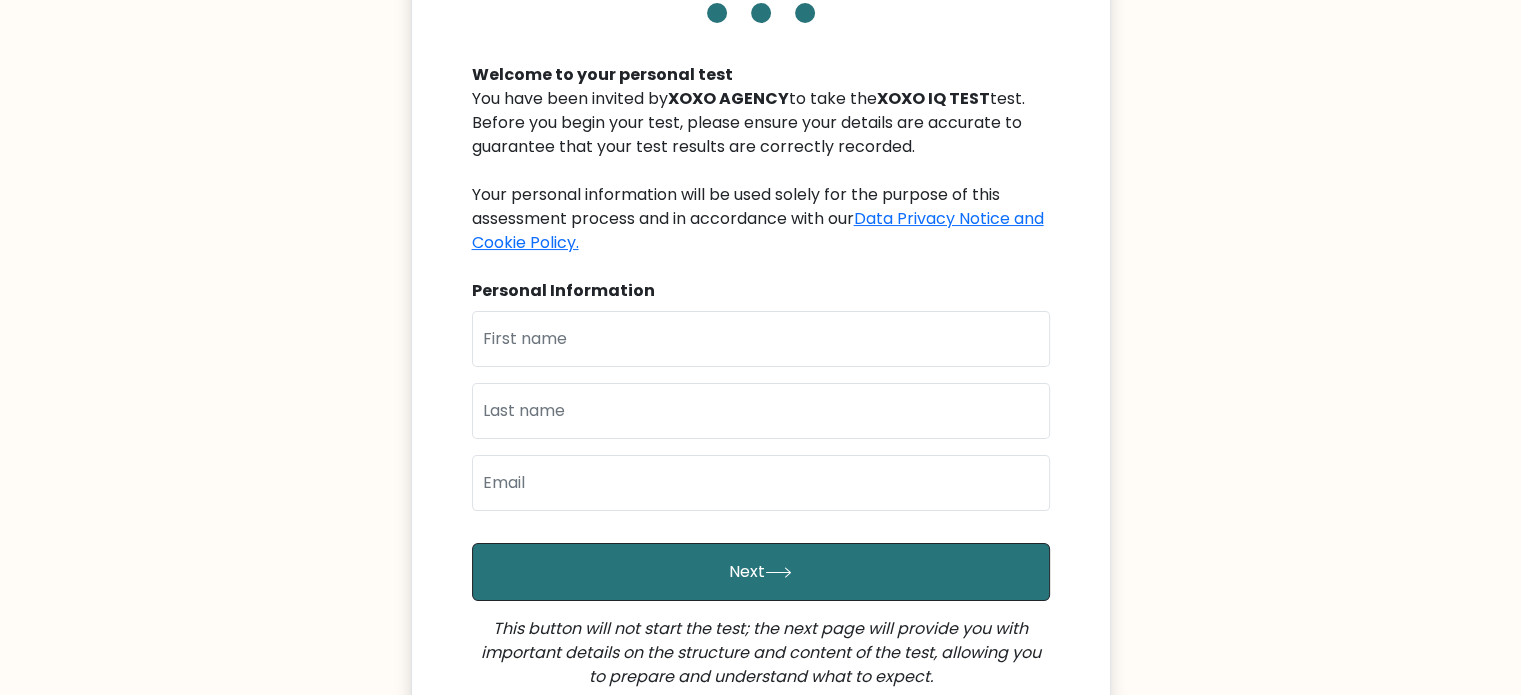 scroll, scrollTop: 200, scrollLeft: 0, axis: vertical 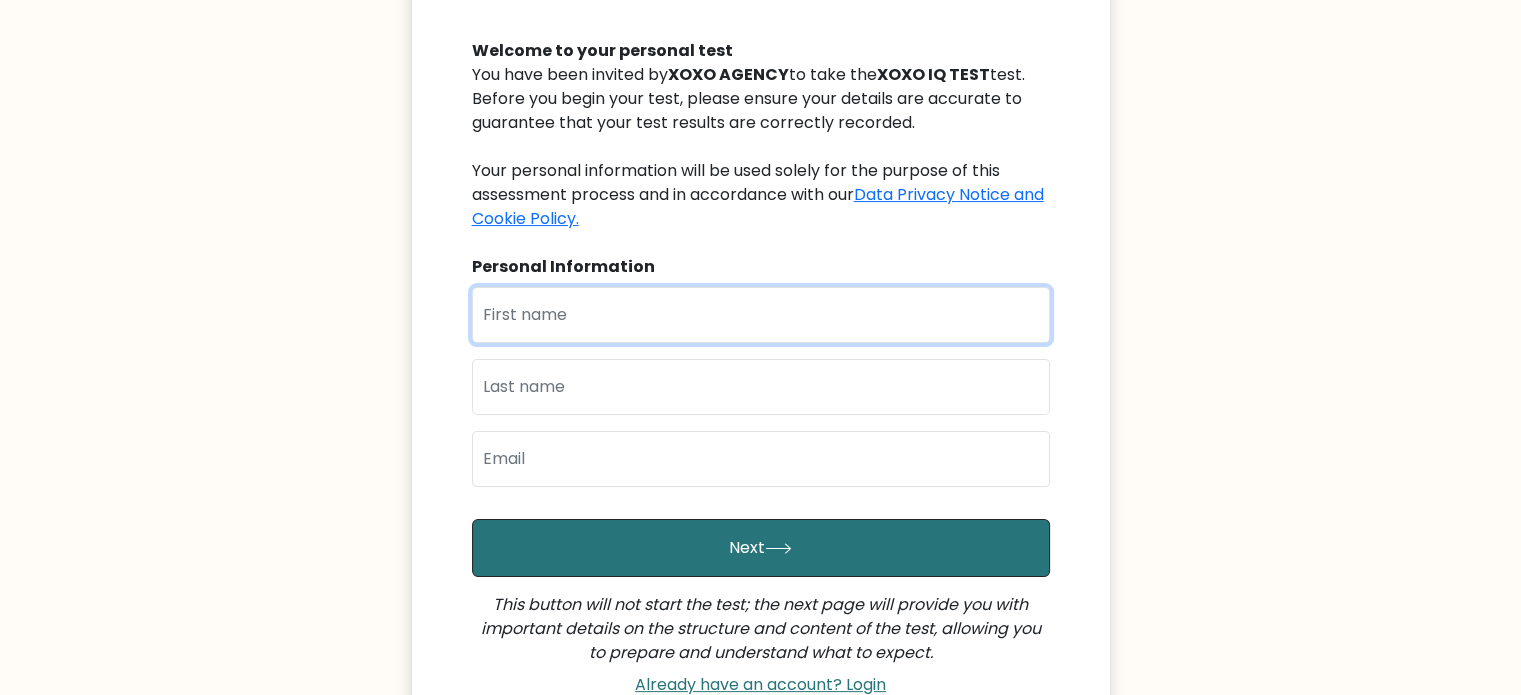 click at bounding box center (761, 315) 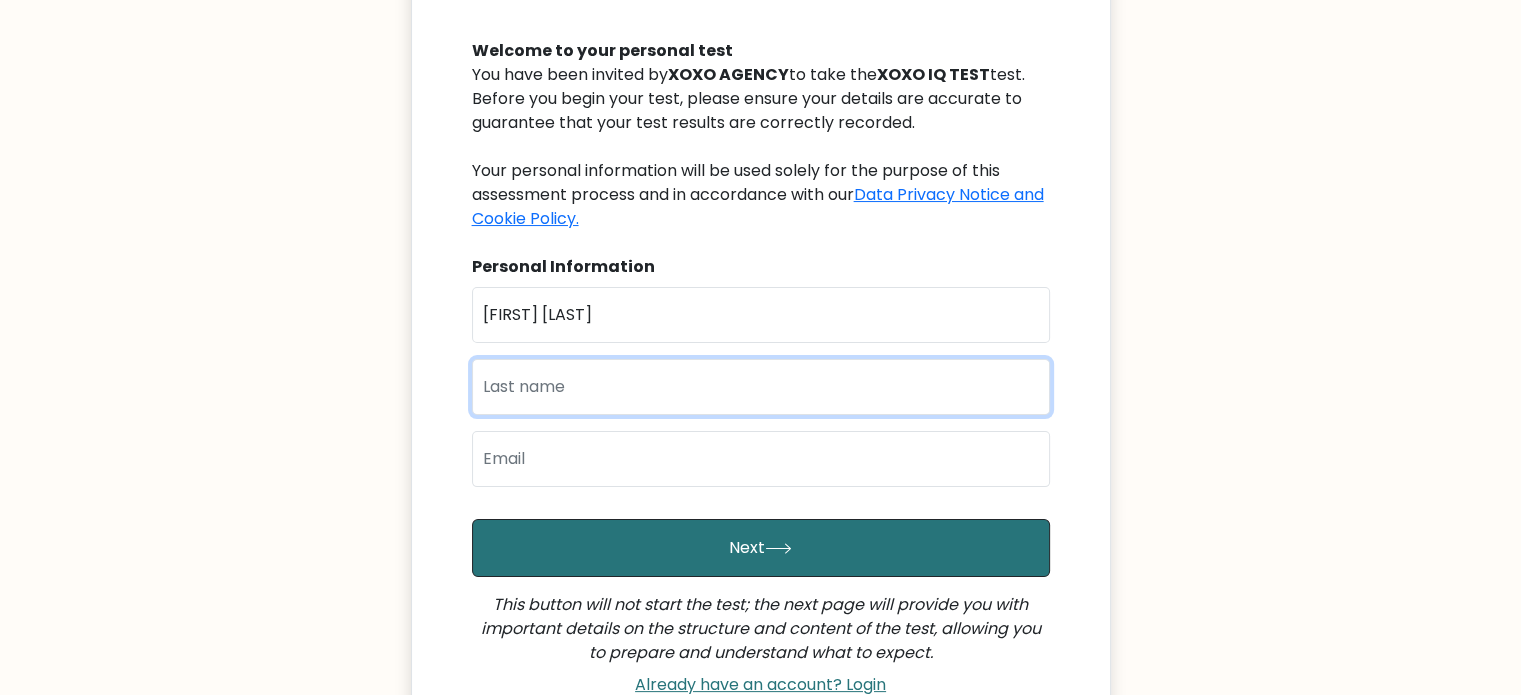 click at bounding box center [761, 387] 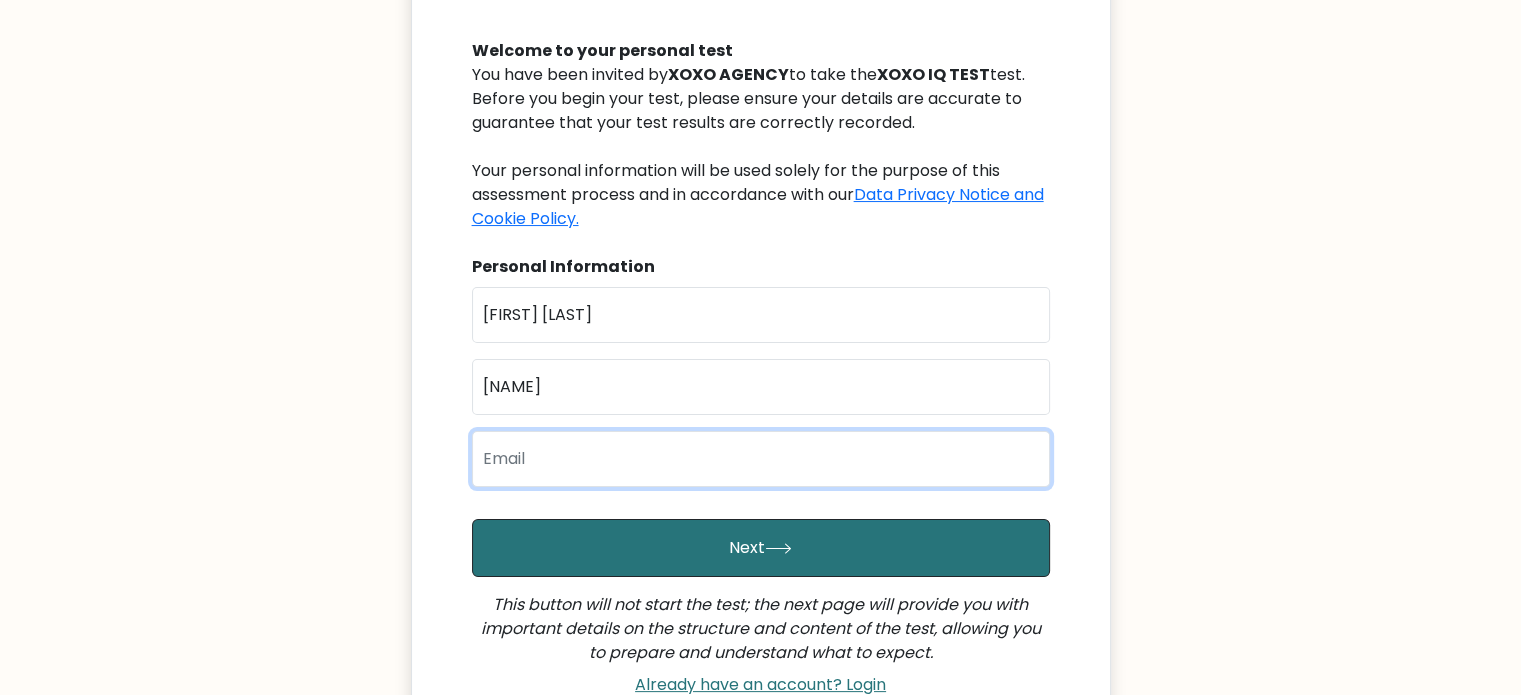 click at bounding box center [761, 459] 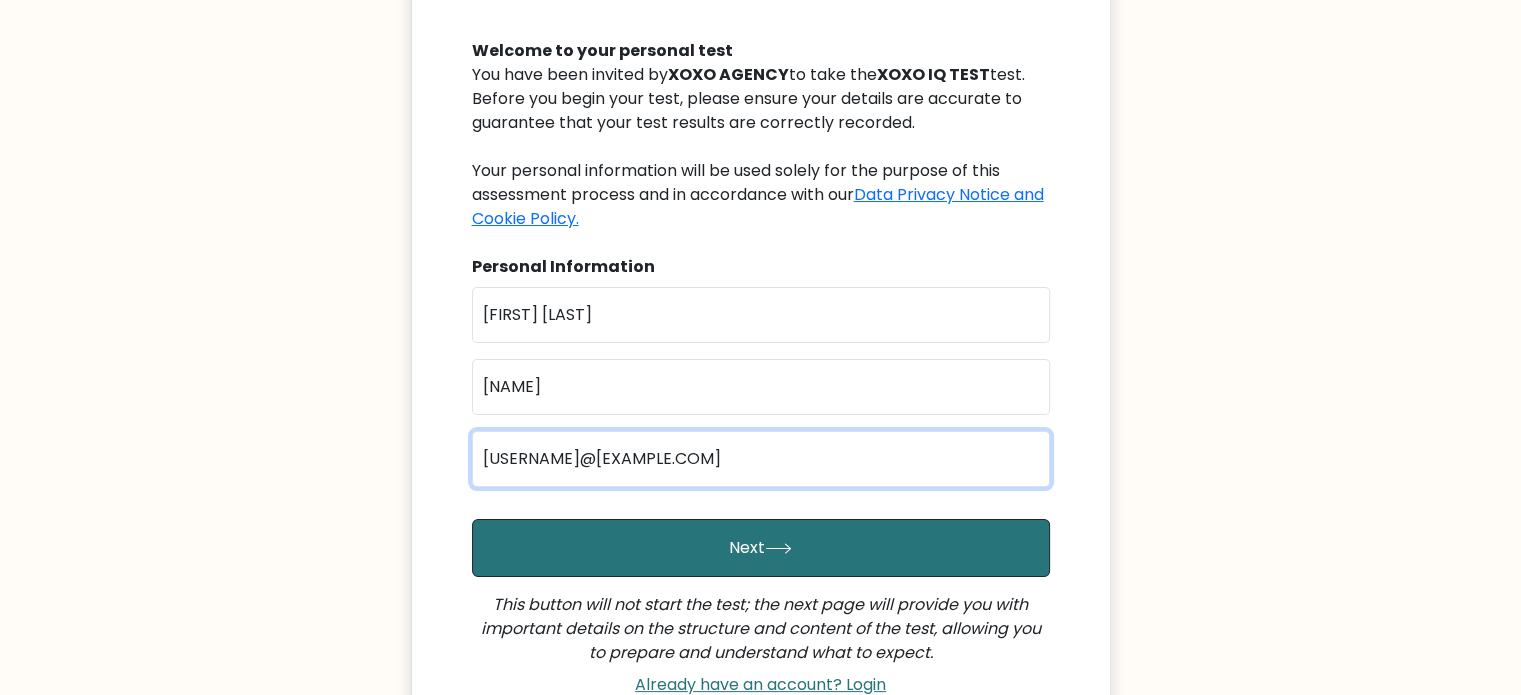 scroll, scrollTop: 400, scrollLeft: 0, axis: vertical 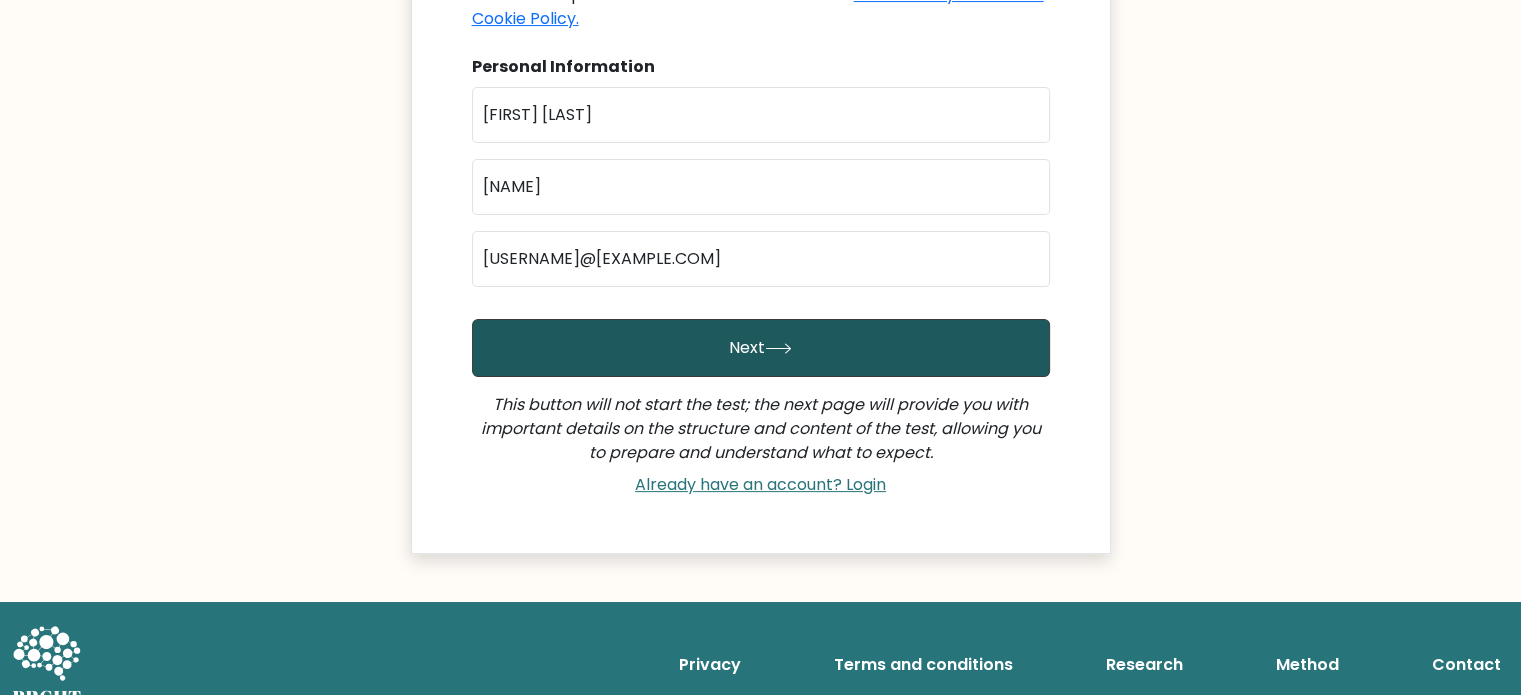 click on "Next" at bounding box center (761, 348) 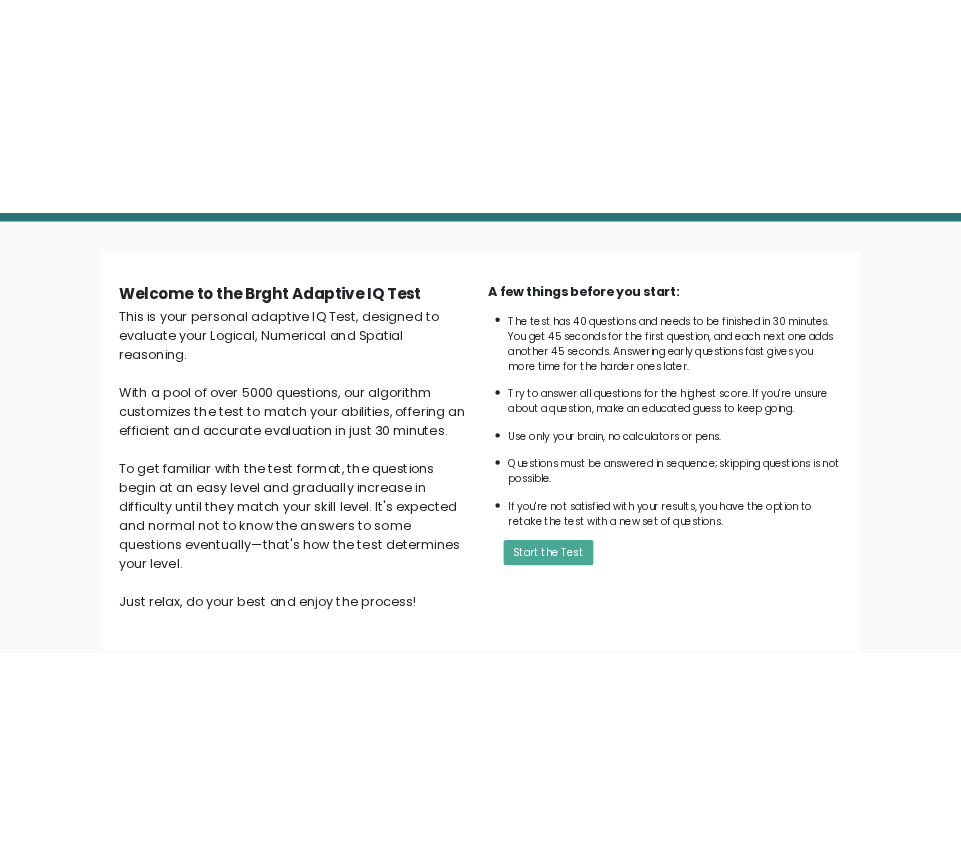 scroll, scrollTop: 200, scrollLeft: 0, axis: vertical 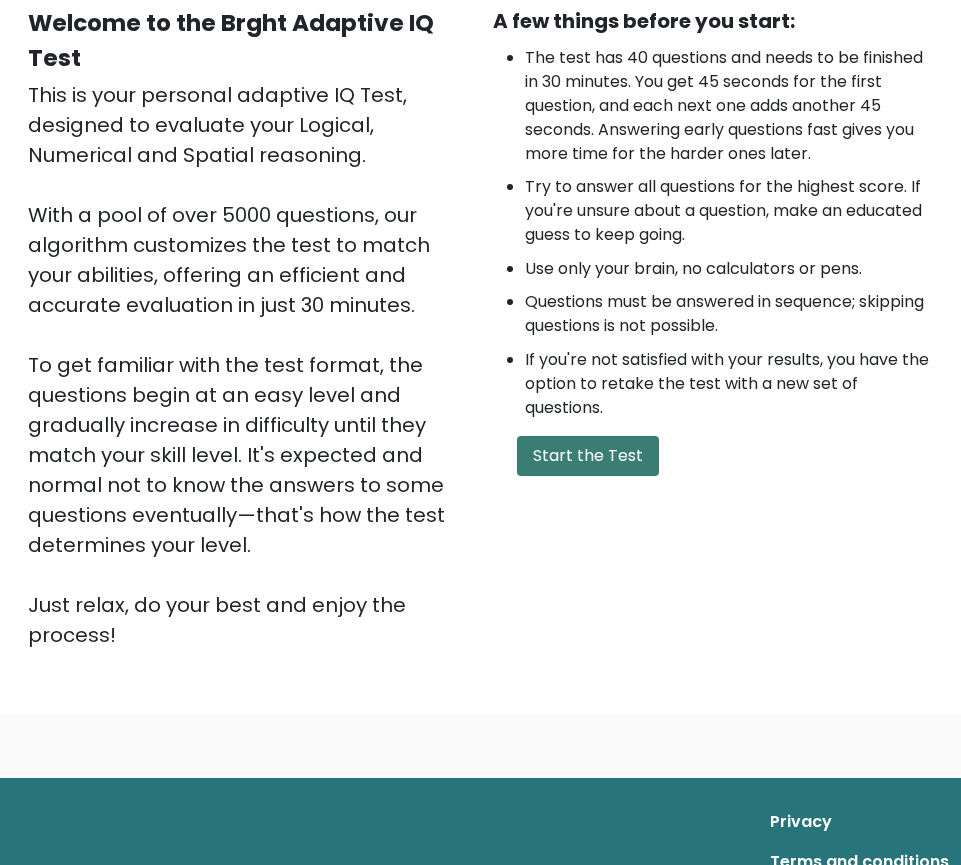 click on "Start the Test" at bounding box center (588, 456) 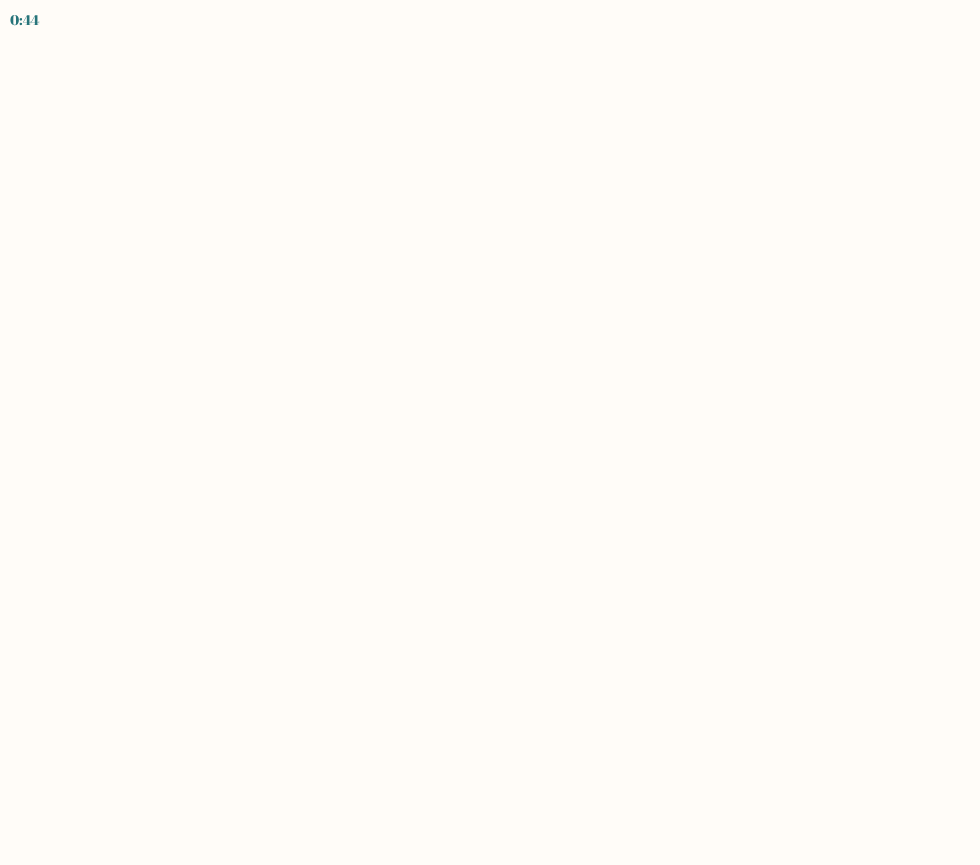 scroll, scrollTop: 0, scrollLeft: 0, axis: both 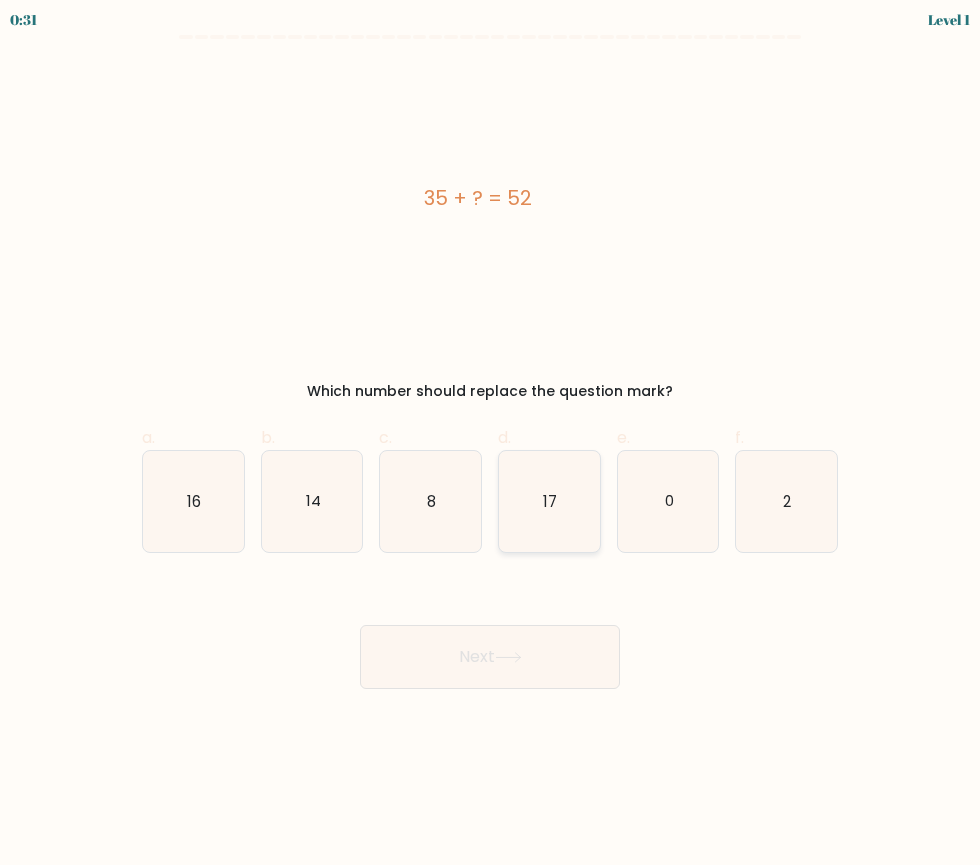 click on "17" at bounding box center (549, 501) 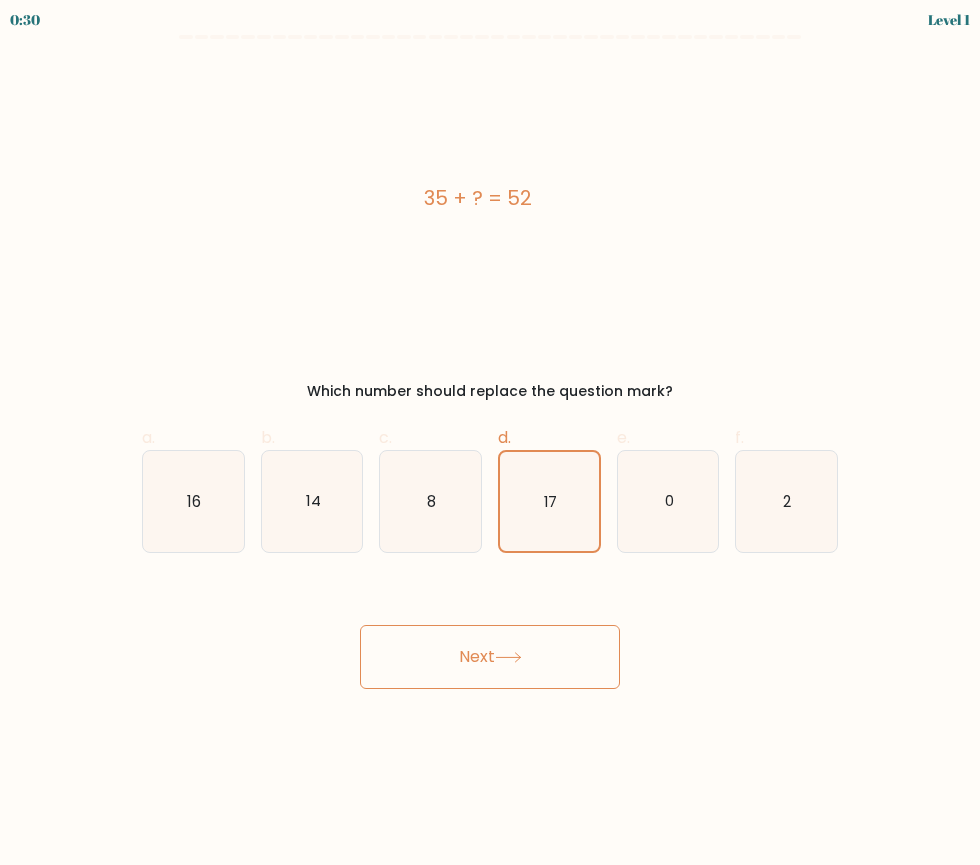 click on "Next" at bounding box center [490, 657] 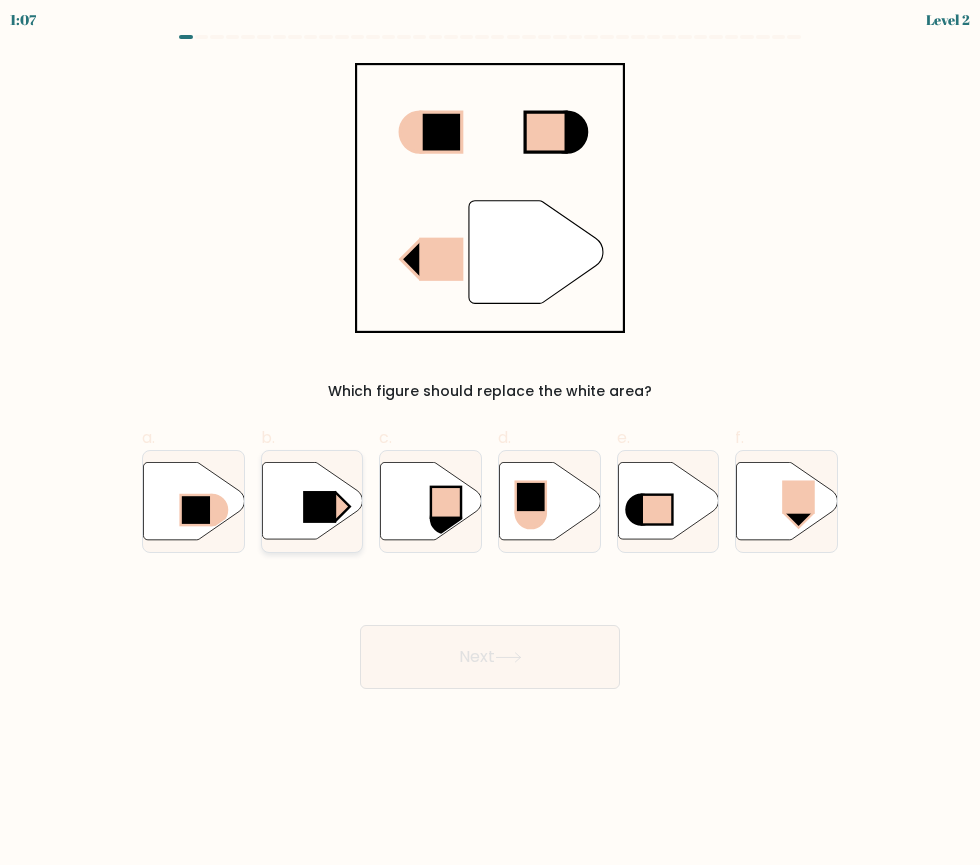 click at bounding box center (312, 500) 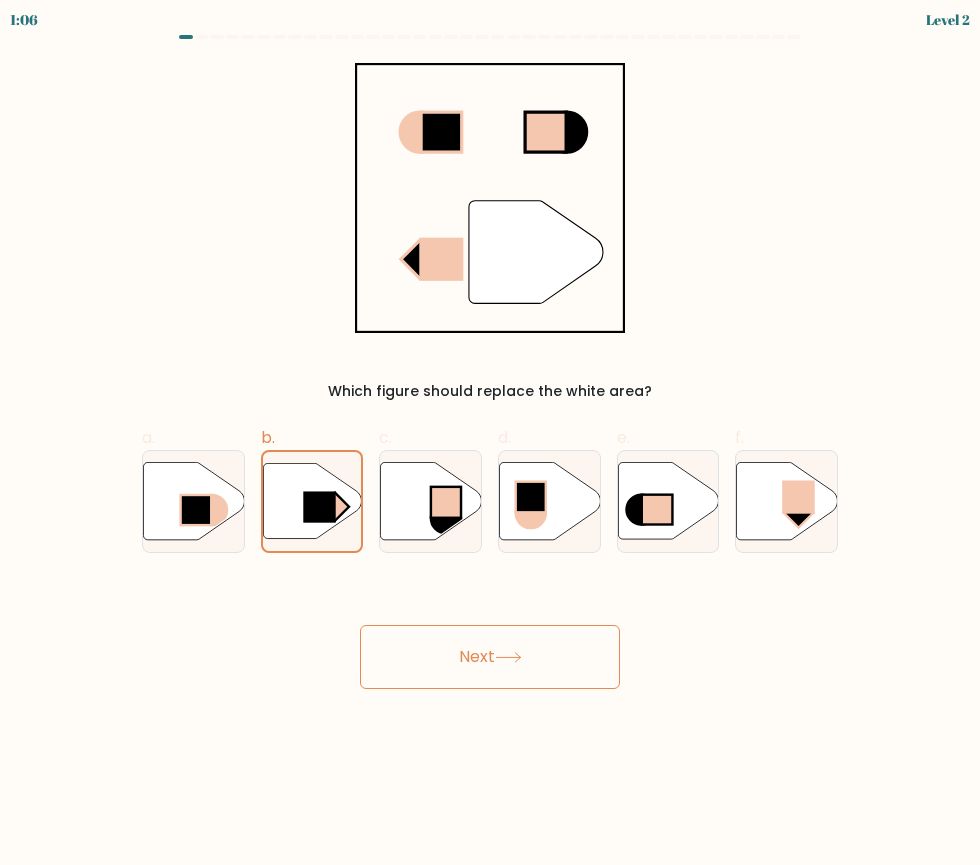 click on "Next" at bounding box center (490, 657) 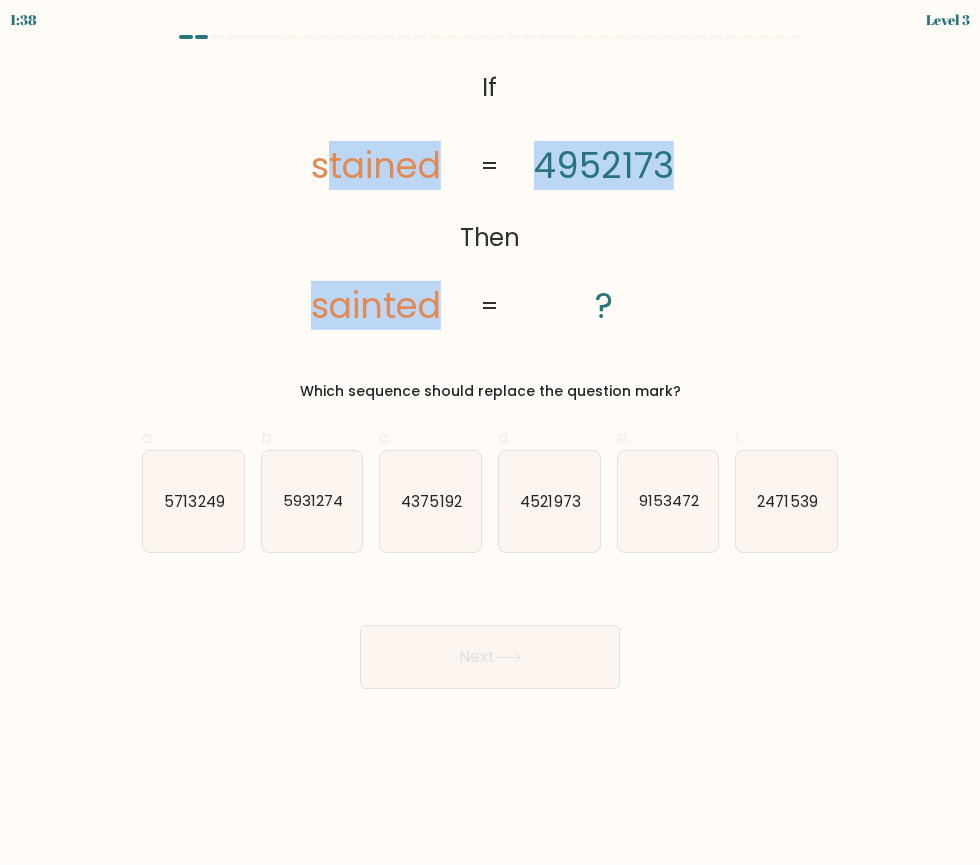 drag, startPoint x: 334, startPoint y: 62, endPoint x: 668, endPoint y: 243, distance: 379.89078 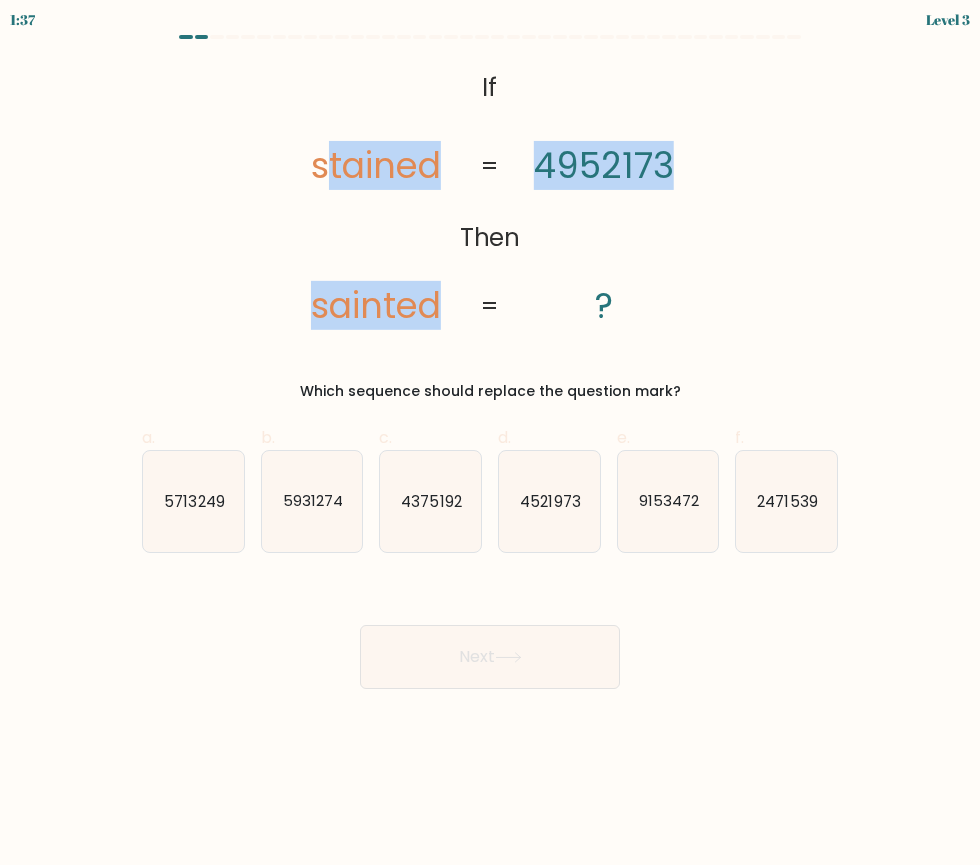 click on "@import url('https://fonts.googleapis.com/css?family=Abril+Fatface:400,100,100italic,300,300italic,400italic,500,500italic,700,700italic,900,900italic');           If       Then       stained       sainted       4952173       ?       =       =" at bounding box center (490, 198) 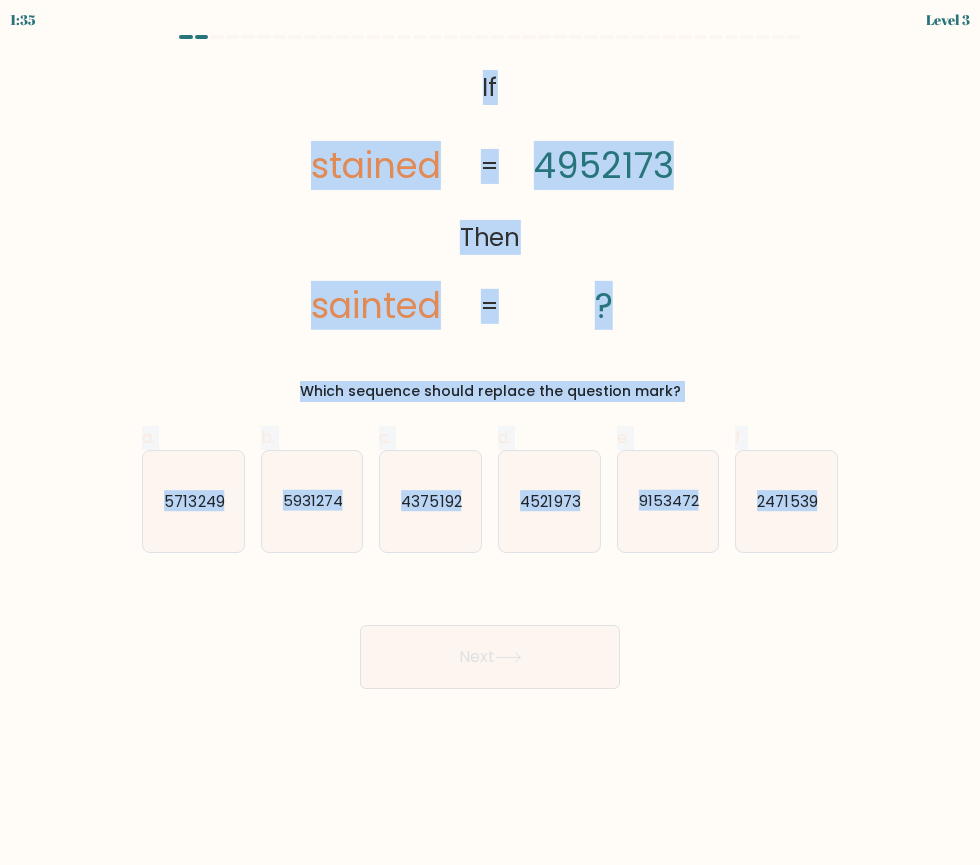drag, startPoint x: 477, startPoint y: 75, endPoint x: 810, endPoint y: 570, distance: 596.58527 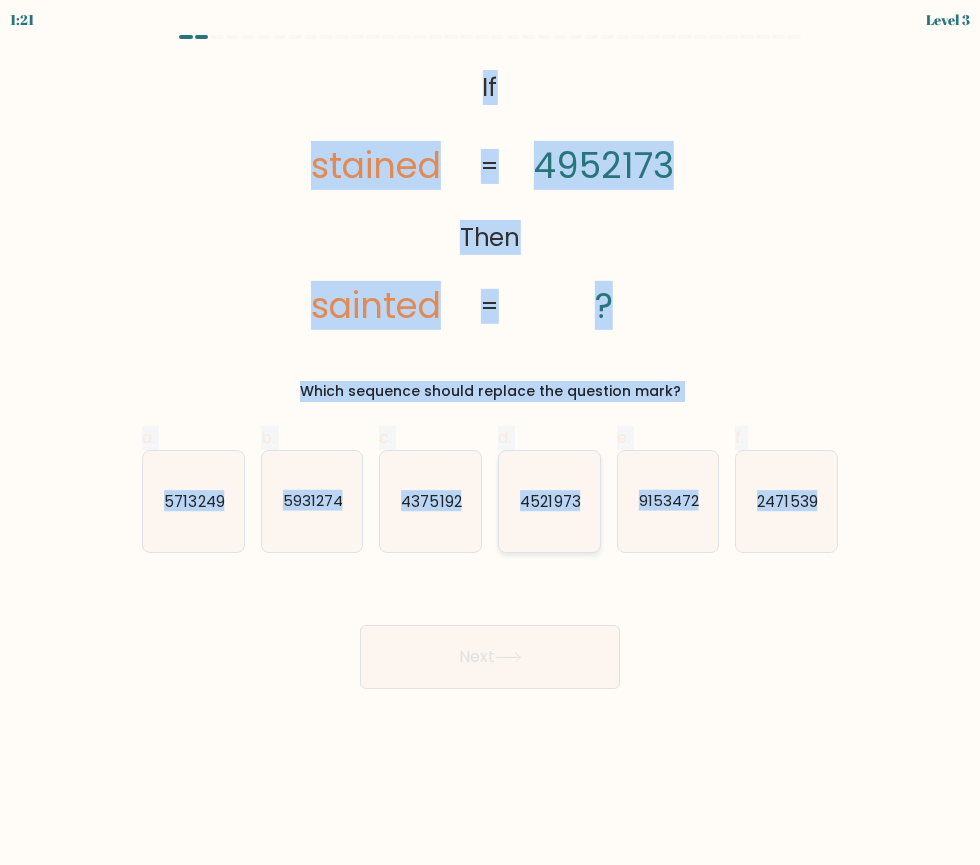 click on "4521973" at bounding box center (549, 501) 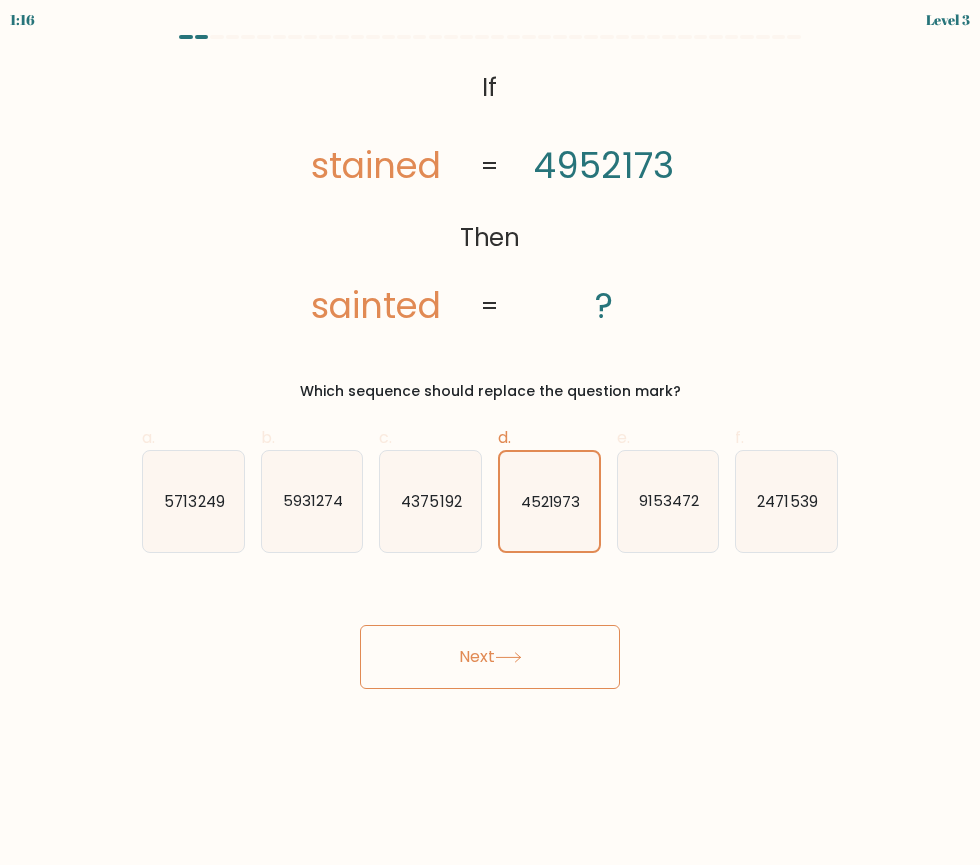 click on "Next" at bounding box center (490, 657) 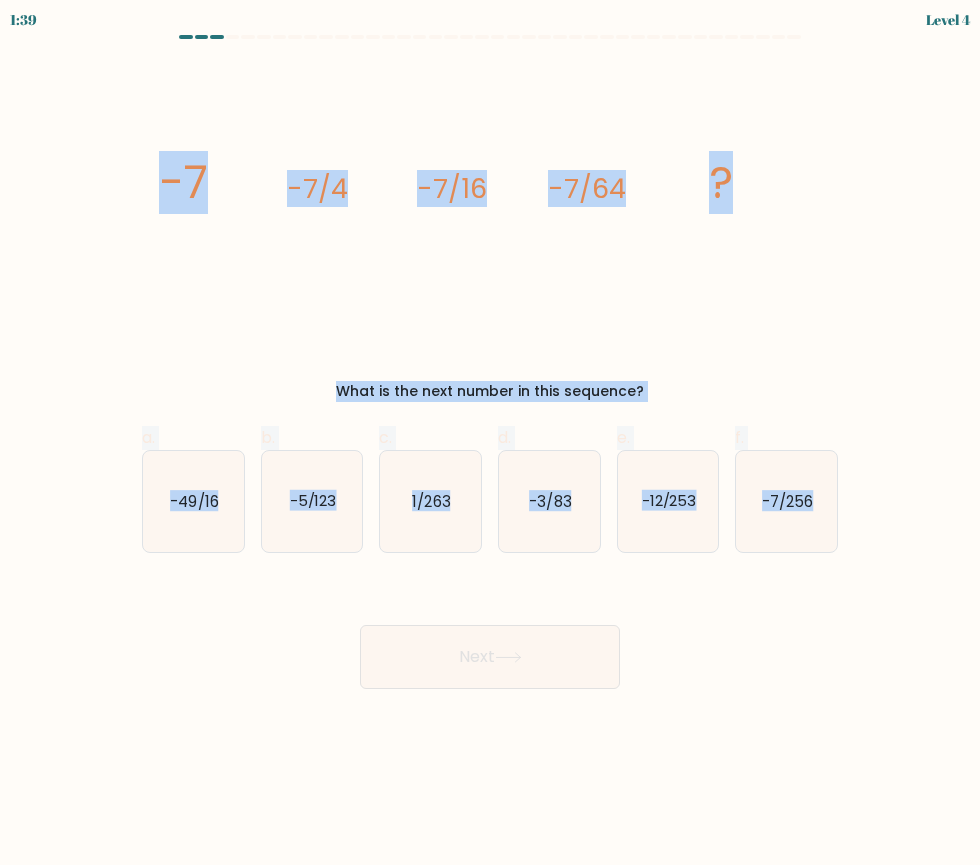 drag, startPoint x: 129, startPoint y: 157, endPoint x: 896, endPoint y: 580, distance: 875.9098 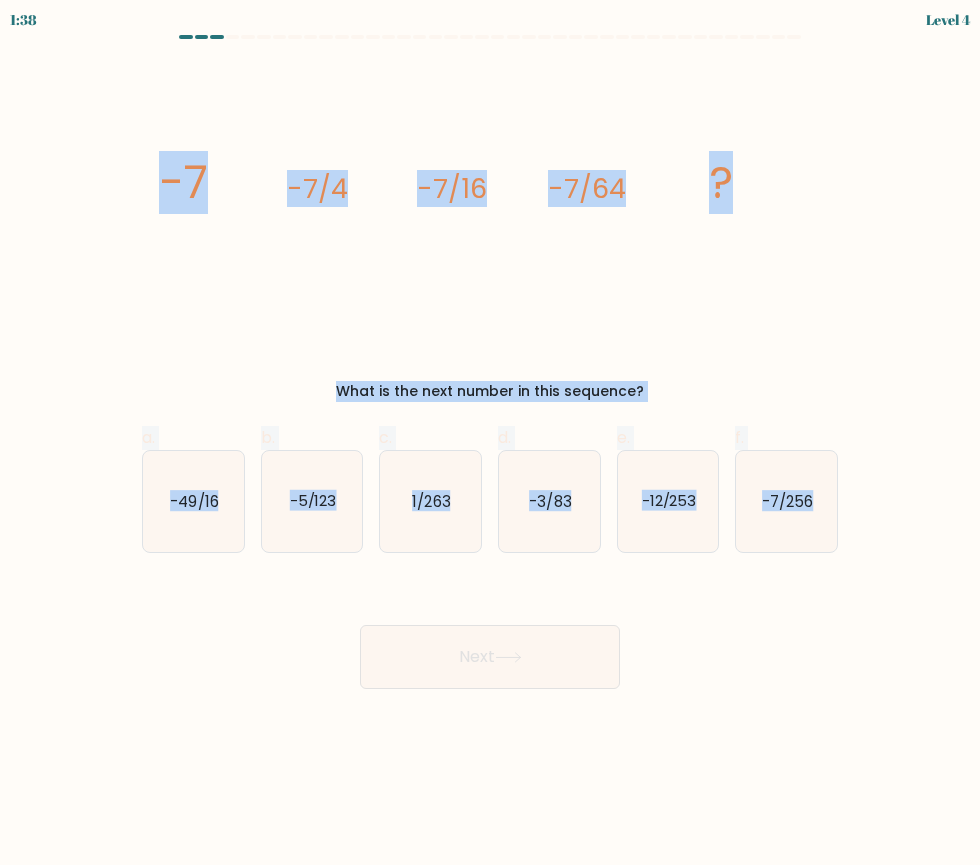 copy on "-7
-7/4
-7/16
-7/64
?
What is the next number in this sequence?
a.
-49/16
b.
-5/123
c.
1/263
d.
-3/83
e.
-12/253
f.
-7/256" 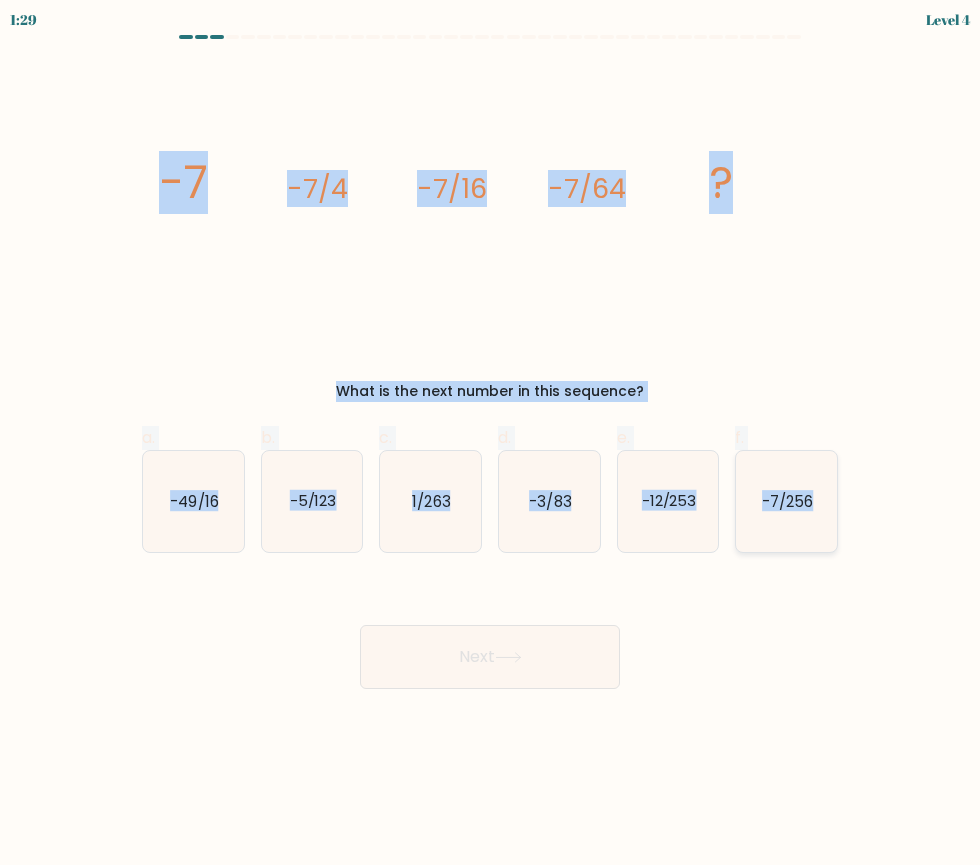 click on "-7/256" at bounding box center (787, 500) 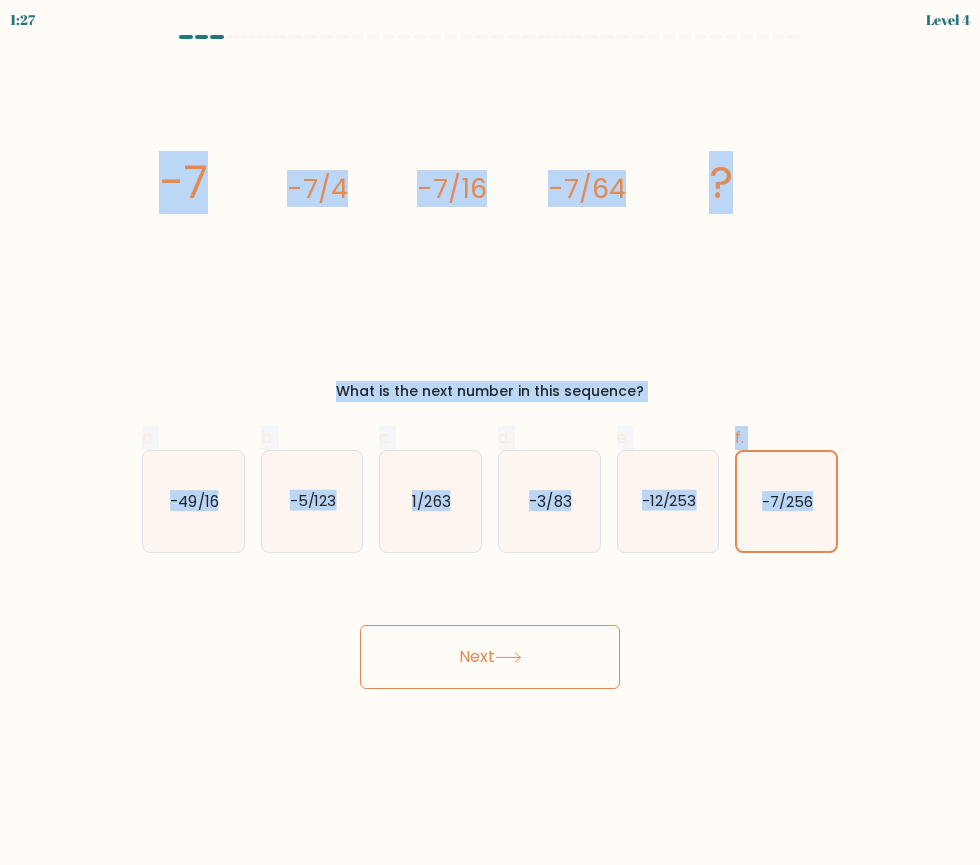 click at bounding box center [490, 362] 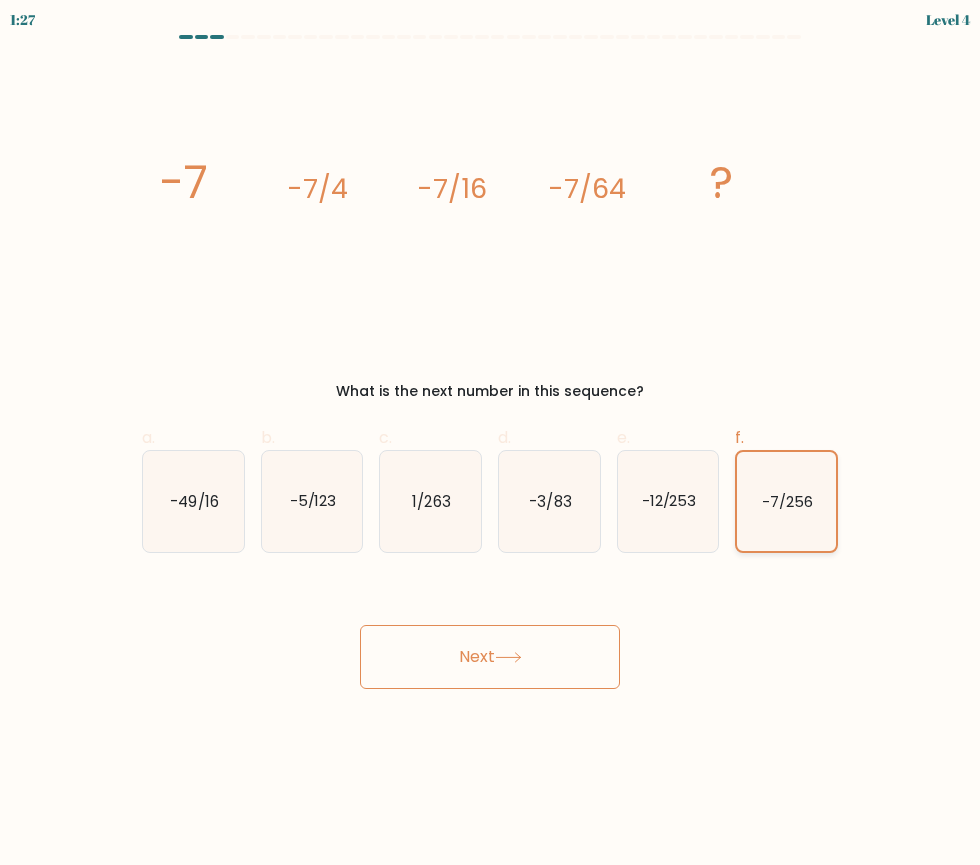click on "-7/256" at bounding box center (786, 501) 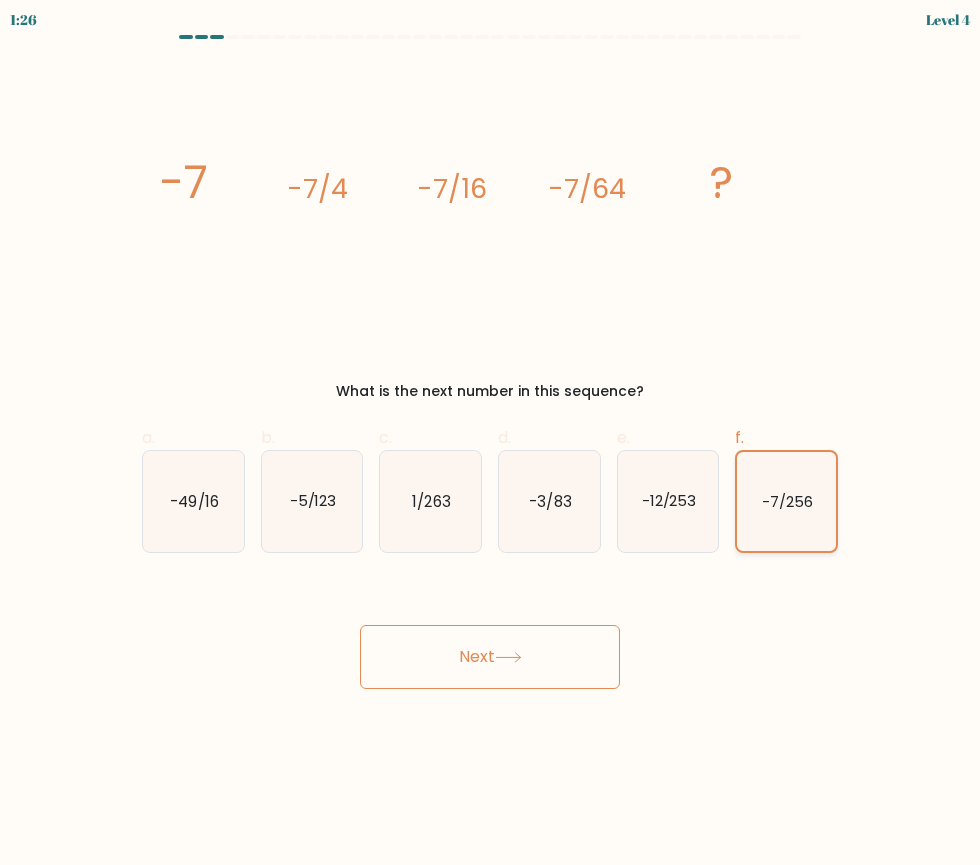 click on "-7/256" at bounding box center [787, 501] 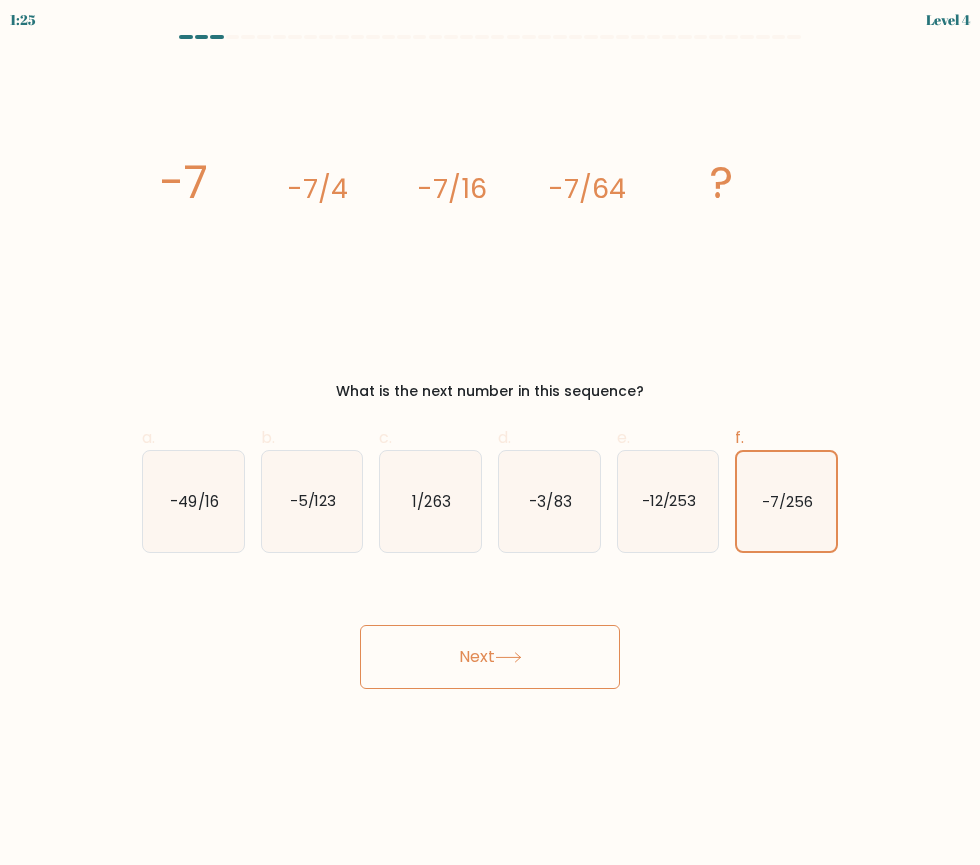 click on "Next" at bounding box center (490, 657) 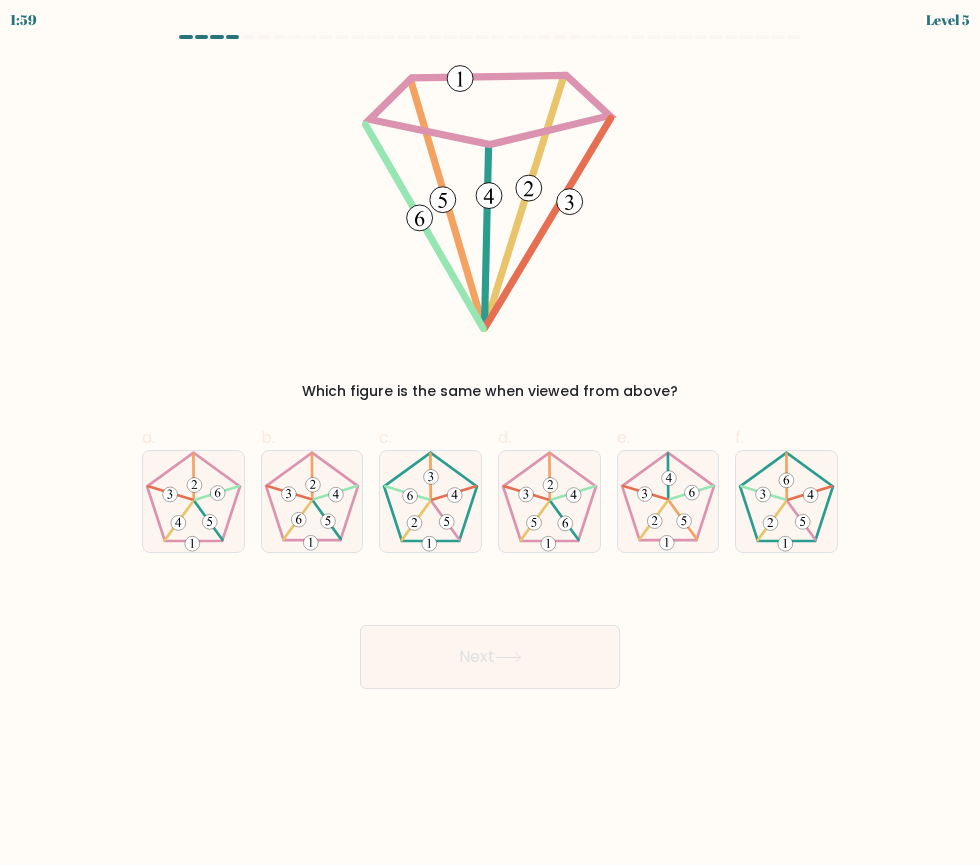 drag, startPoint x: 328, startPoint y: 58, endPoint x: 713, endPoint y: 304, distance: 456.88184 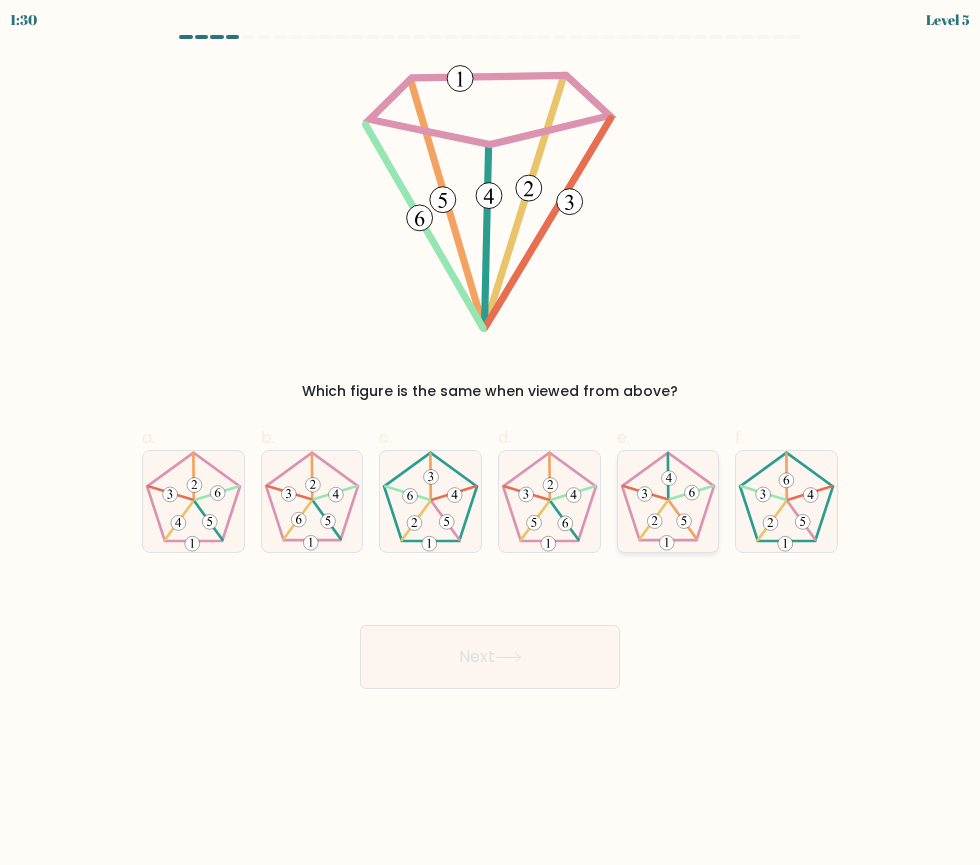 click at bounding box center [668, 501] 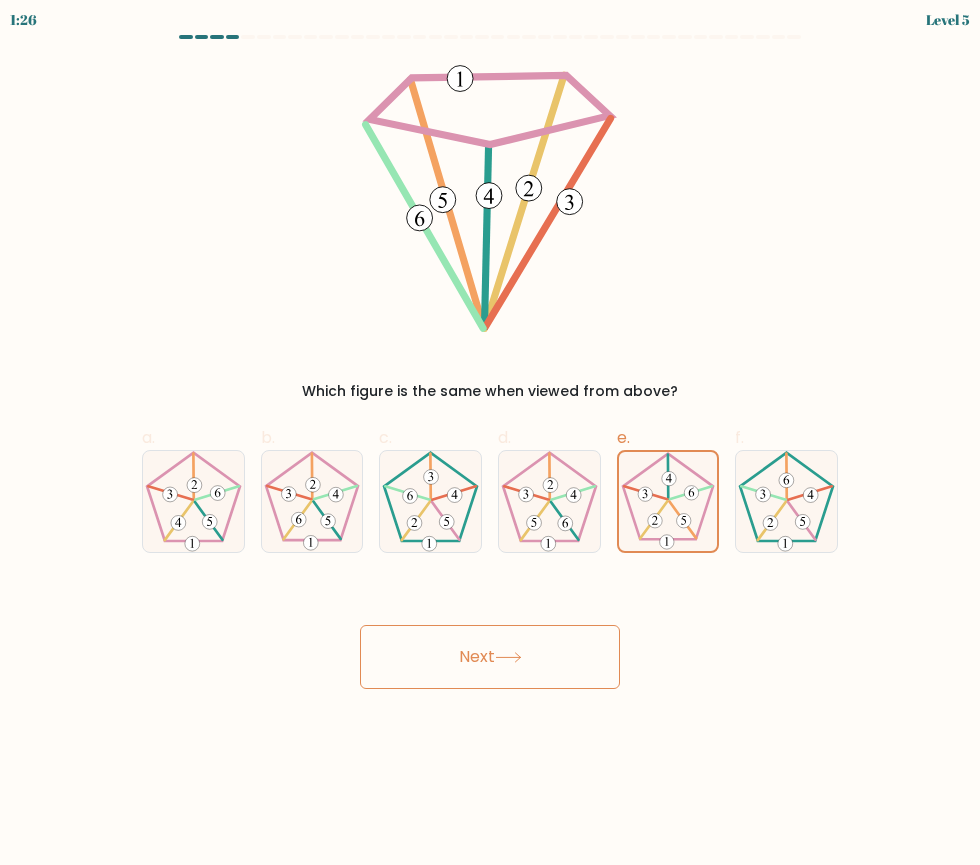 click on "Next" at bounding box center [490, 657] 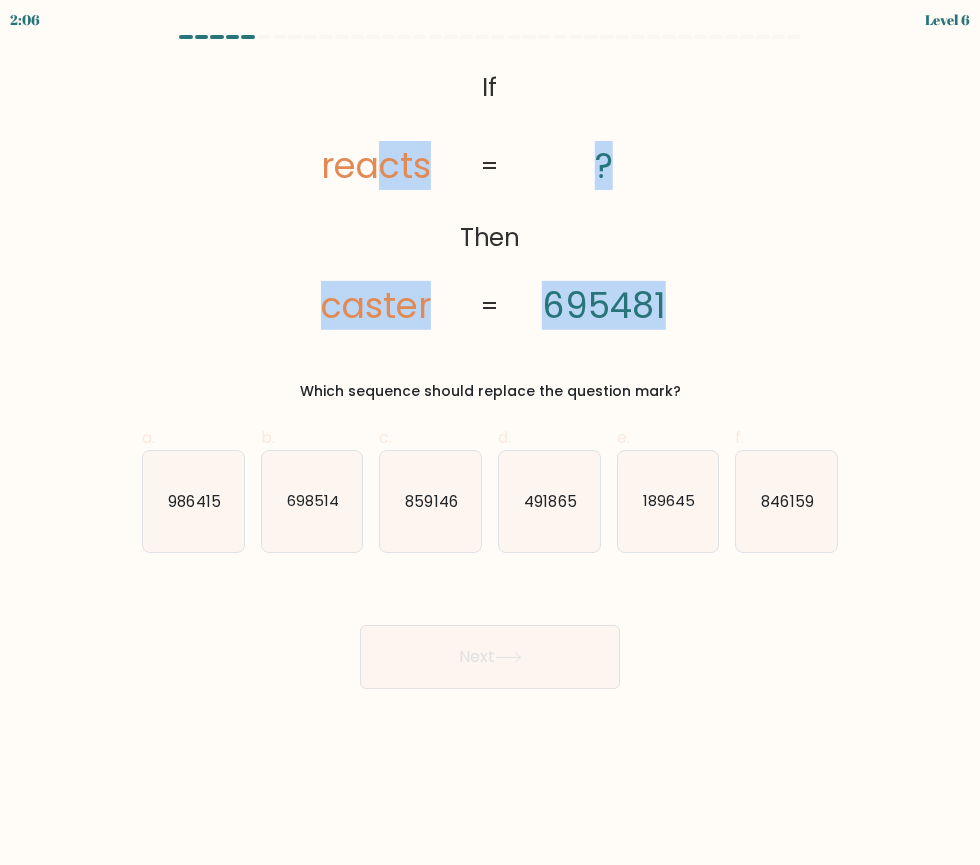 drag, startPoint x: 396, startPoint y: 62, endPoint x: 698, endPoint y: 290, distance: 378.40192 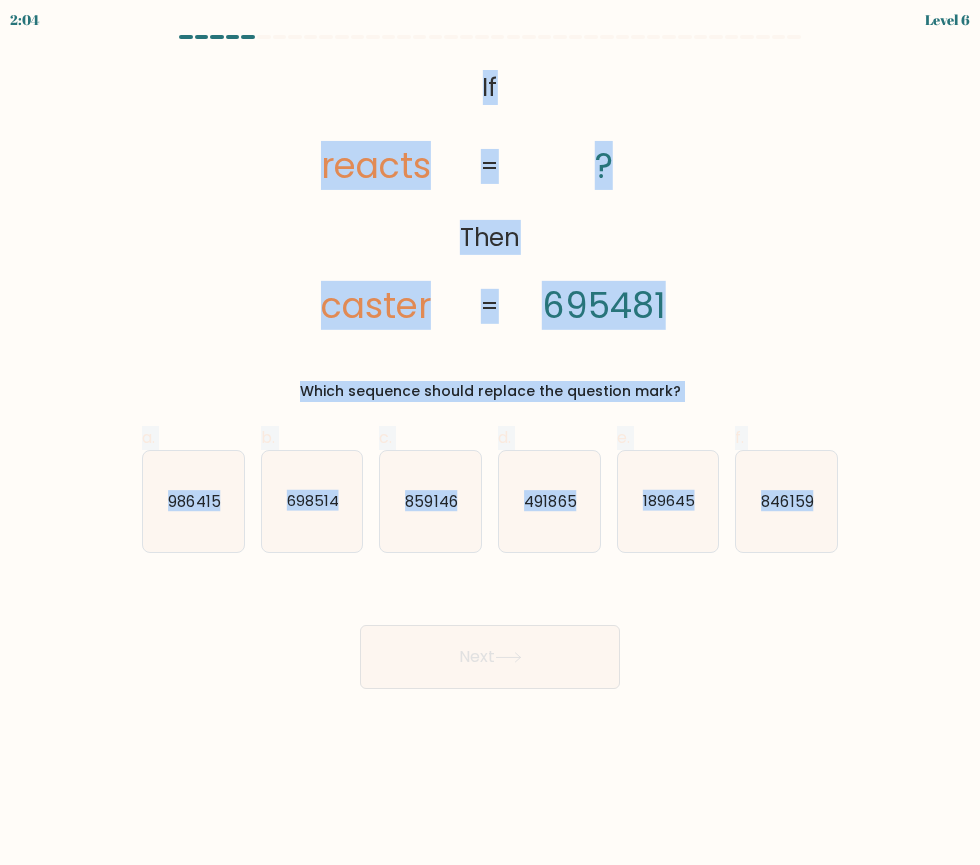 drag, startPoint x: 532, startPoint y: 83, endPoint x: 844, endPoint y: 494, distance: 516.0087 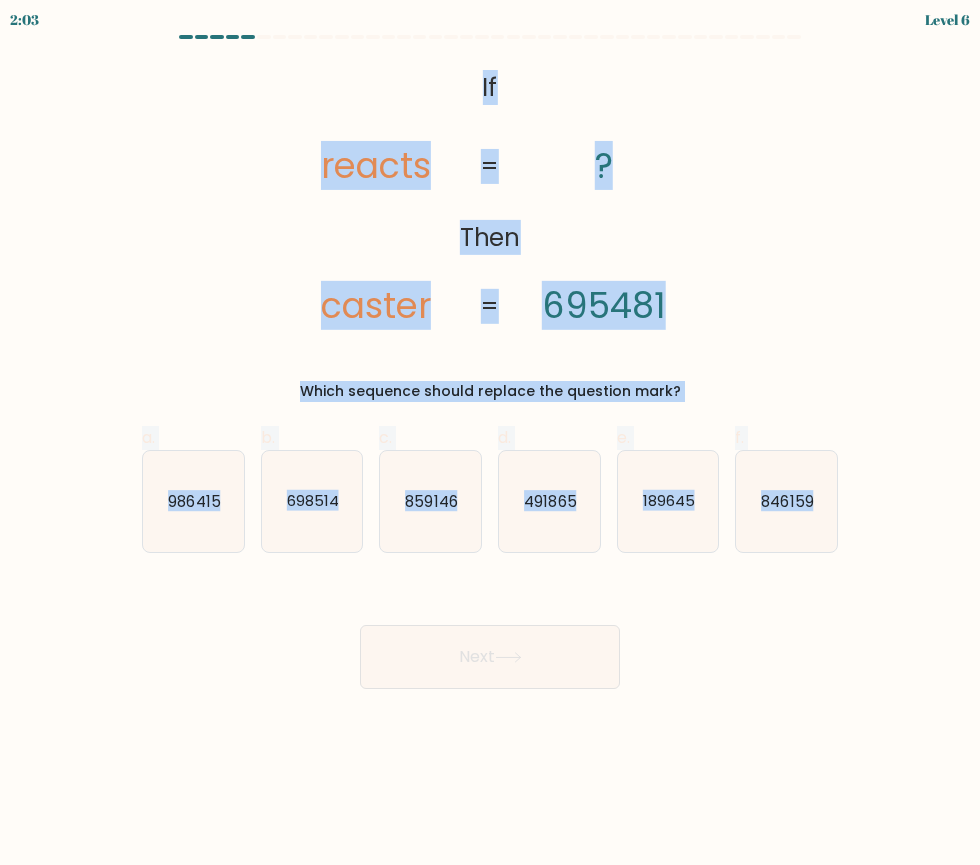 copy on "If       Then       reacts       caster       ?       695481       =       =
Which sequence should replace the question mark?
a.
986415
b.
698514
c.
859146
d.
491865
e.
189645
f.
846159" 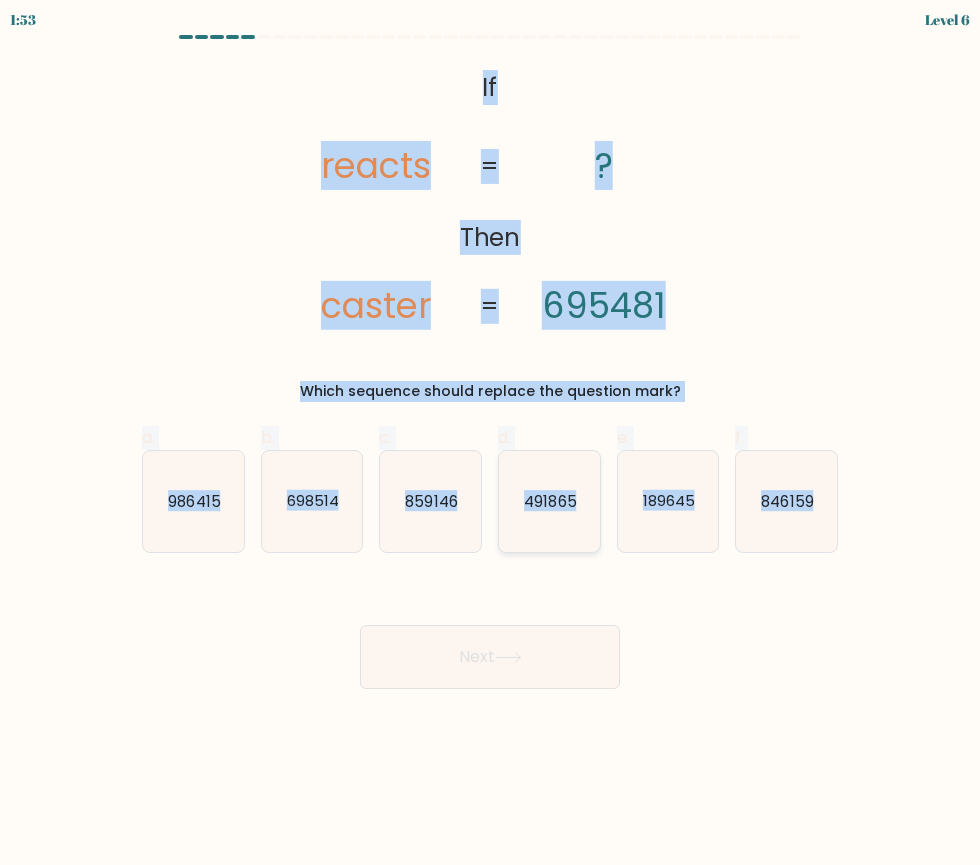 click on "491865" at bounding box center [550, 500] 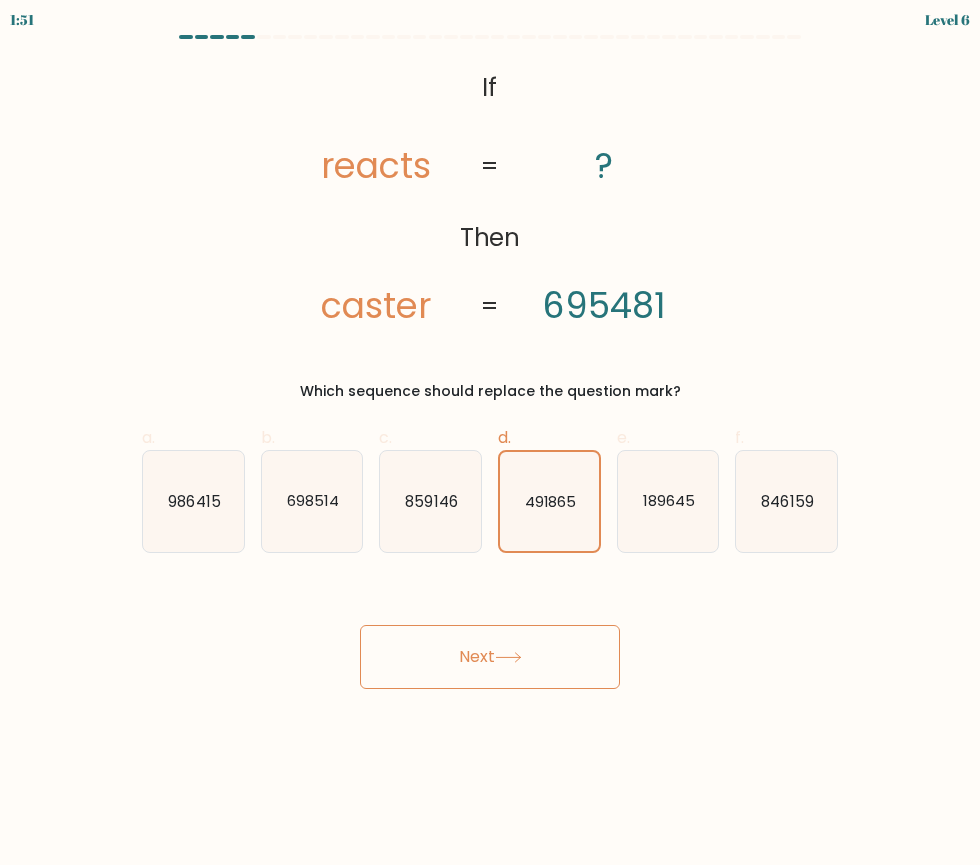 click on "Next" at bounding box center [490, 657] 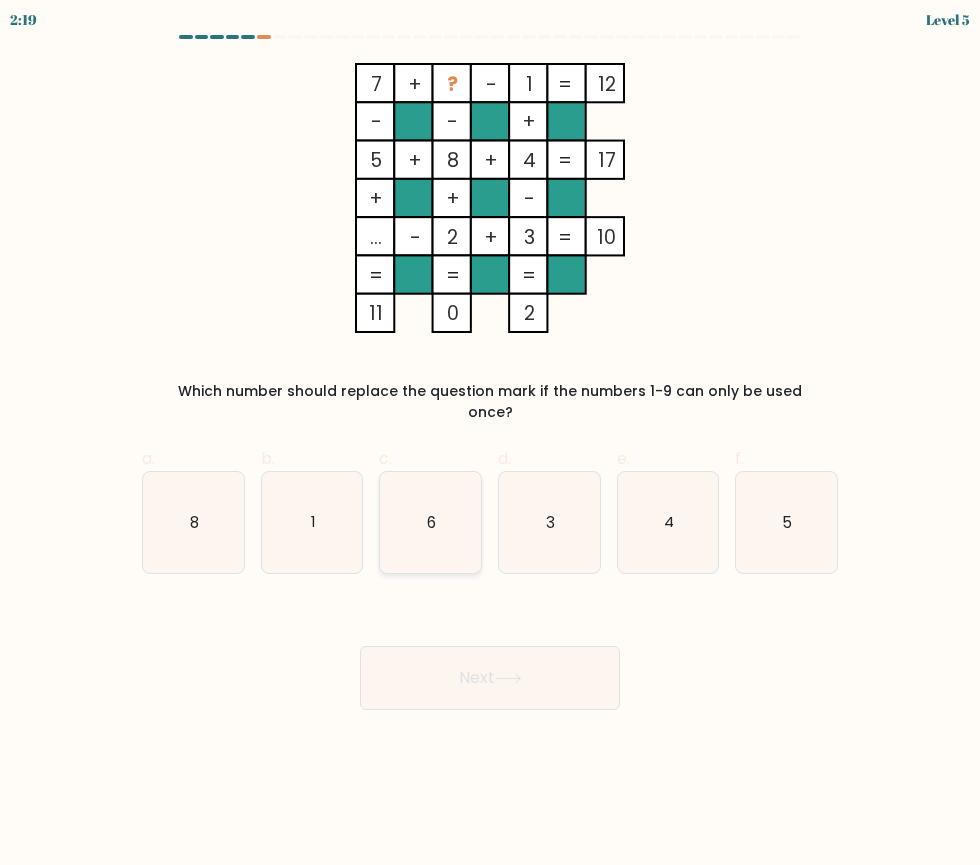 click on "6" at bounding box center [430, 522] 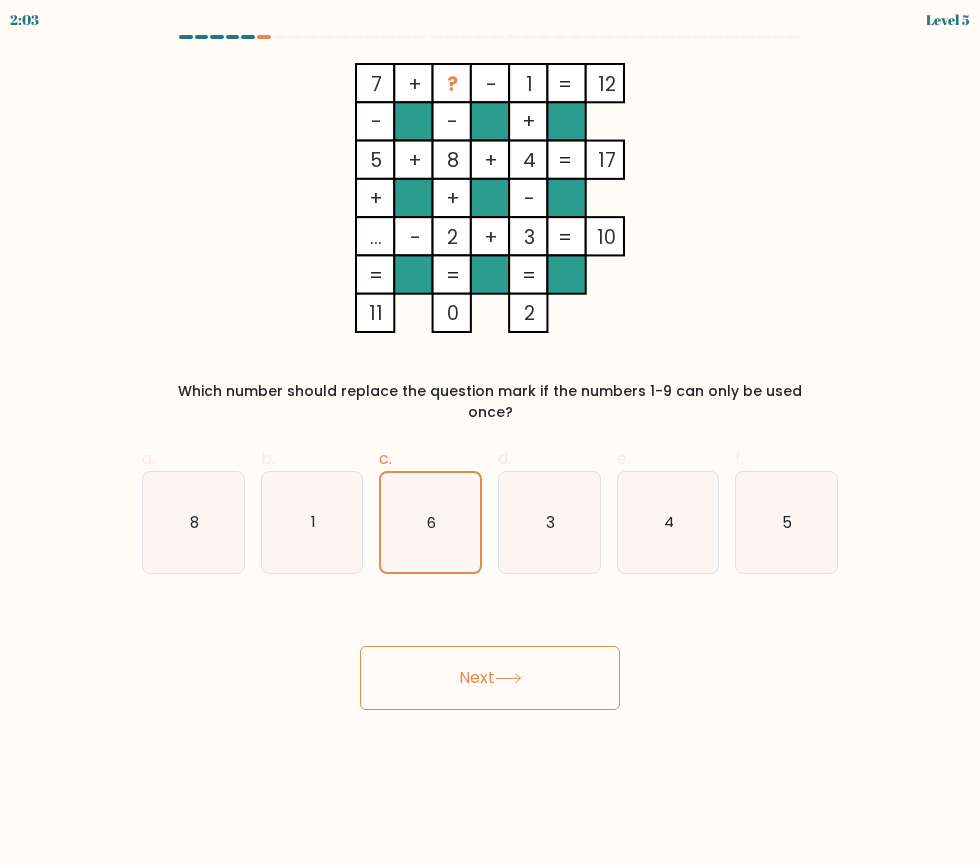 click on "Next" at bounding box center [490, 678] 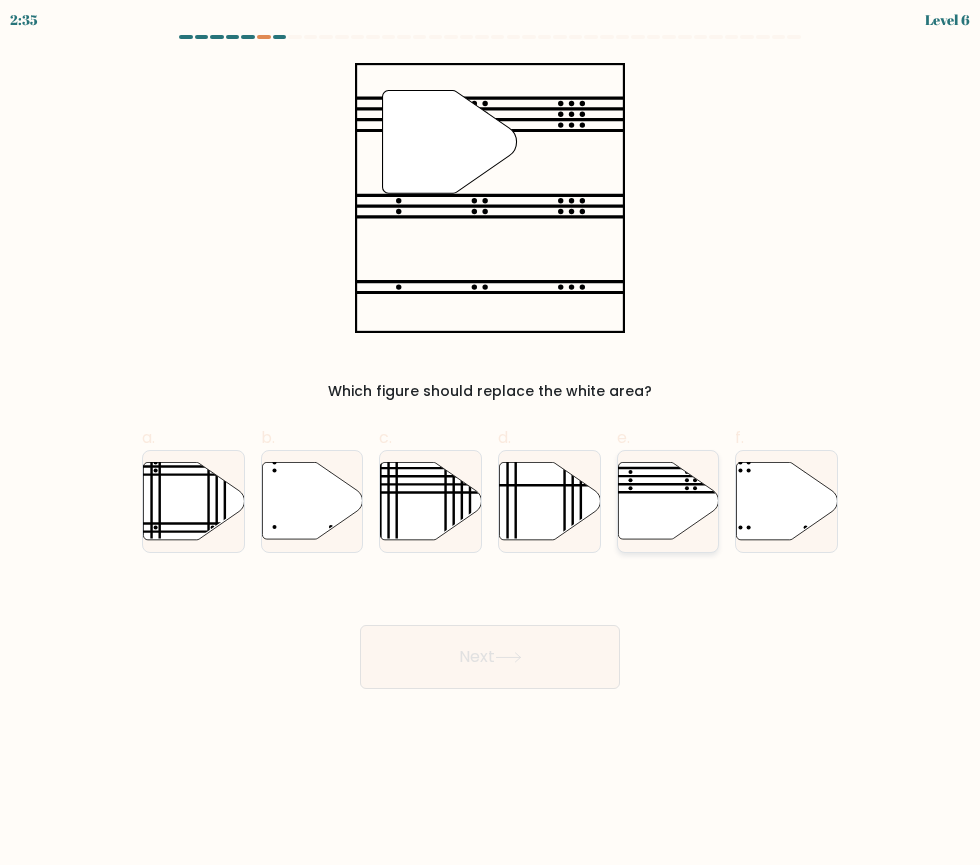 click at bounding box center (668, 500) 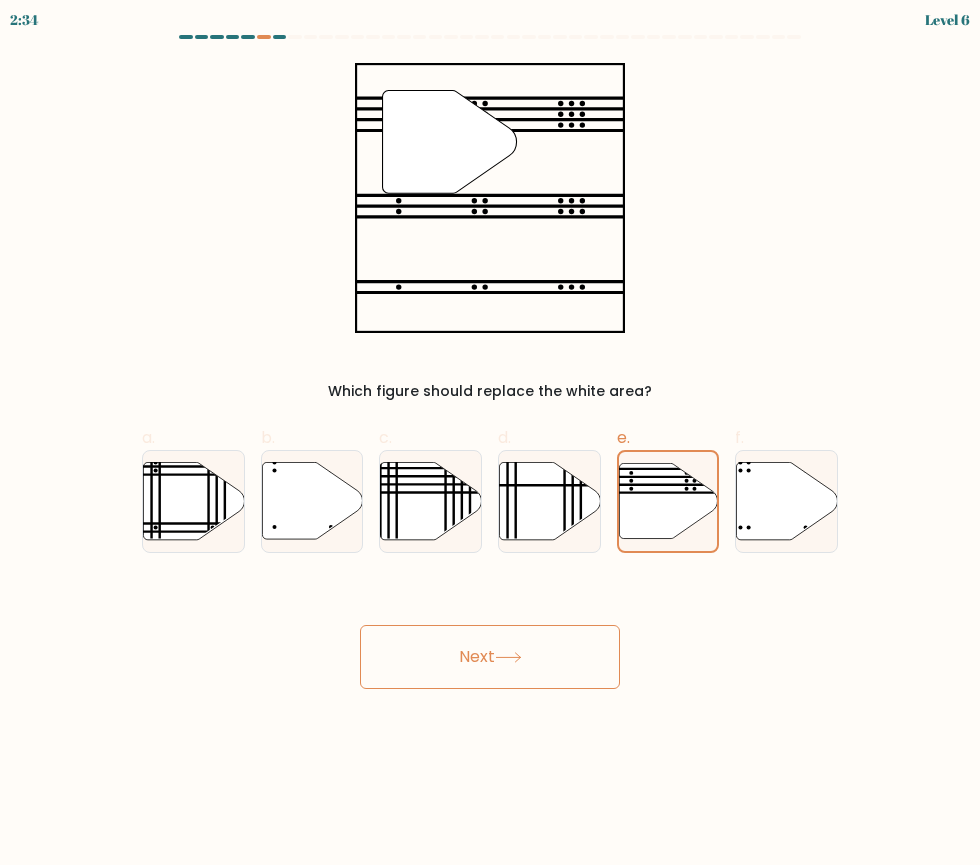 click on "Next" at bounding box center [490, 657] 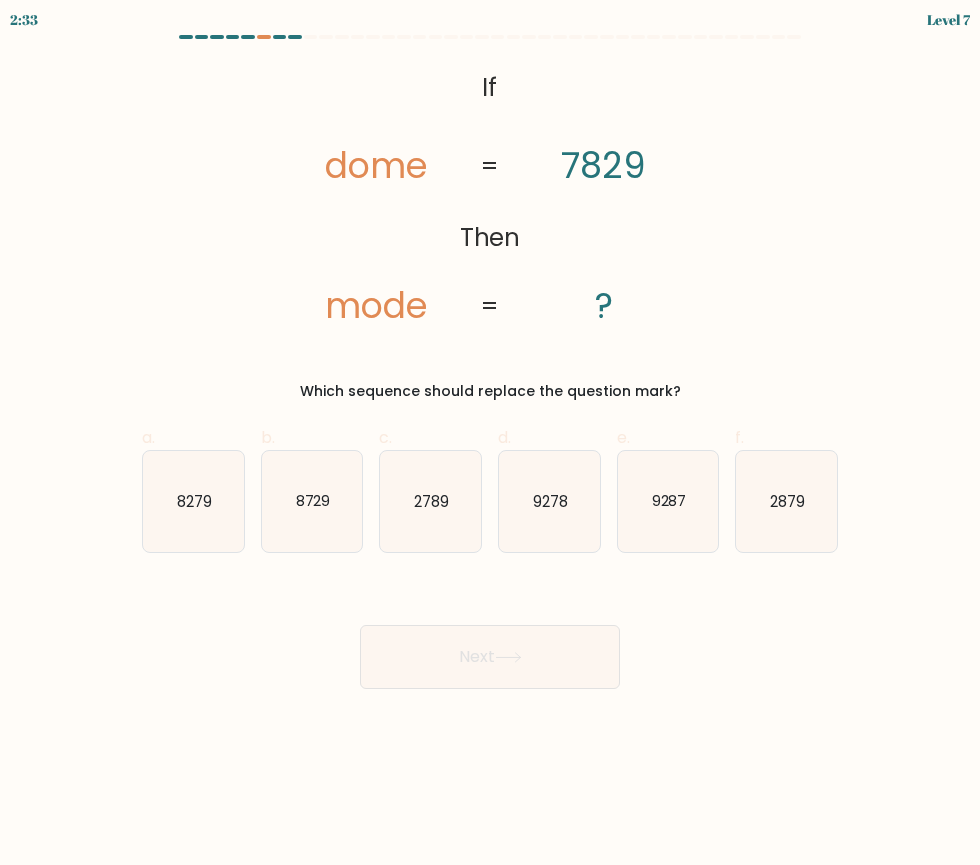 click at bounding box center (508, 657) 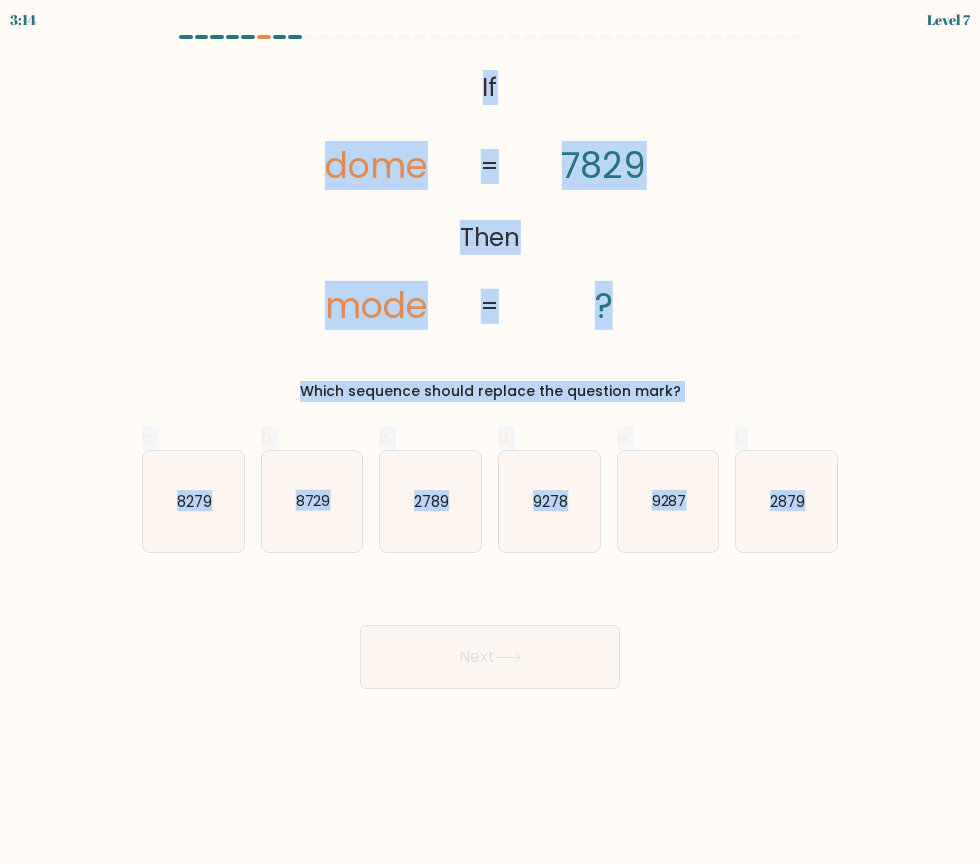 drag, startPoint x: 474, startPoint y: 76, endPoint x: 873, endPoint y: 519, distance: 596.1963 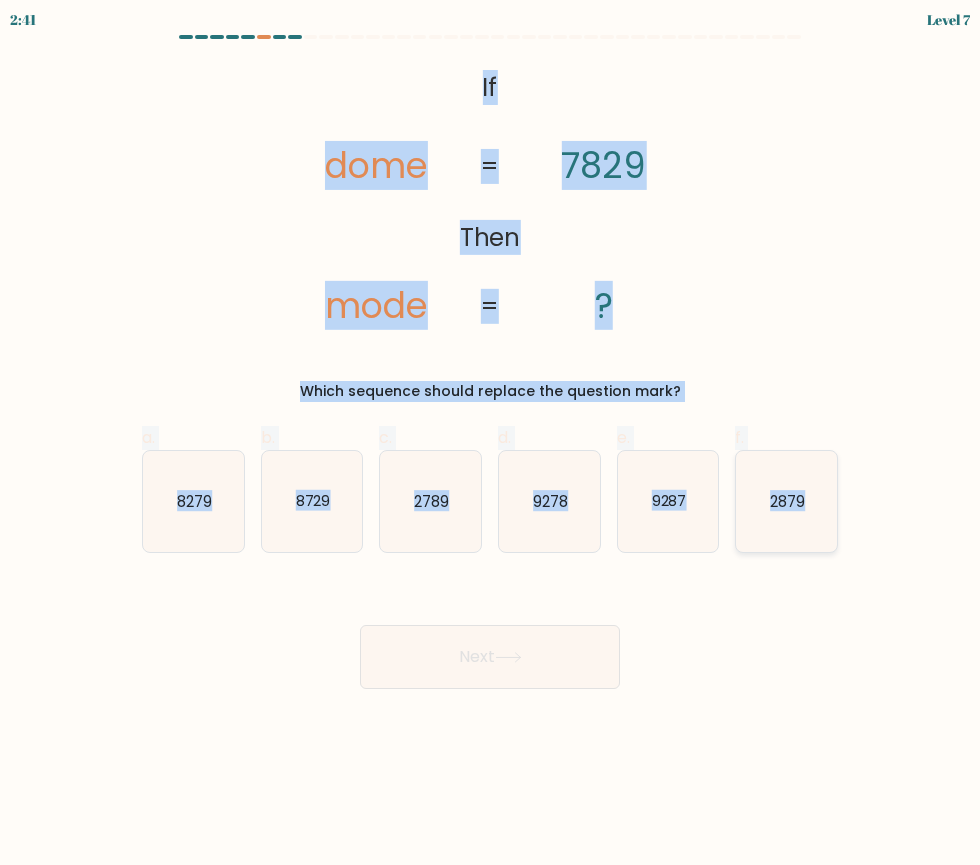 click on "2879" at bounding box center (786, 501) 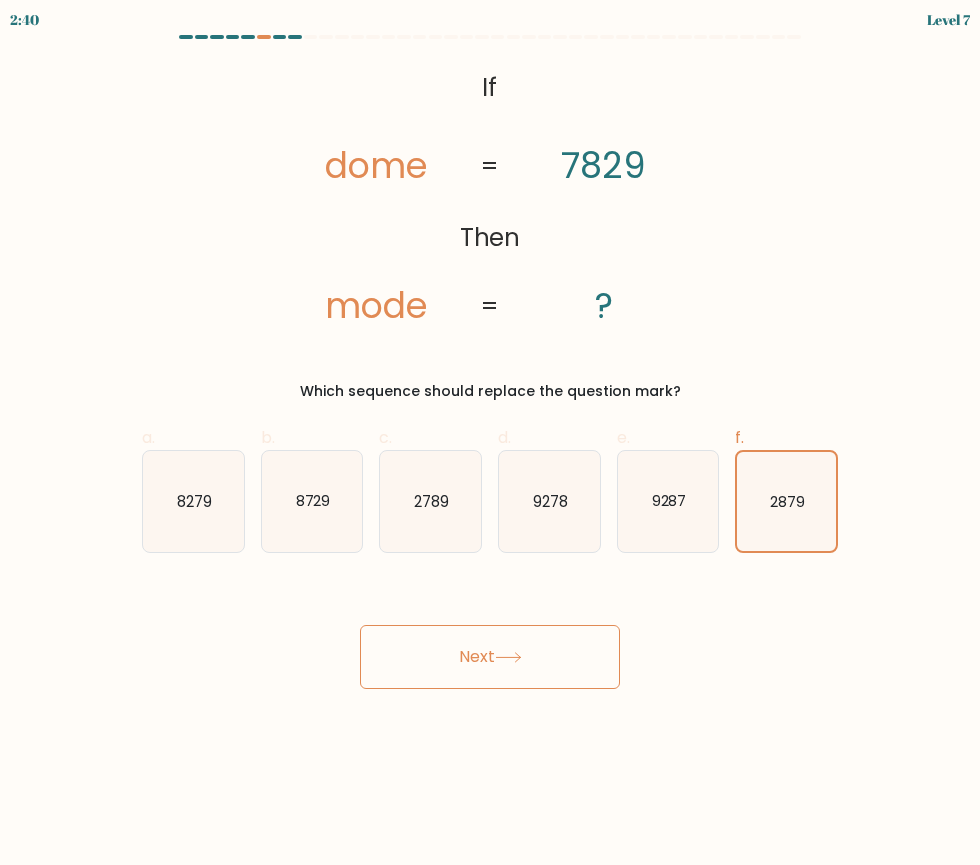 click on "Next" at bounding box center (490, 657) 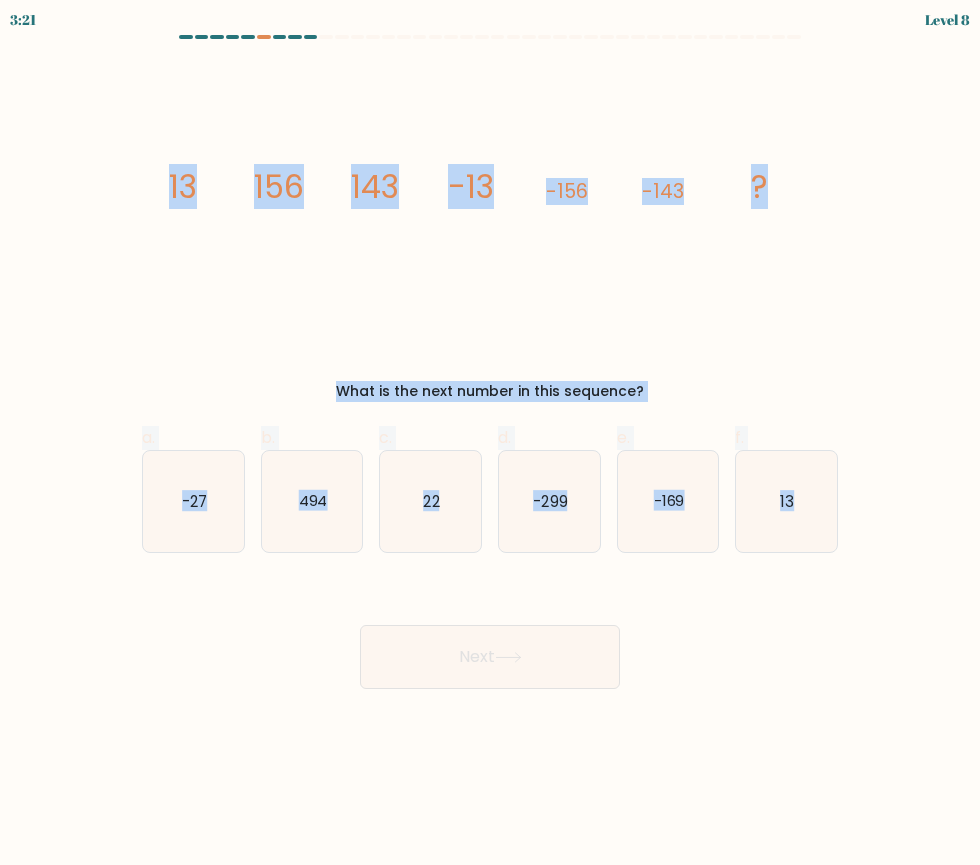 drag, startPoint x: 161, startPoint y: 187, endPoint x: 959, endPoint y: 563, distance: 882.14514 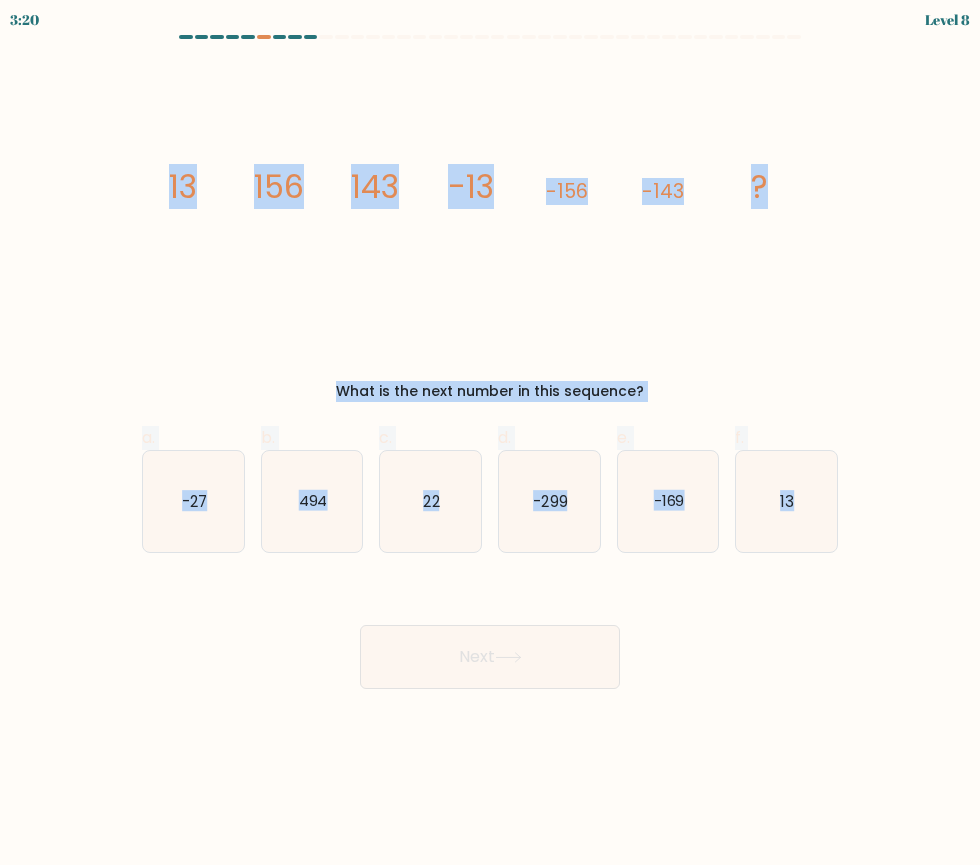 copy on "13
156
143
-13
-156
-143
?
What is the next number in this sequence?
a.
-27
b.
494
c.
22
d.
-299
e.
-169
f.
13" 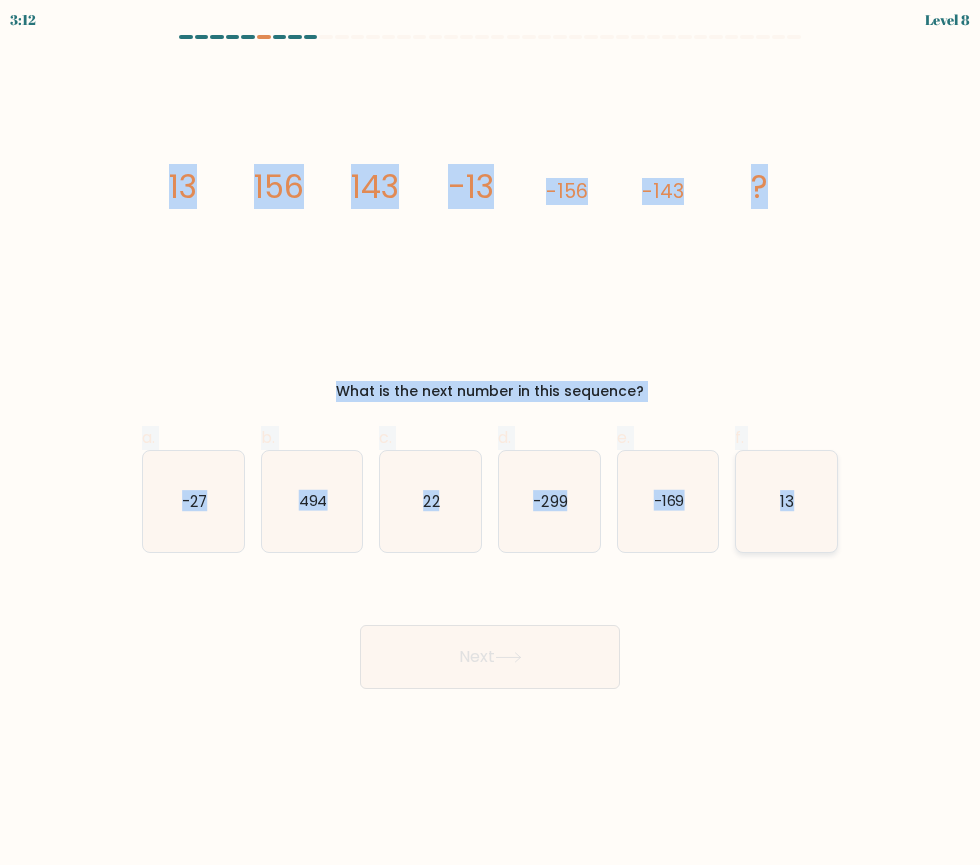 click on "13" at bounding box center [786, 501] 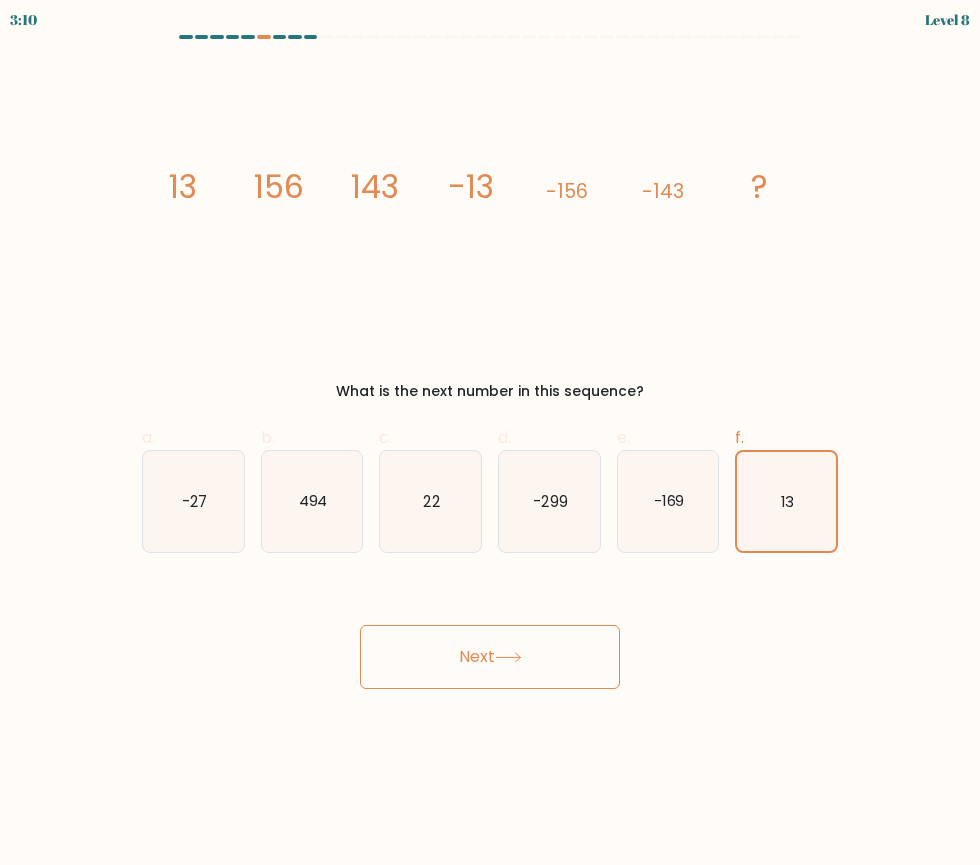 click on "Next" at bounding box center [490, 657] 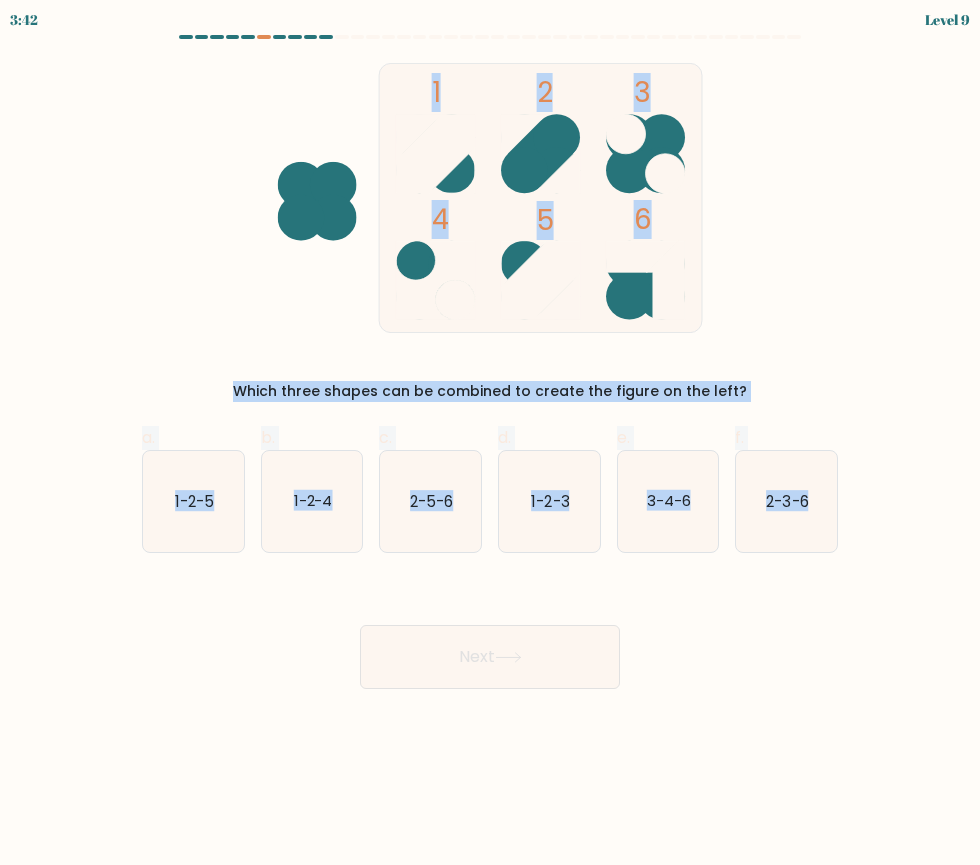 drag, startPoint x: 321, startPoint y: 60, endPoint x: 864, endPoint y: 508, distance: 703.95526 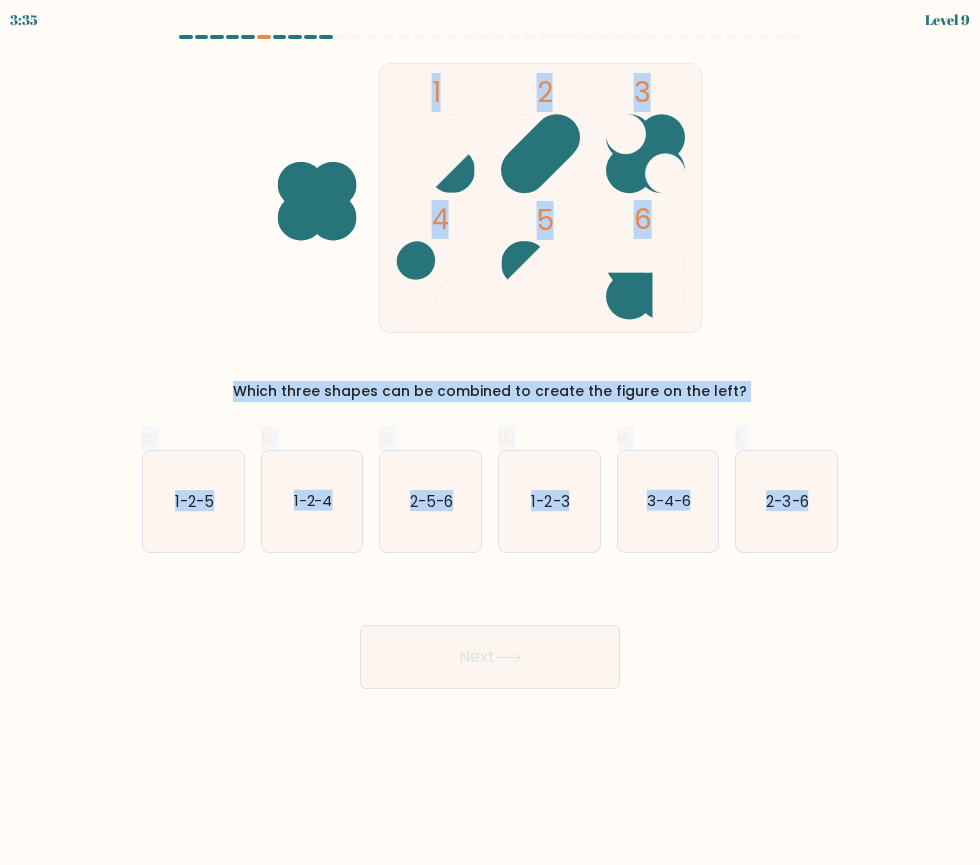 click on "1
2
3
4
5
6
Which three shapes can be combined to create the figure on the left?" at bounding box center (490, 232) 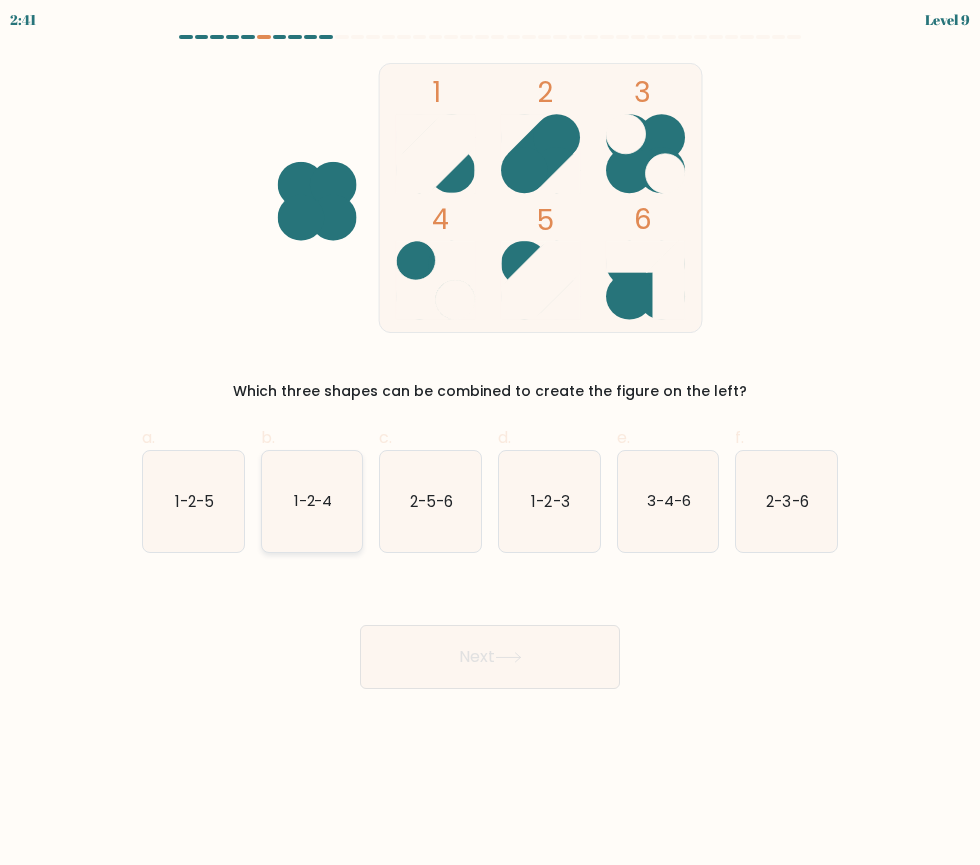 click on "1-2-4" at bounding box center (312, 501) 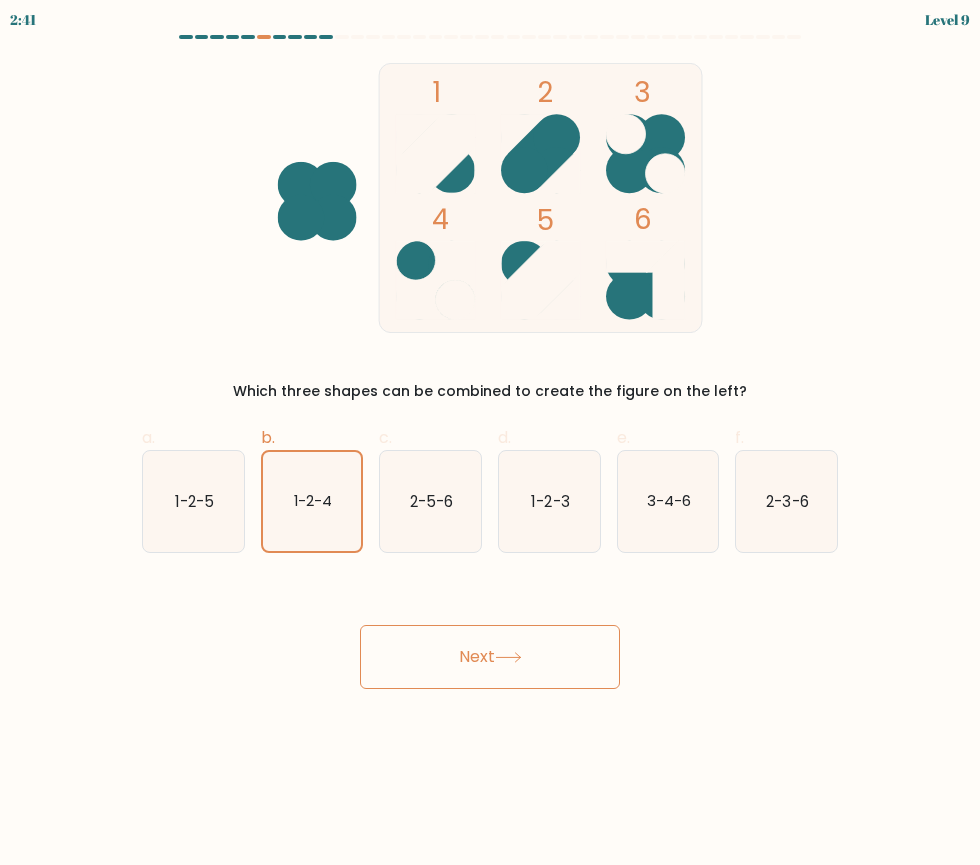 click on "Next" at bounding box center (490, 657) 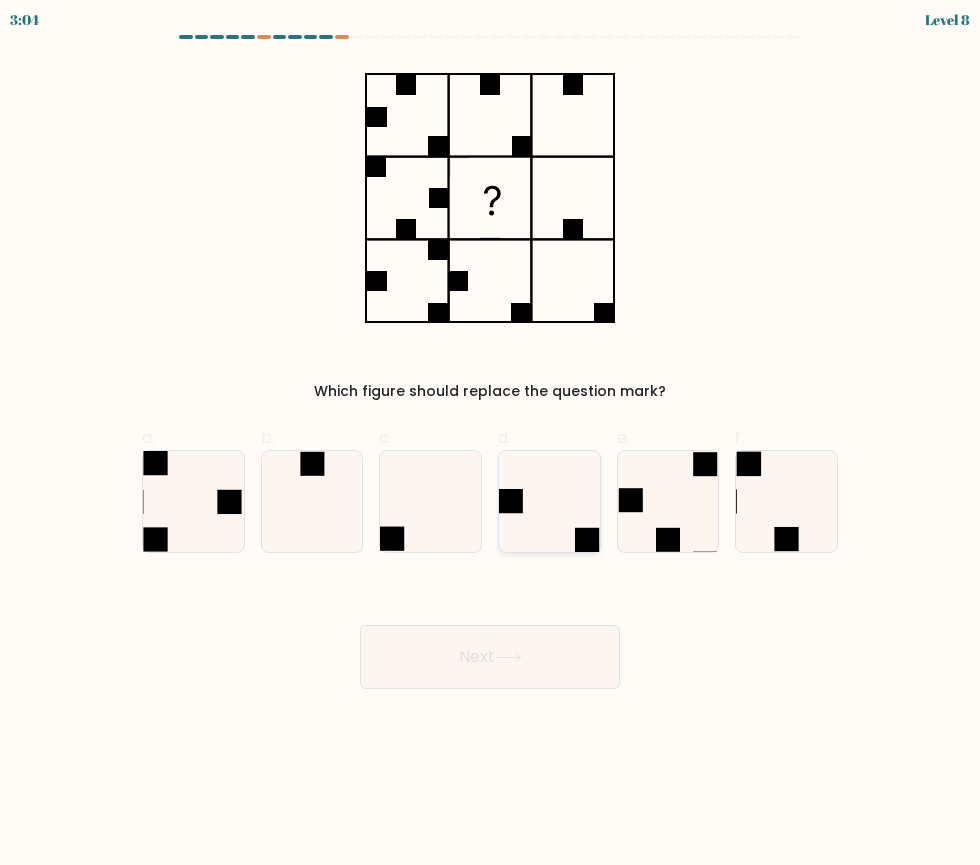 click at bounding box center [549, 501] 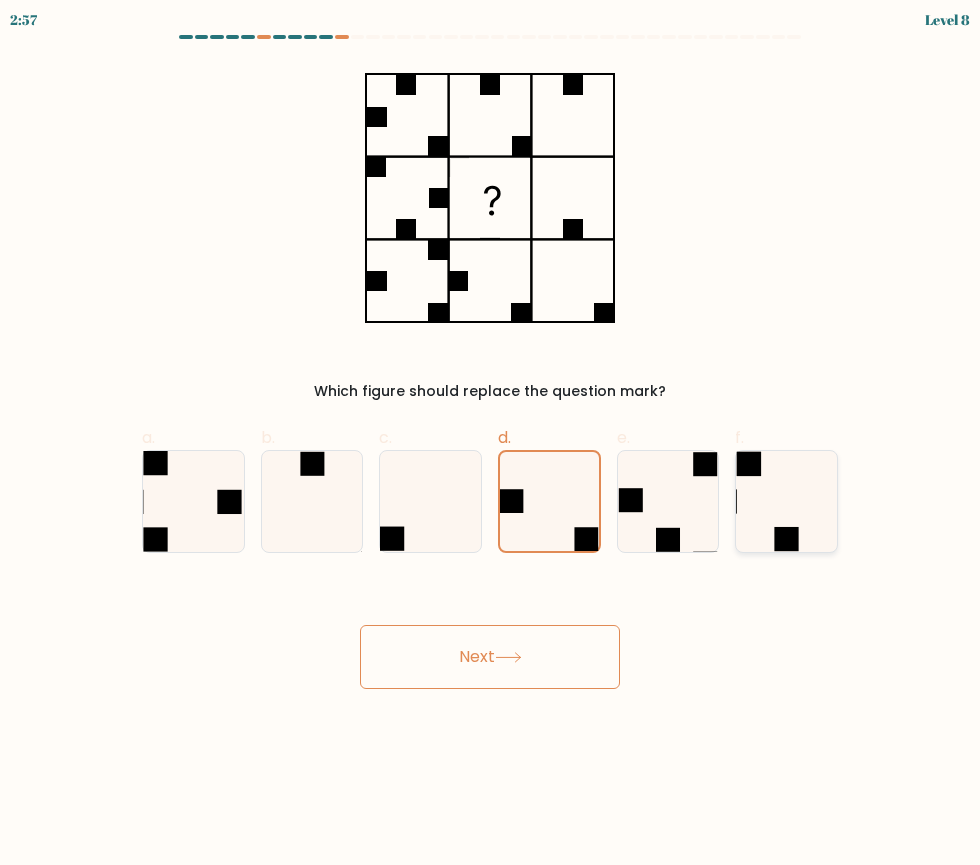 click at bounding box center [786, 501] 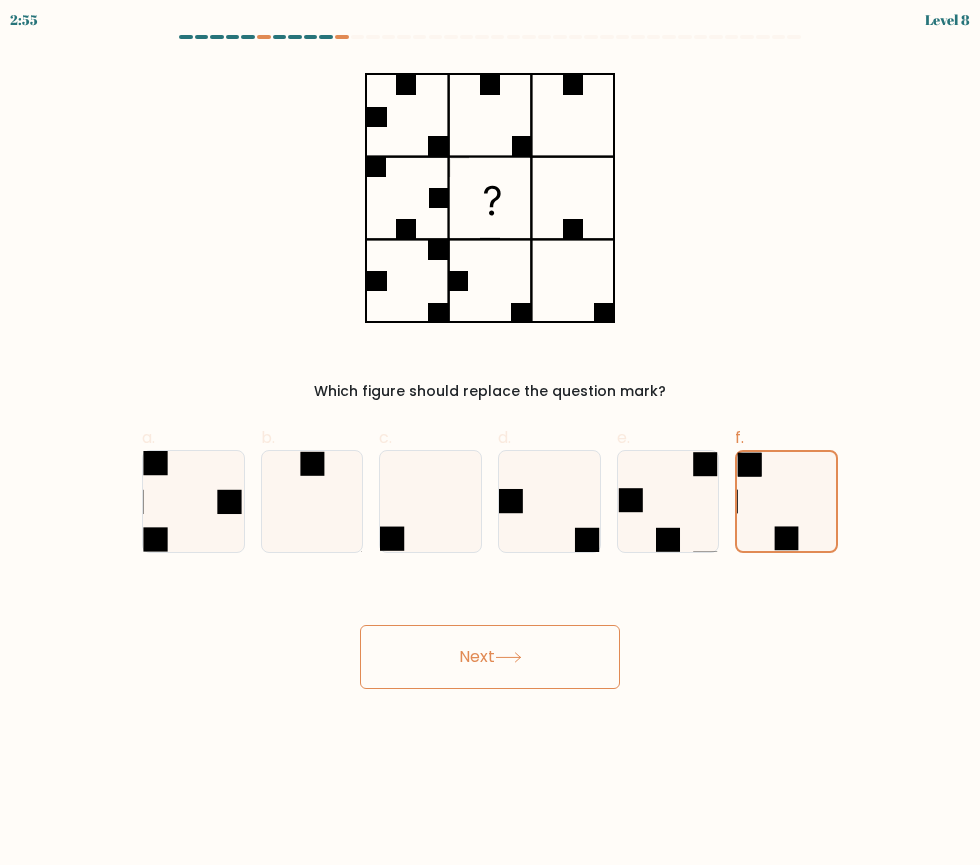 click on "Next" at bounding box center [490, 657] 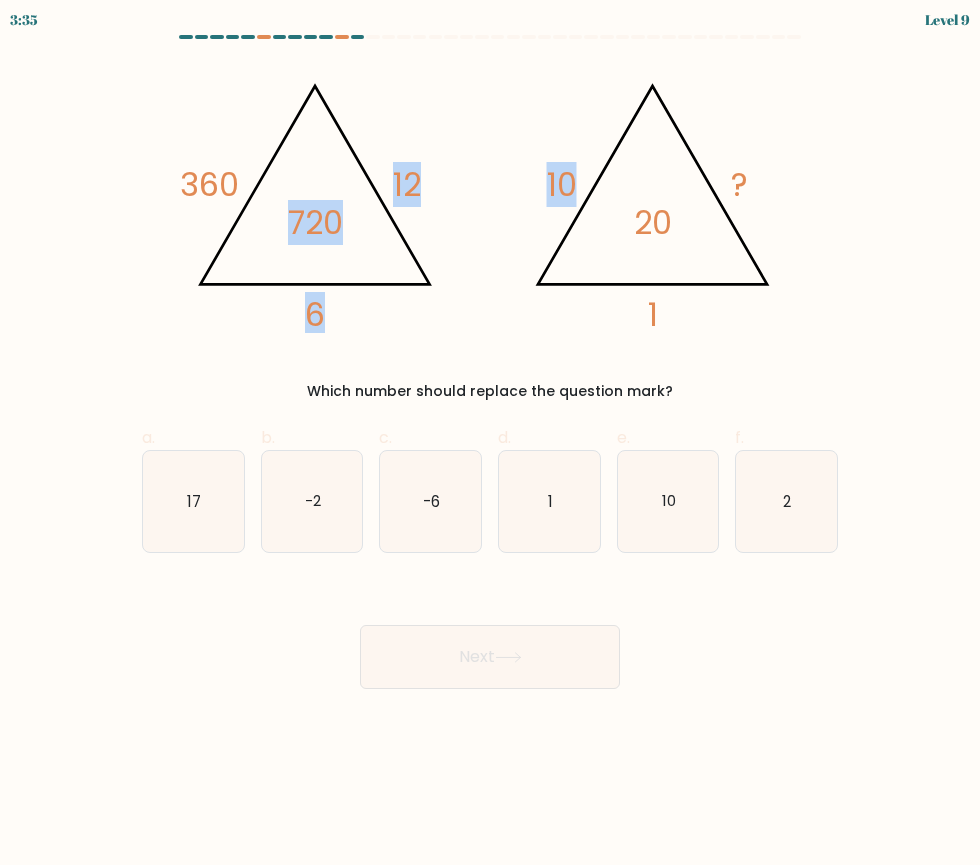 drag, startPoint x: 271, startPoint y: 66, endPoint x: 728, endPoint y: 195, distance: 474.85788 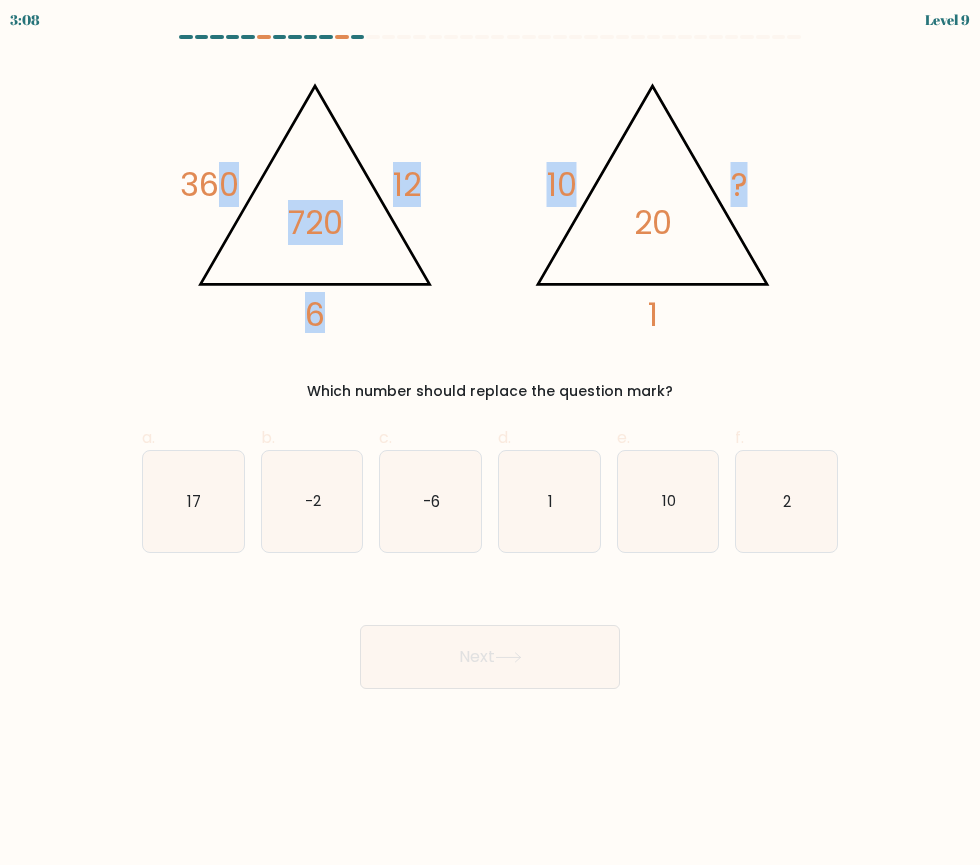 drag, startPoint x: 218, startPoint y: 88, endPoint x: 868, endPoint y: 203, distance: 660.09467 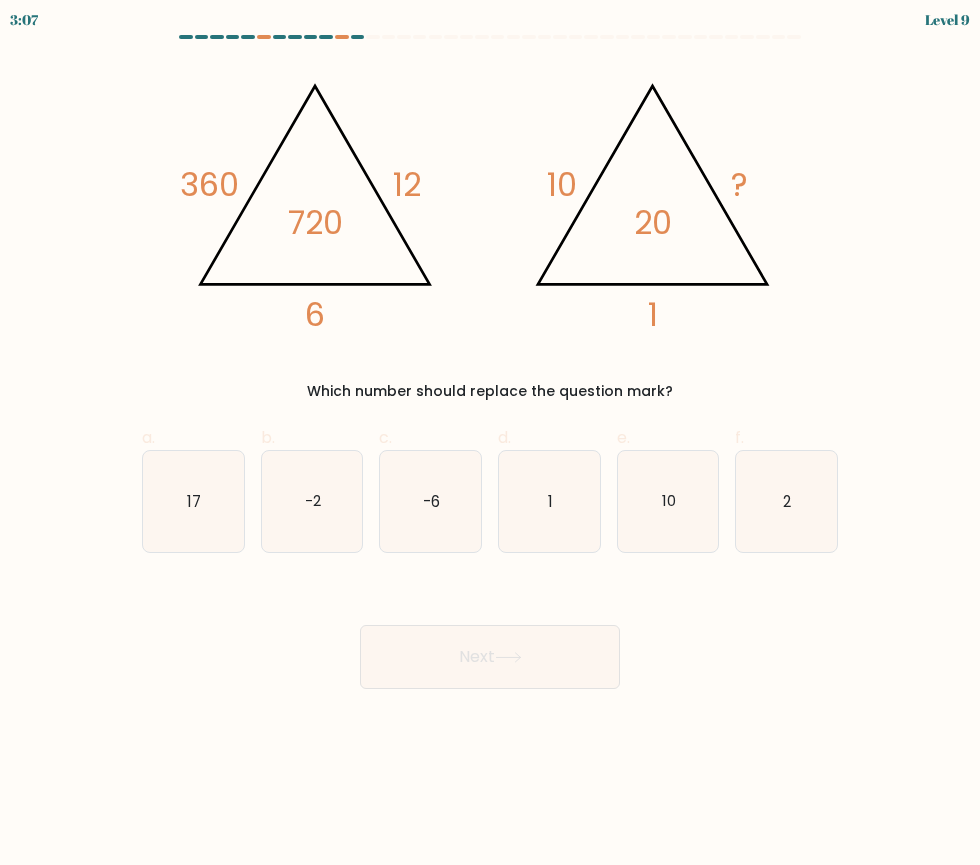 click on "@import url('https://fonts.googleapis.com/css?family=Abril+Fatface:400,100,100italic,300,300italic,400italic,500,500italic,700,700italic,900,900italic');                        360       12       6       720                                       @import url('https://fonts.googleapis.com/css?family=Abril+Fatface:400,100,100italic,300,300italic,400italic,500,500italic,700,700italic,900,900italic');                        10       ?       1       20
Which number should replace the question mark?" at bounding box center (490, 232) 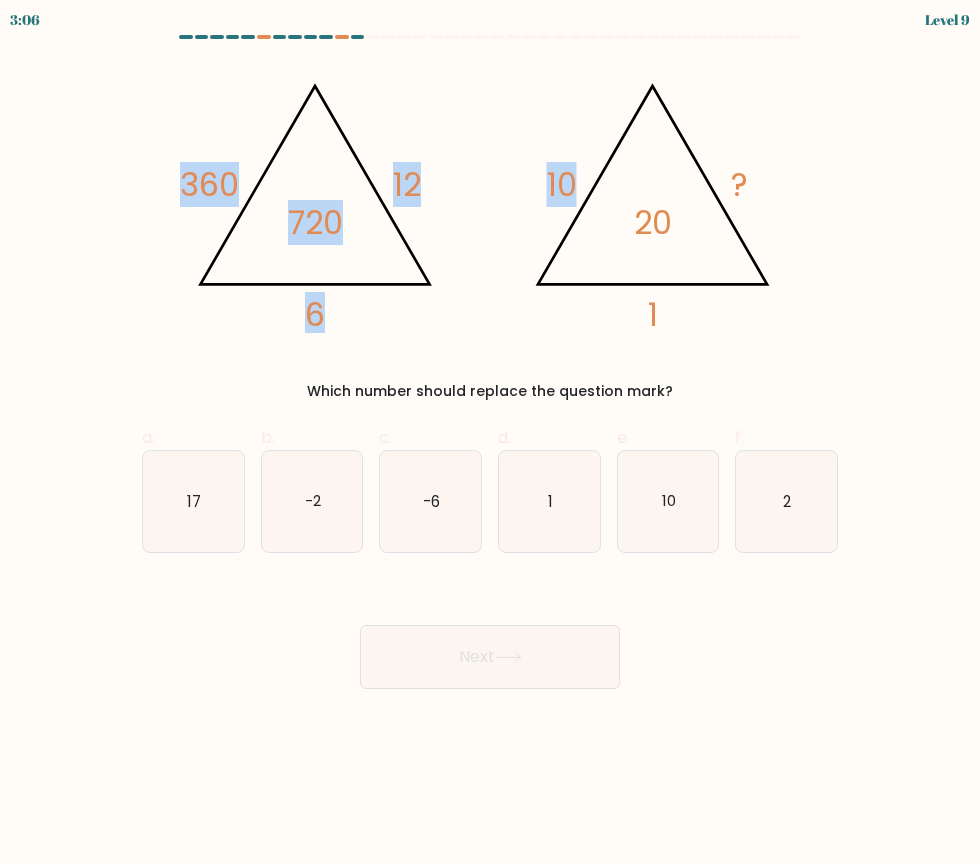 drag, startPoint x: 139, startPoint y: 155, endPoint x: 598, endPoint y: 196, distance: 460.8275 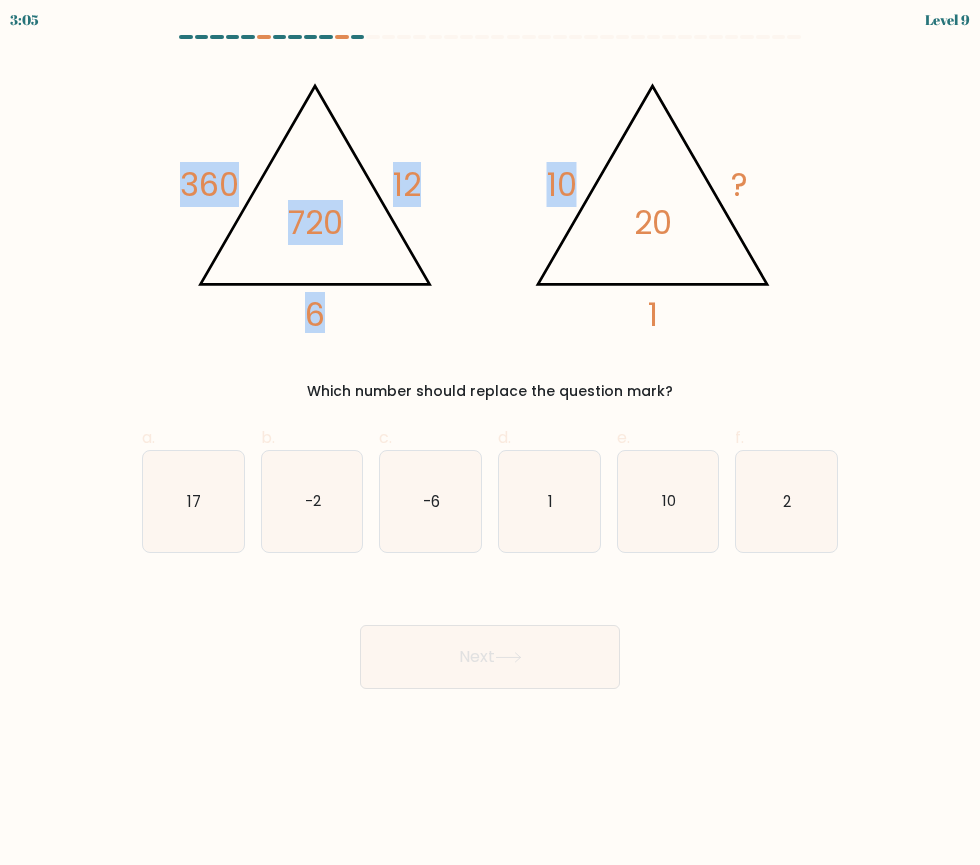 click on "@import url('https://fonts.googleapis.com/css?family=Abril+Fatface:400,100,100italic,300,300italic,400italic,500,500italic,700,700italic,900,900italic');                        360       12       6       720                                       @import url('https://fonts.googleapis.com/css?family=Abril+Fatface:400,100,100italic,300,300italic,400italic,500,500italic,700,700italic,900,900italic');                        10       ?       1       20
Which number should replace the question mark?" at bounding box center [490, 232] 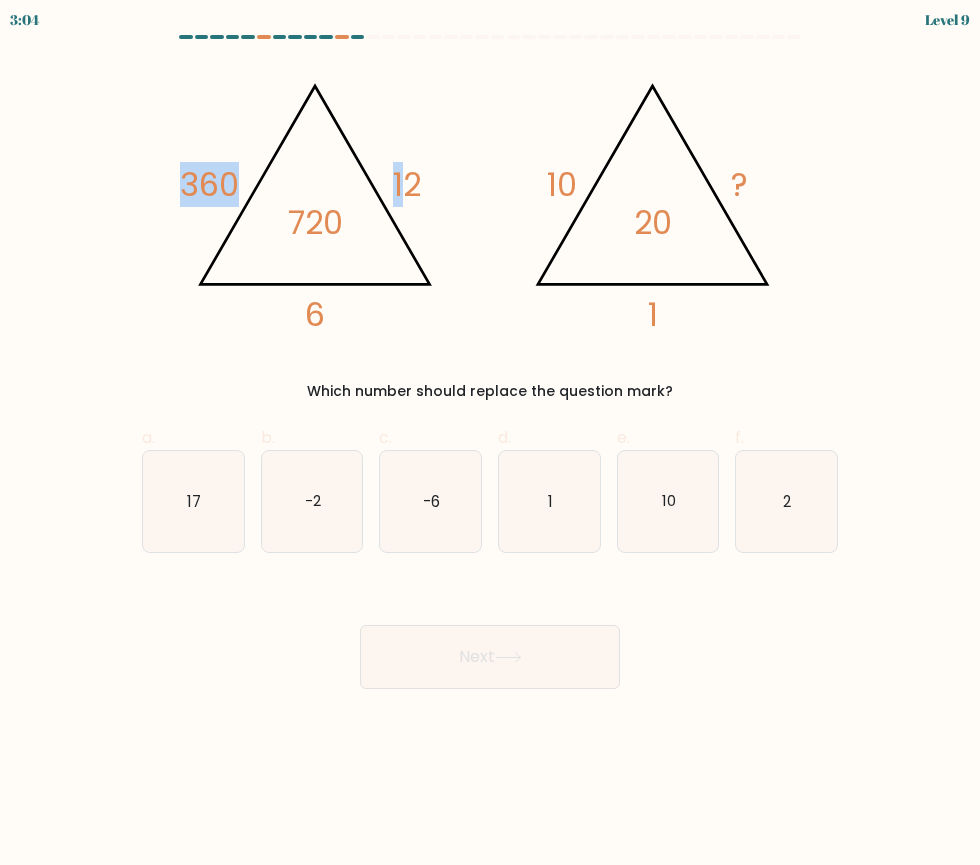 drag, startPoint x: 153, startPoint y: 153, endPoint x: 248, endPoint y: 171, distance: 96.69022 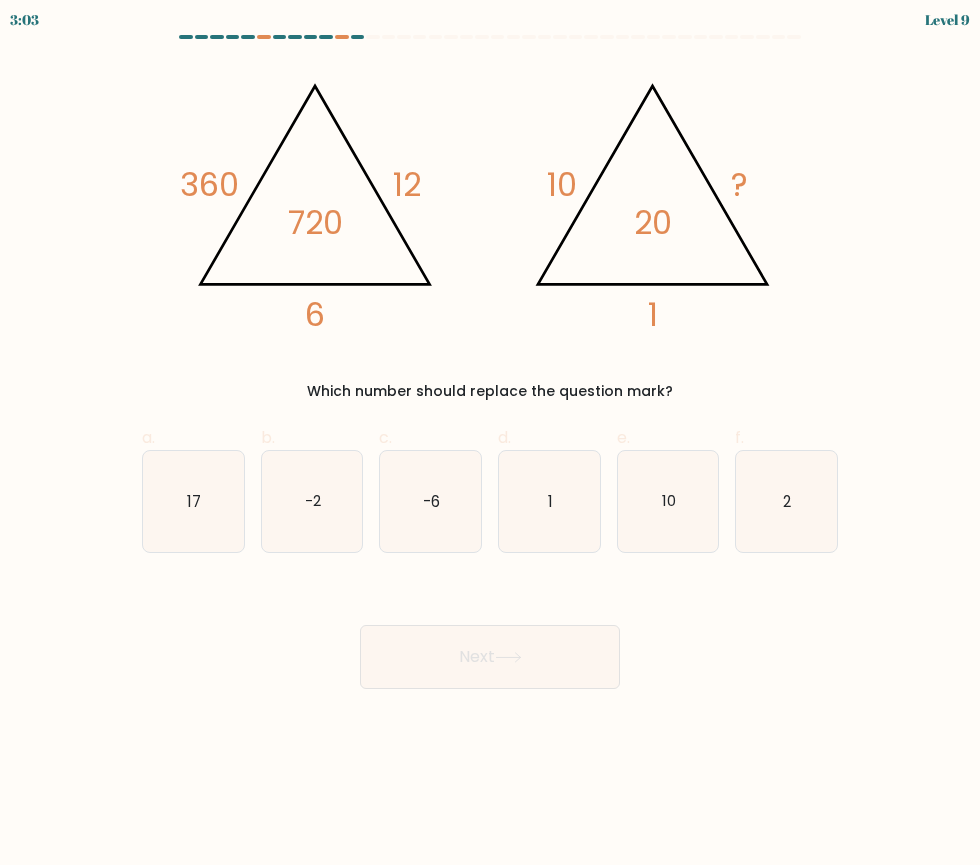 click on "720" at bounding box center [209, 184] 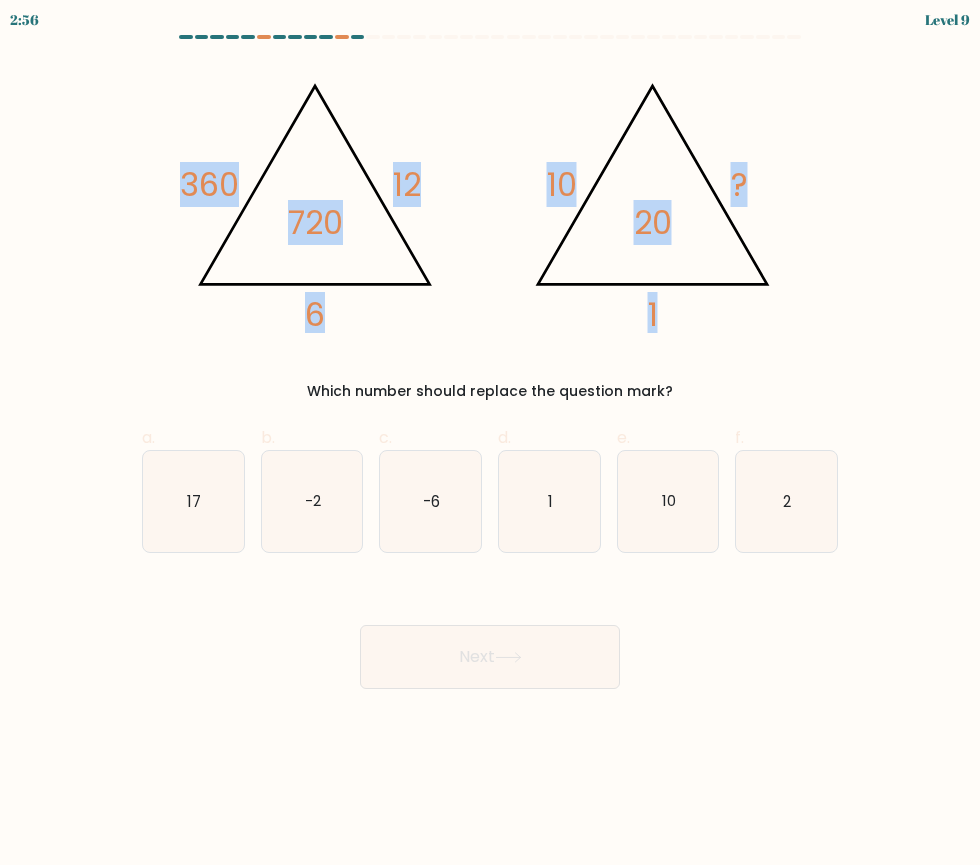 drag, startPoint x: 168, startPoint y: 180, endPoint x: 717, endPoint y: 269, distance: 556.16724 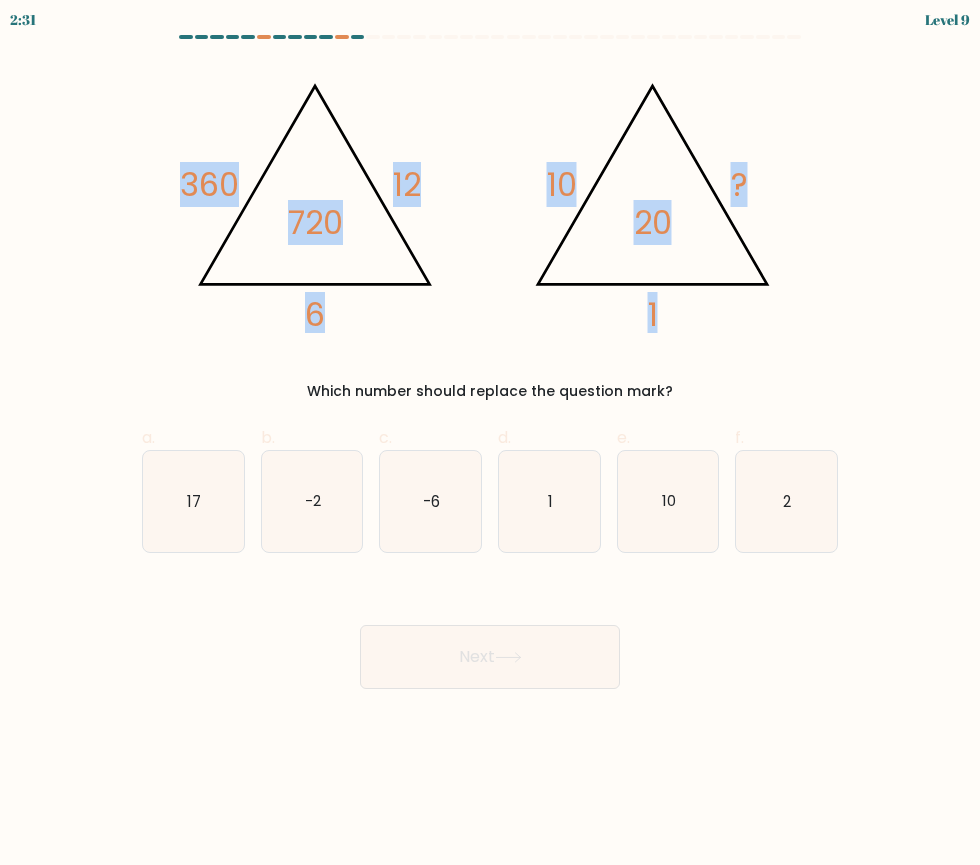 click on "@import url('https://fonts.googleapis.com/css?family=Abril+Fatface:400,100,100italic,300,300italic,400italic,500,500italic,700,700italic,900,900italic');                        360       12       6       720                                       @import url('https://fonts.googleapis.com/css?family=Abril+Fatface:400,100,100italic,300,300italic,400italic,500,500italic,700,700italic,900,900italic');                        10       ?       1       20" at bounding box center [490, 198] 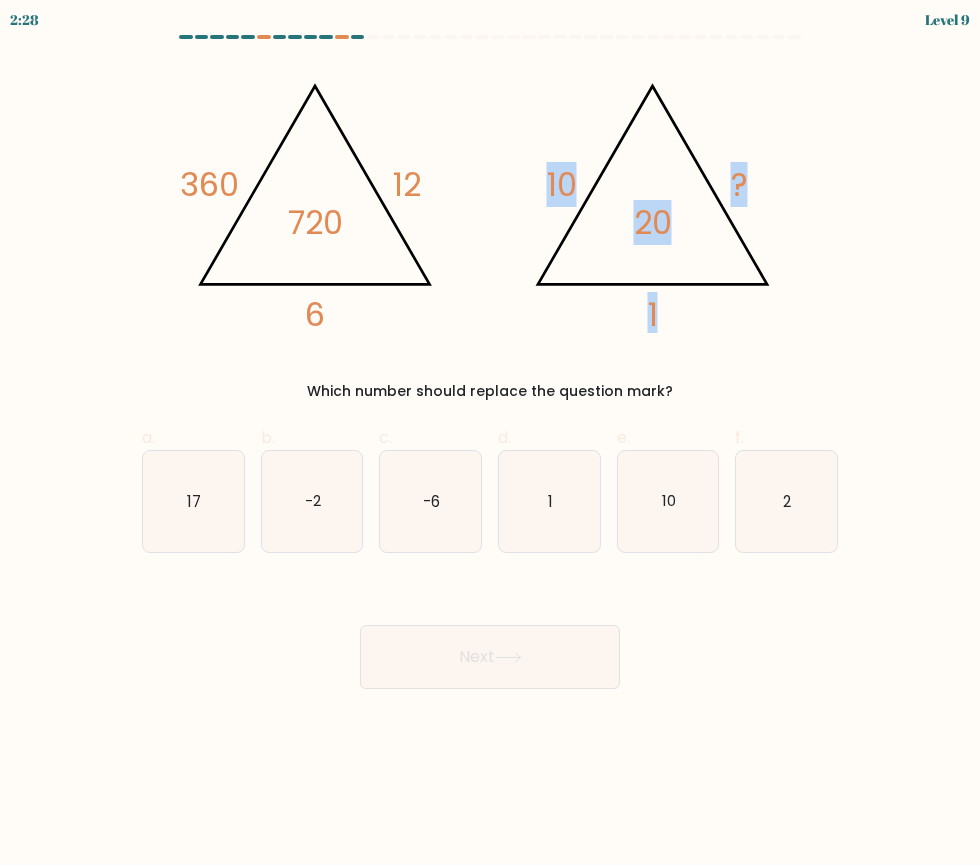 drag, startPoint x: 534, startPoint y: 170, endPoint x: 720, endPoint y: 267, distance: 209.77368 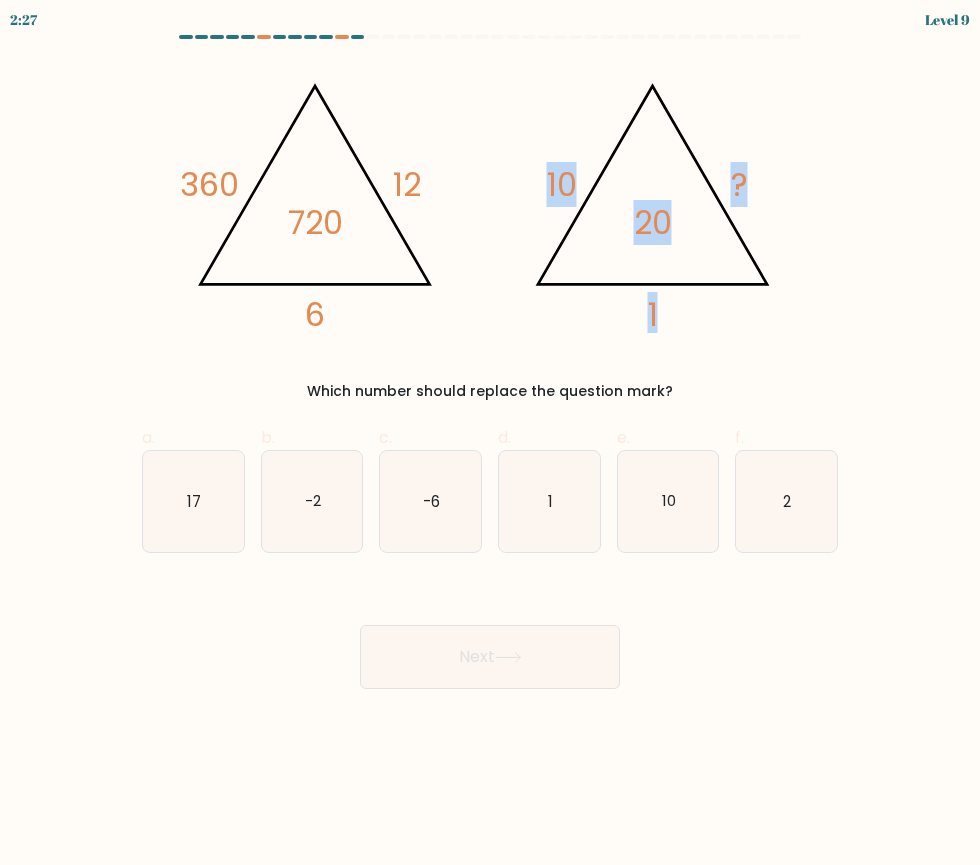 copy on "10       ?       1       20" 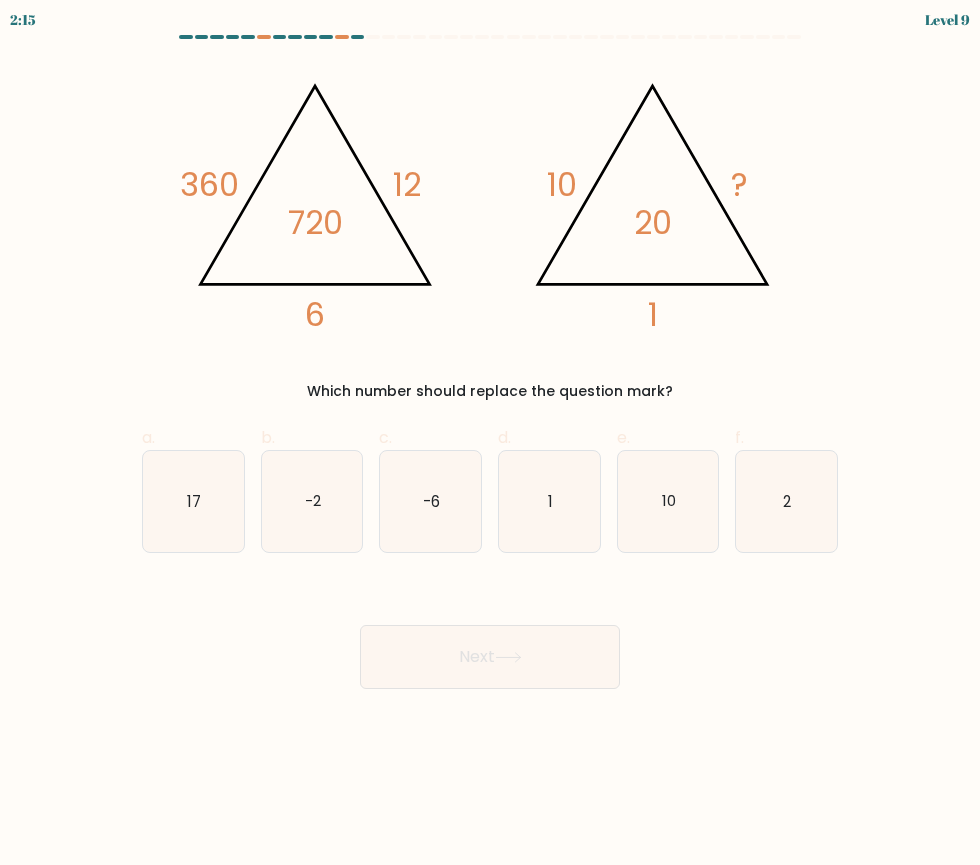 drag, startPoint x: 677, startPoint y: 493, endPoint x: 668, endPoint y: 557, distance: 64.629715 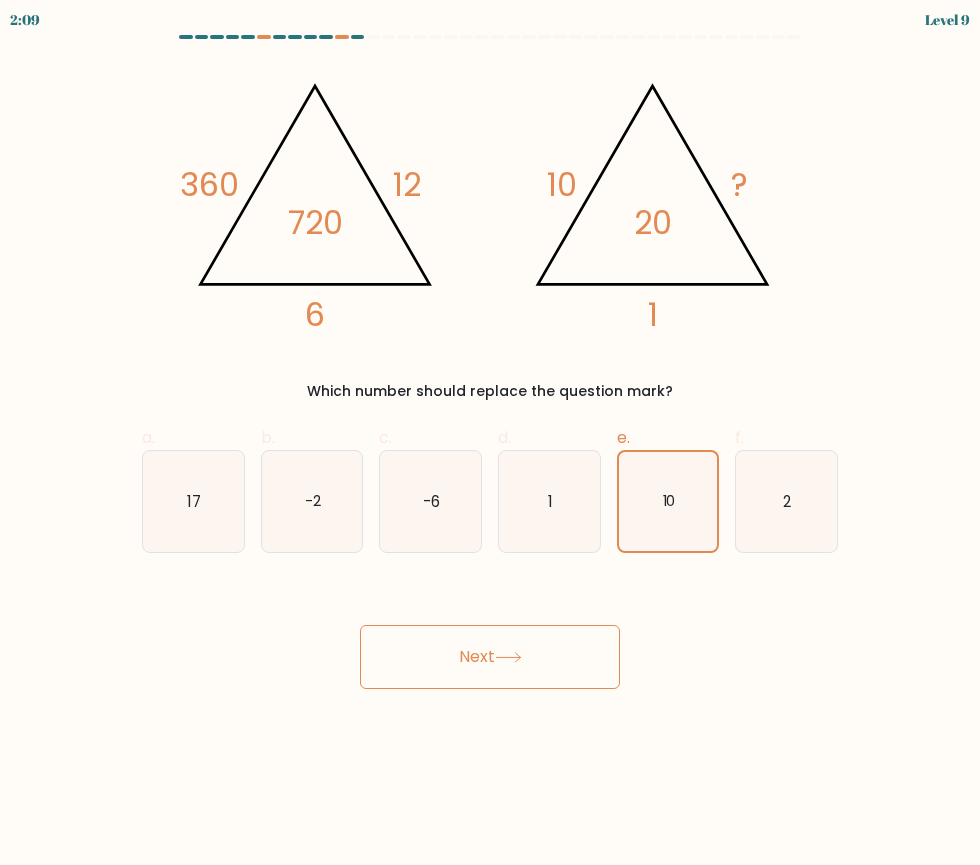 click at bounding box center [508, 657] 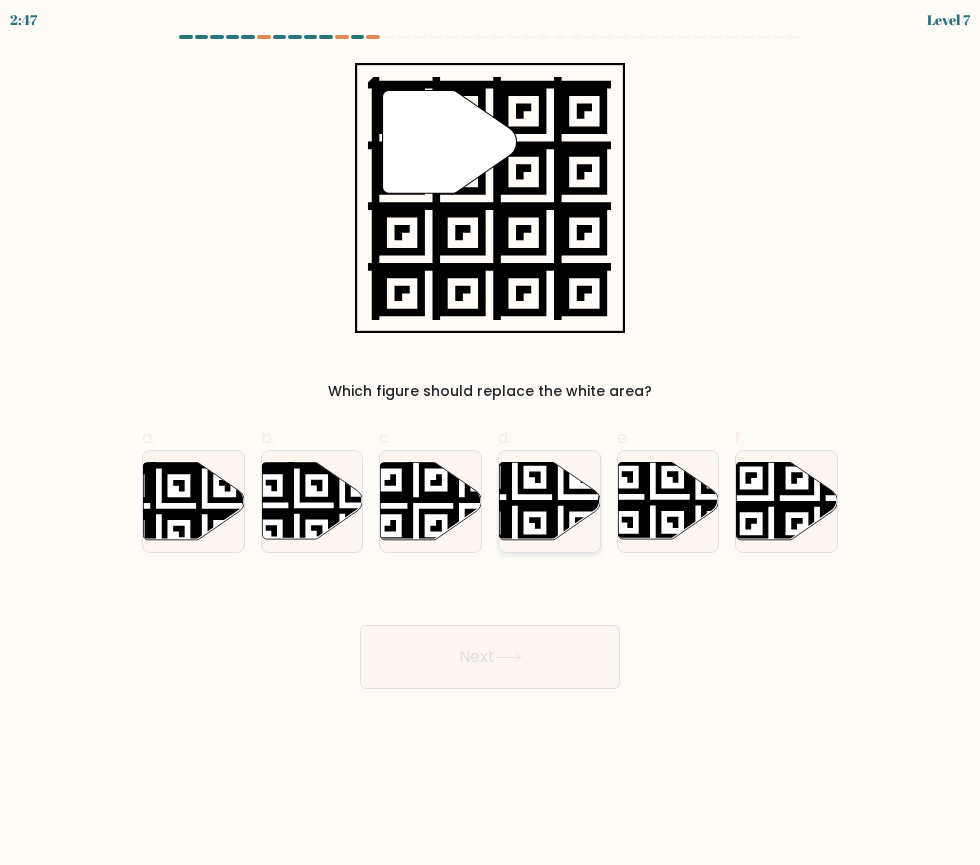 click at bounding box center [514, 542] 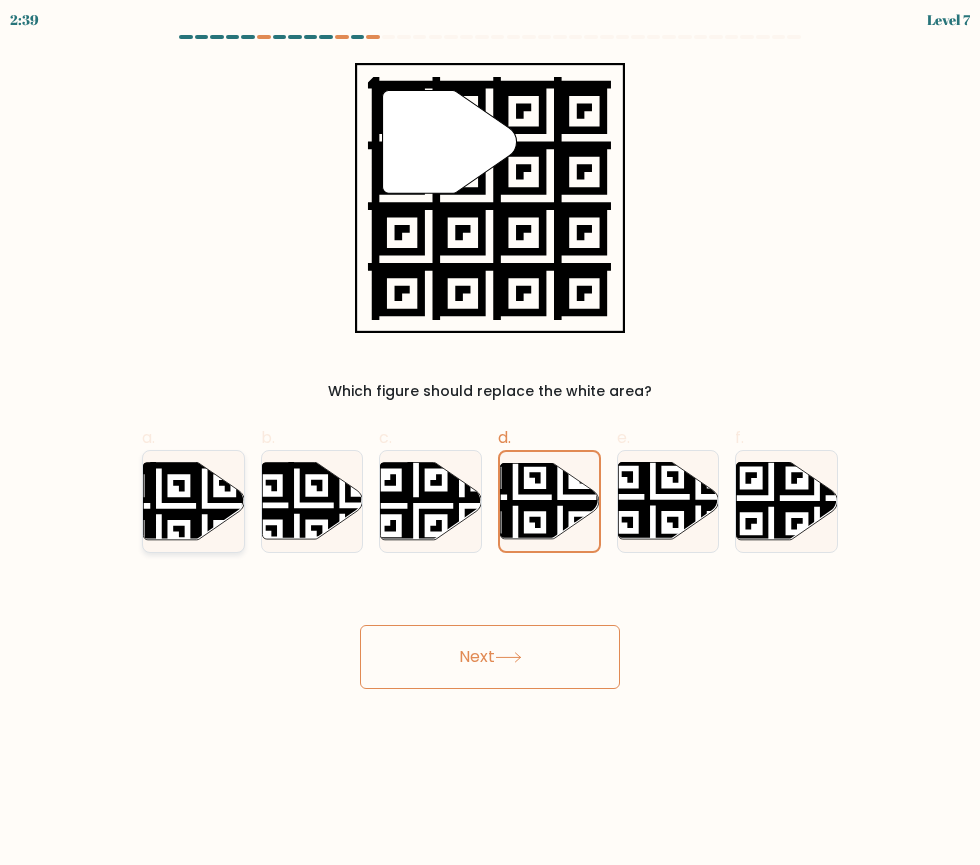 click at bounding box center (193, 500) 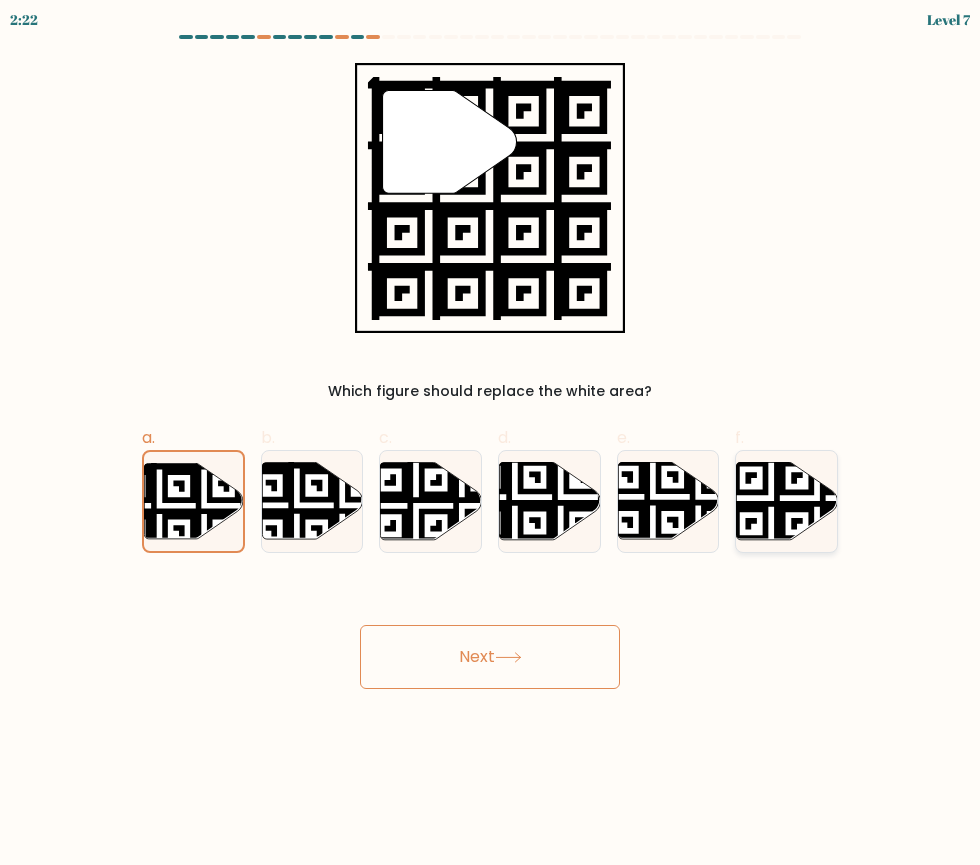 click at bounding box center (817, 543) 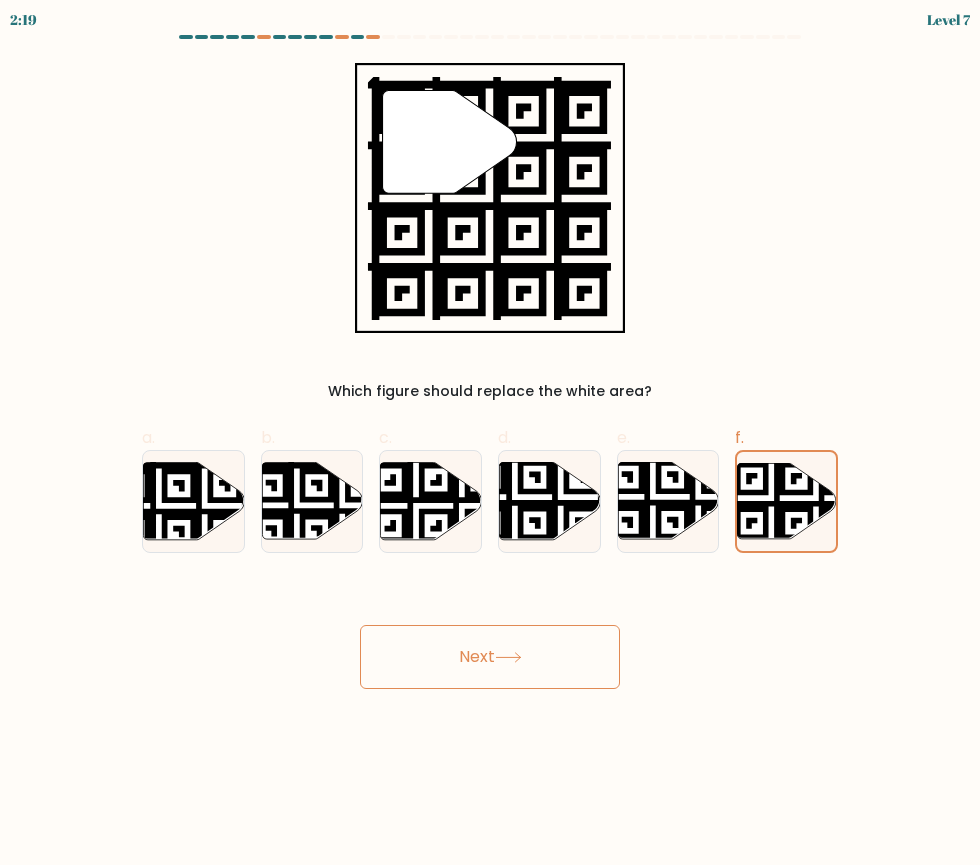 click on "Next" at bounding box center (490, 657) 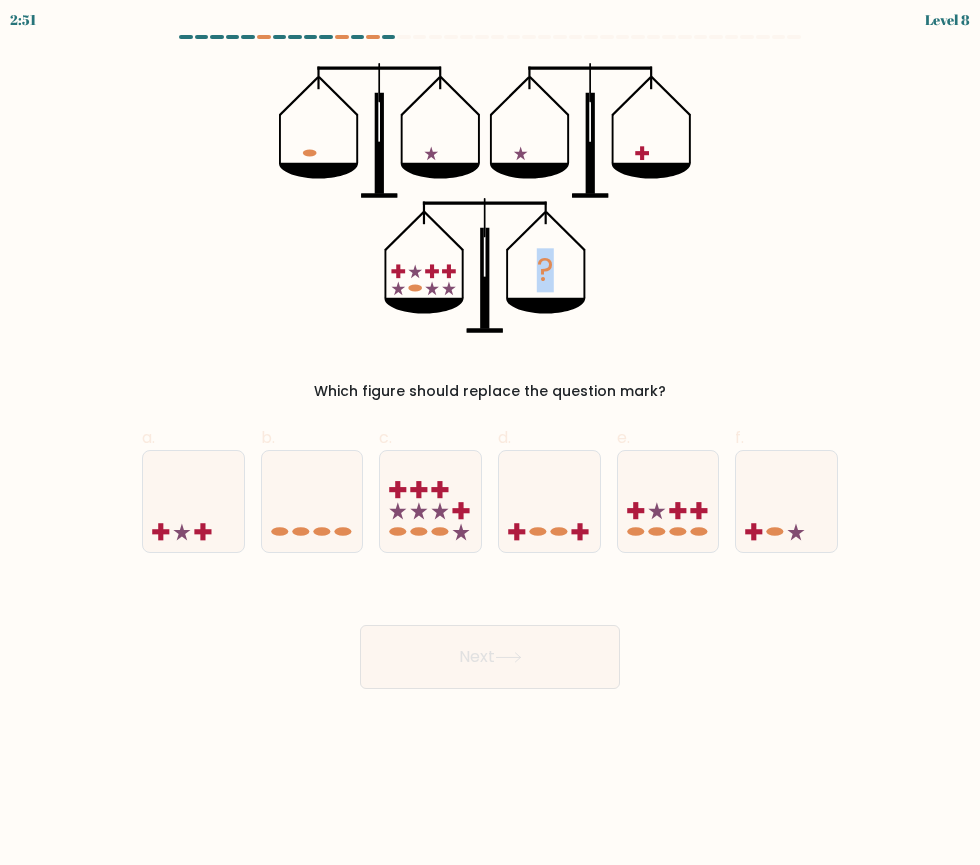 drag, startPoint x: 254, startPoint y: 66, endPoint x: 610, endPoint y: 227, distance: 390.71344 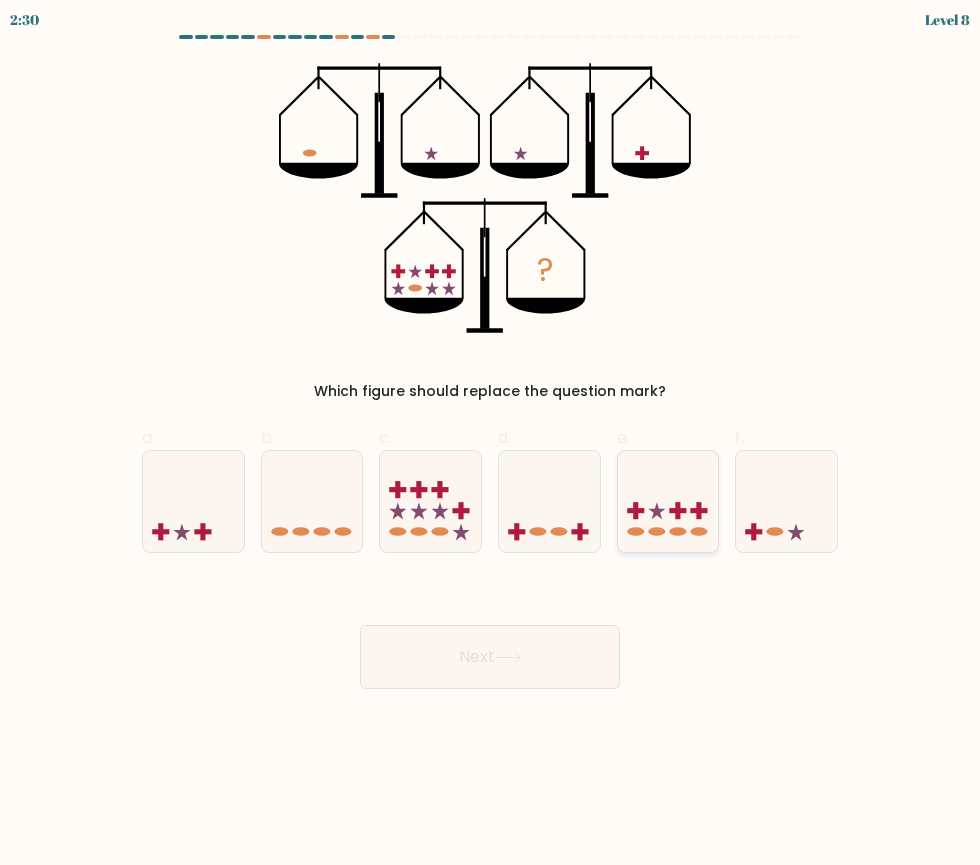 click at bounding box center [668, 501] 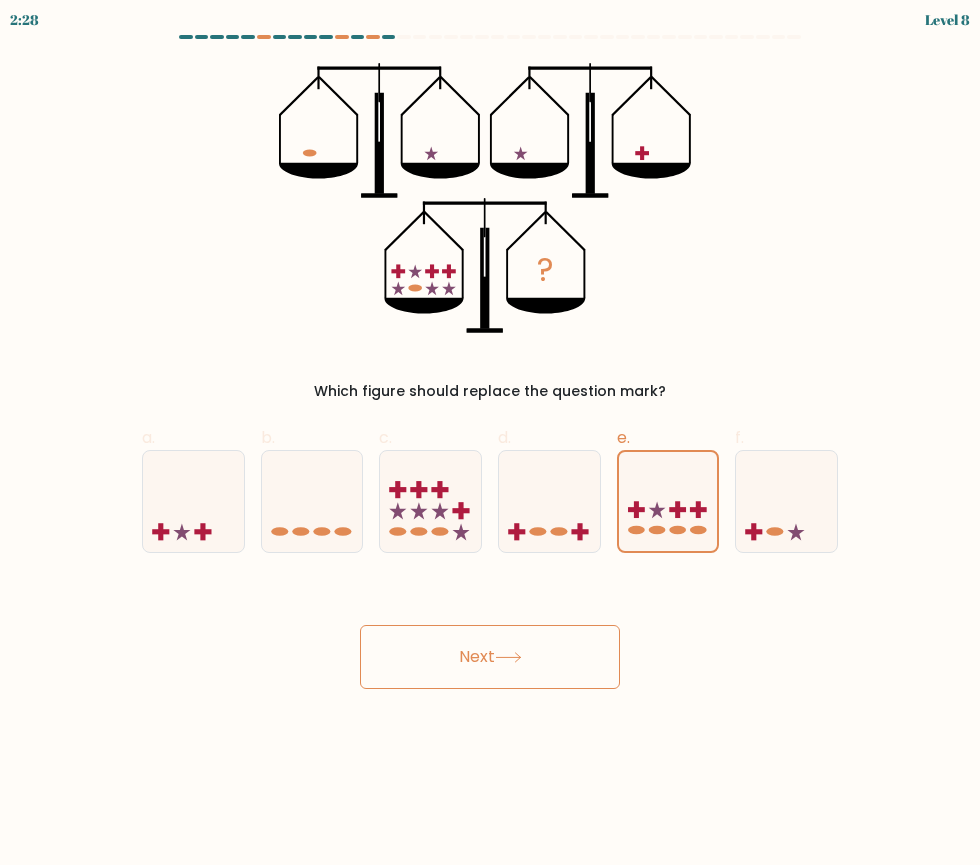 click on "Next" at bounding box center [490, 657] 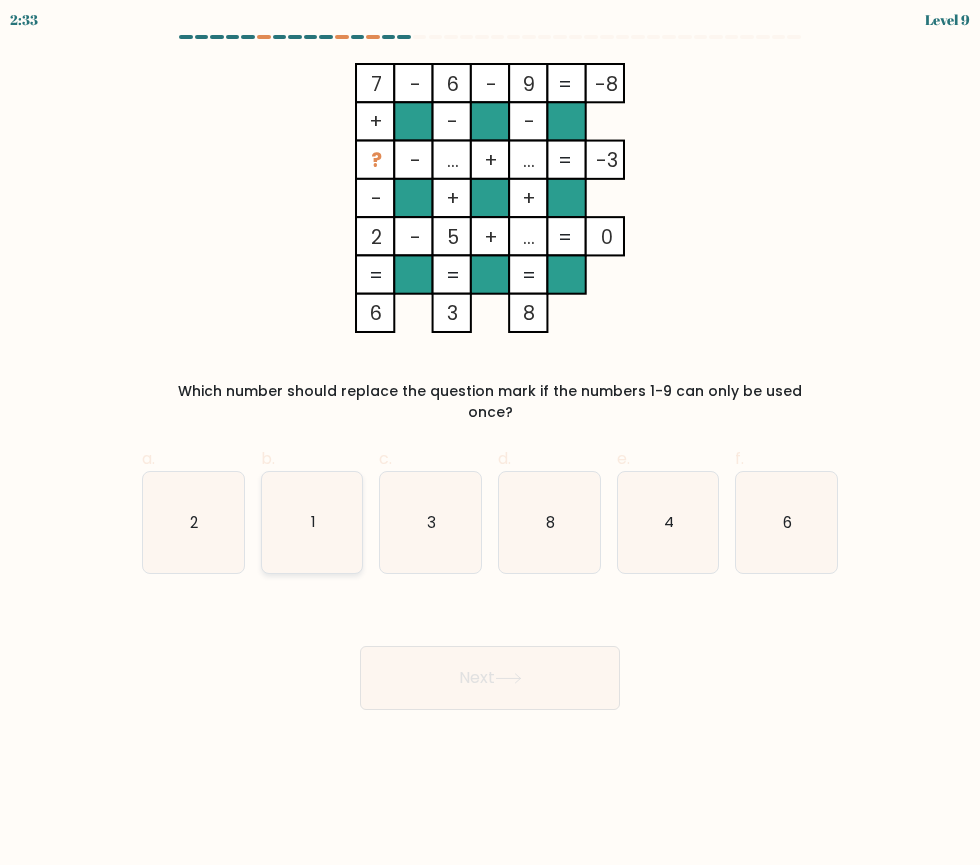 click on "1" at bounding box center [312, 522] 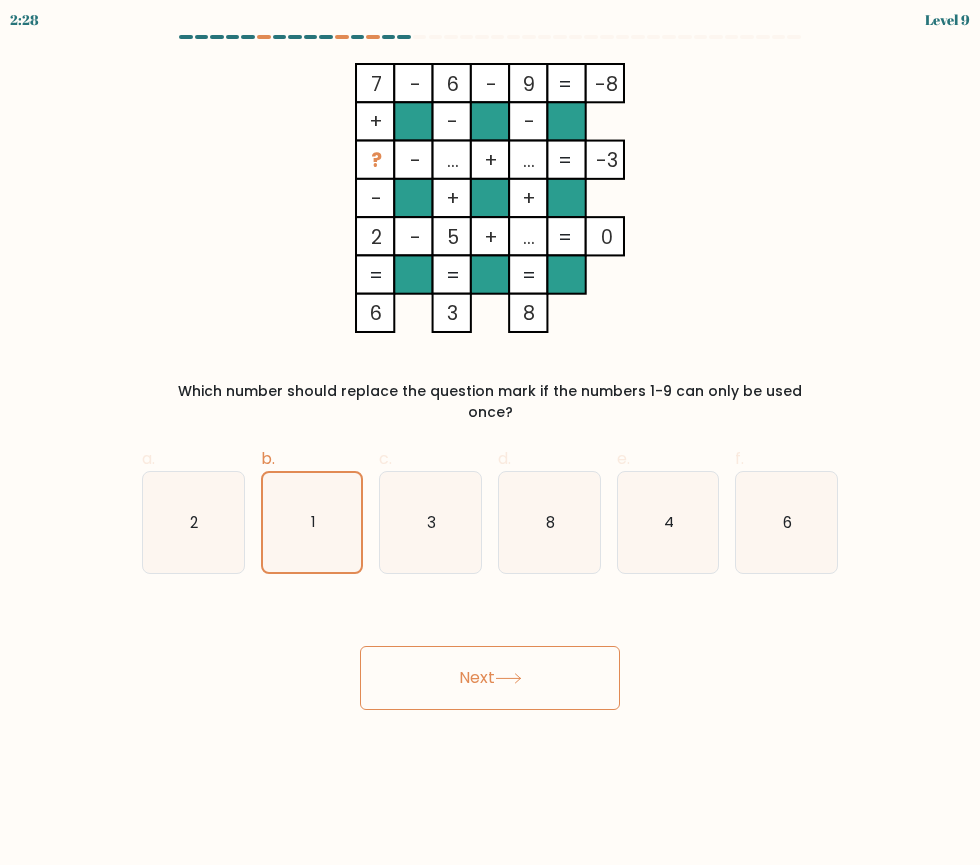 click on "Next" at bounding box center (490, 678) 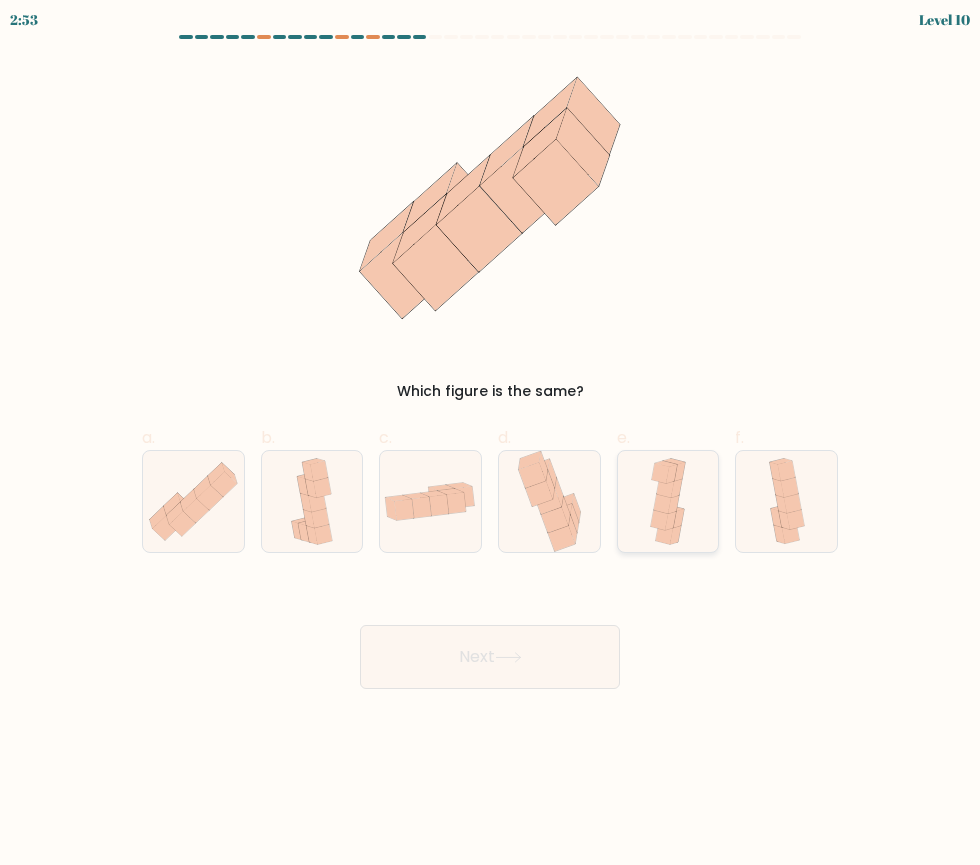 click at bounding box center [673, 504] 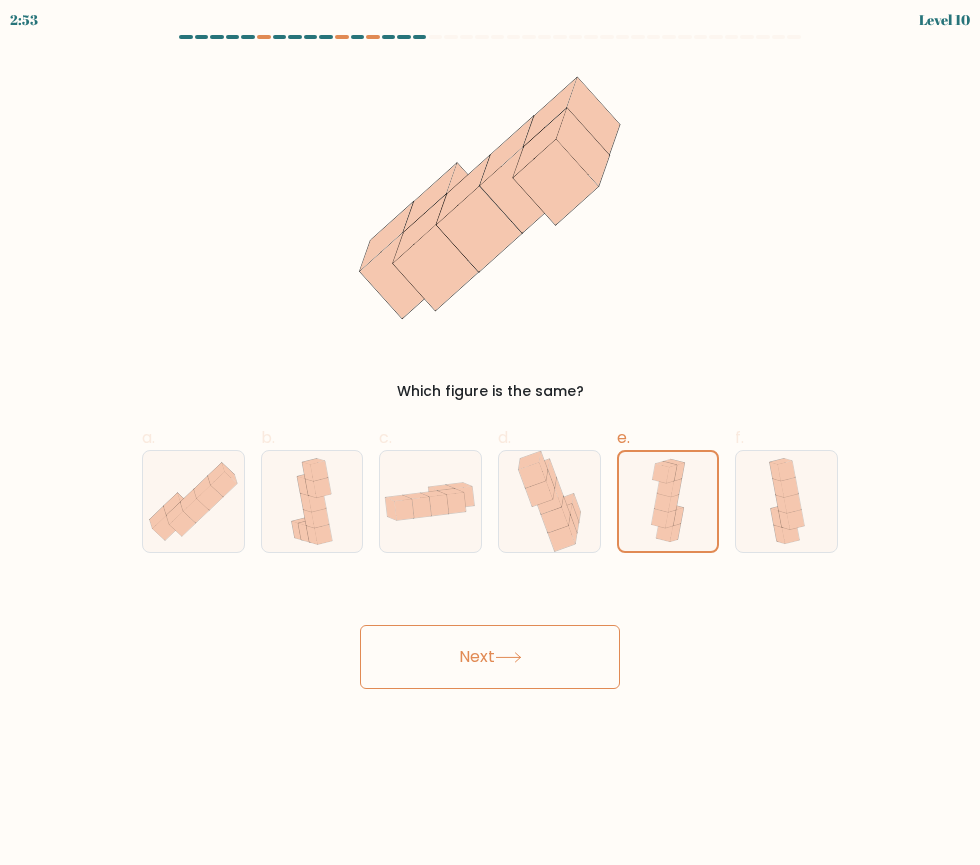 click on "Next" at bounding box center [490, 657] 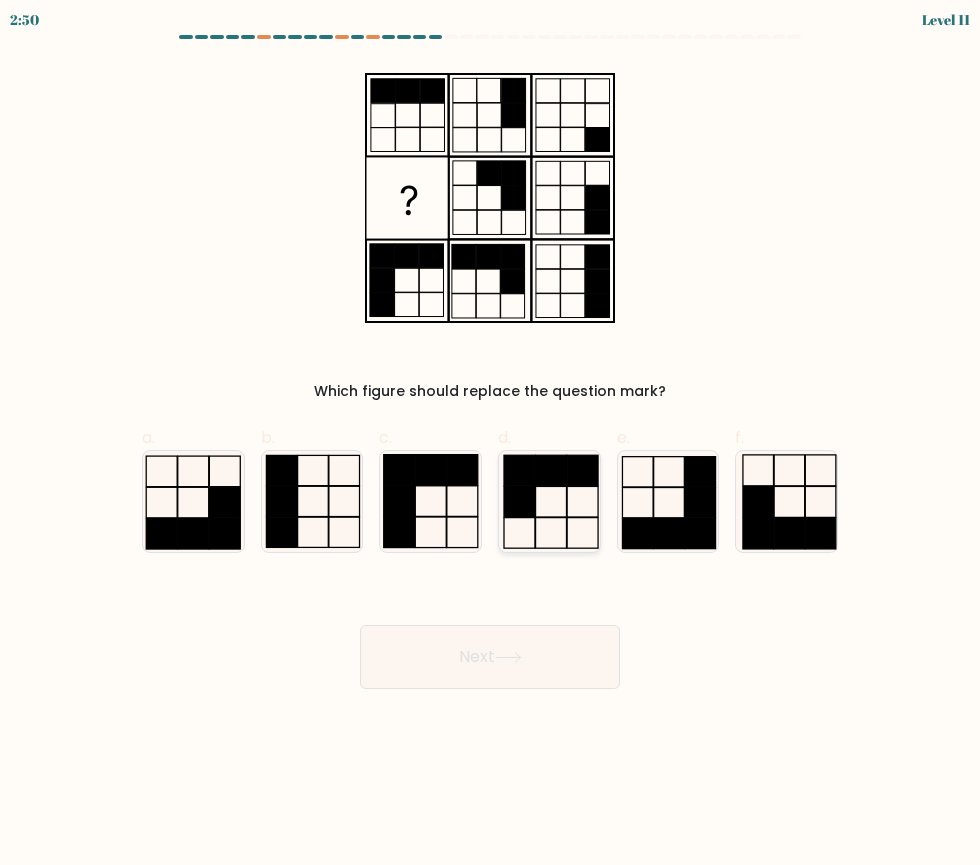 click at bounding box center (549, 501) 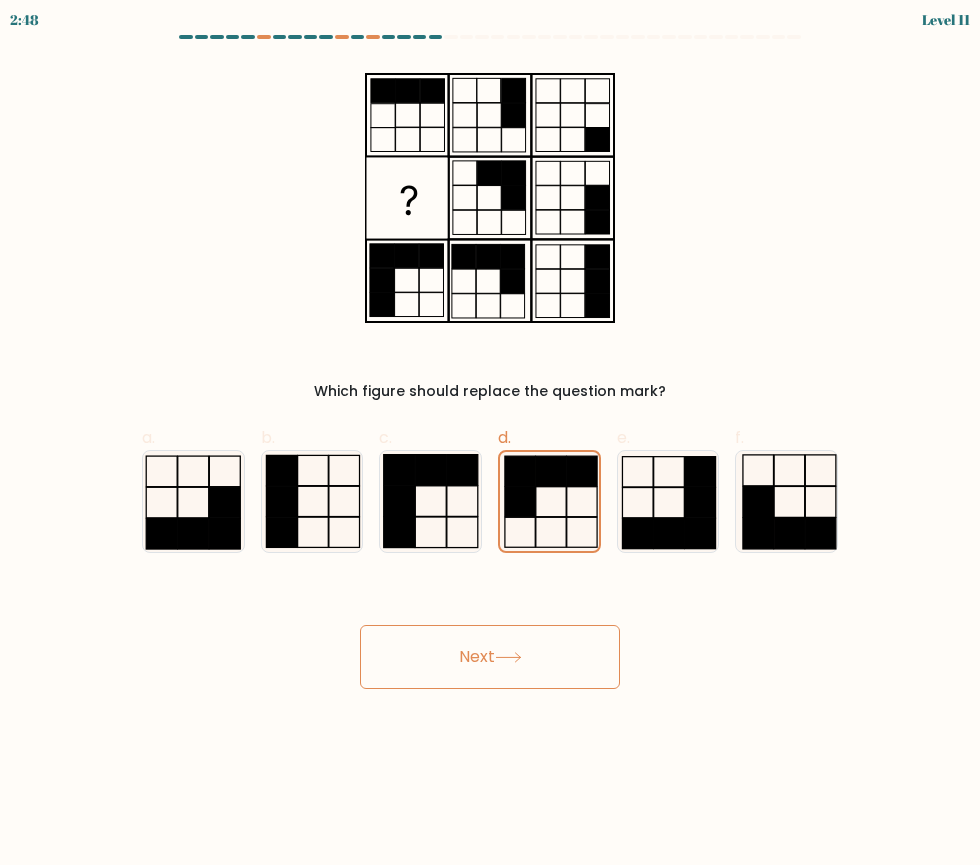 click on "Next" at bounding box center [490, 657] 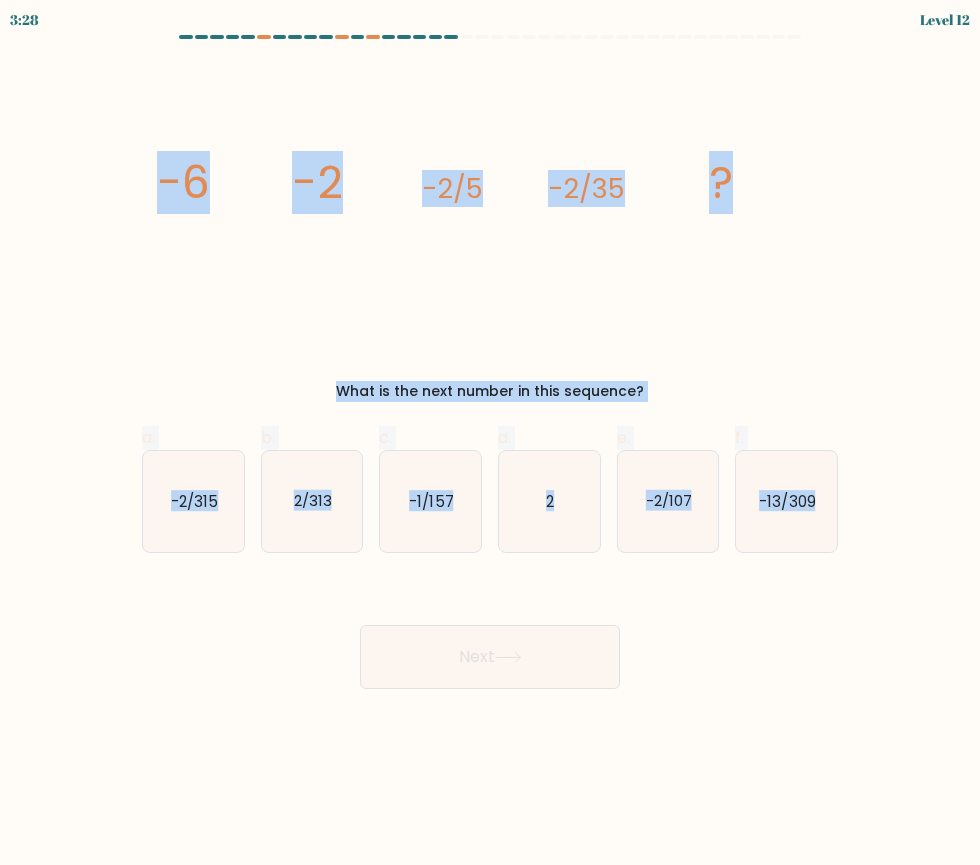 drag, startPoint x: 153, startPoint y: 181, endPoint x: 869, endPoint y: 535, distance: 798.7315 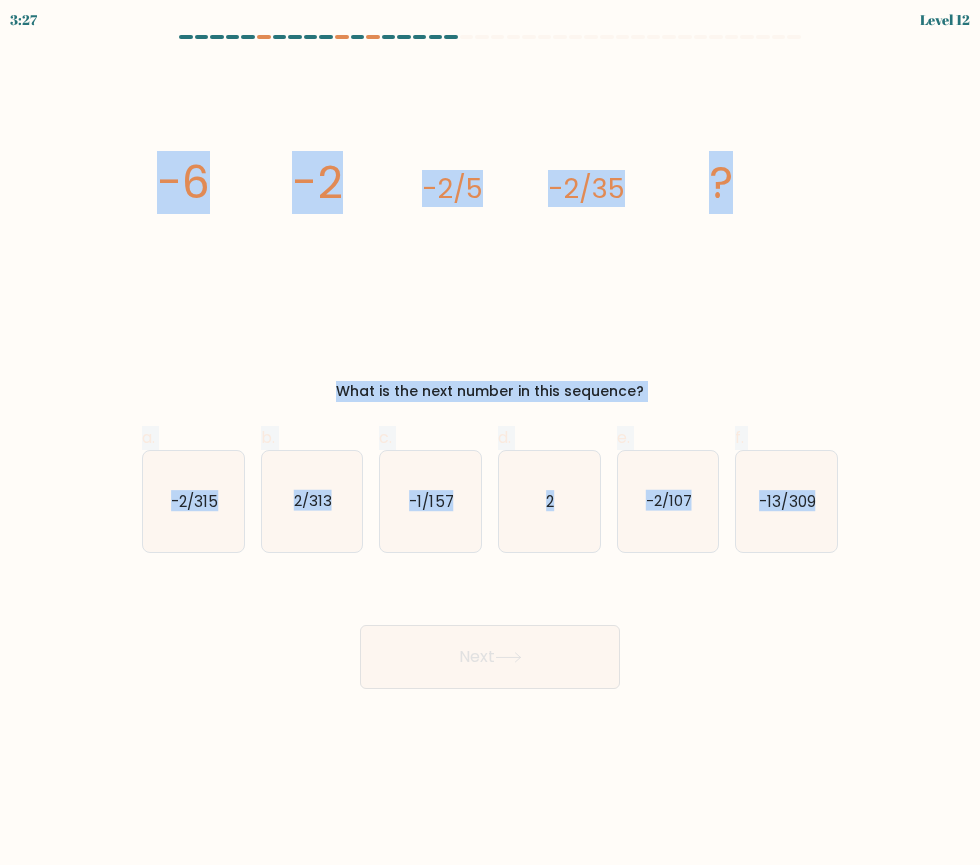 copy on "-6
-2
-2/5
-2/35
?
What is the next number in this sequence?
a.
-2/315
b.
2/313
c.
-1/157
d.
2
e.
-2/107
f.
-13/309" 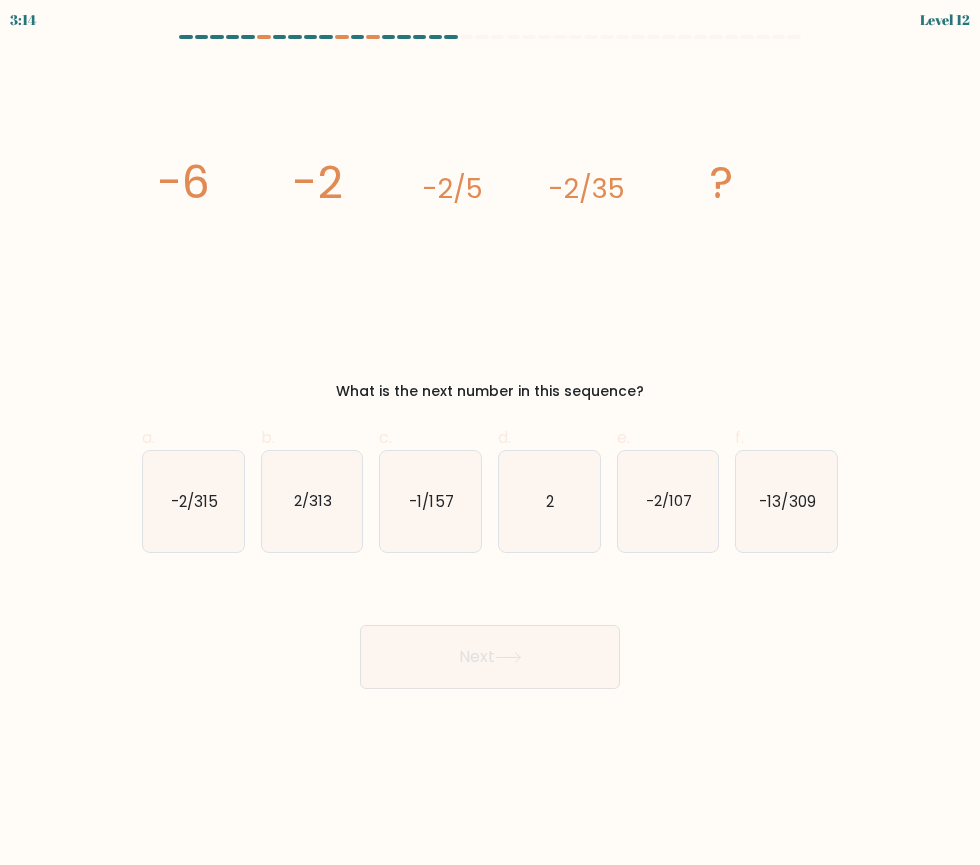 click on "Next" at bounding box center (490, 633) 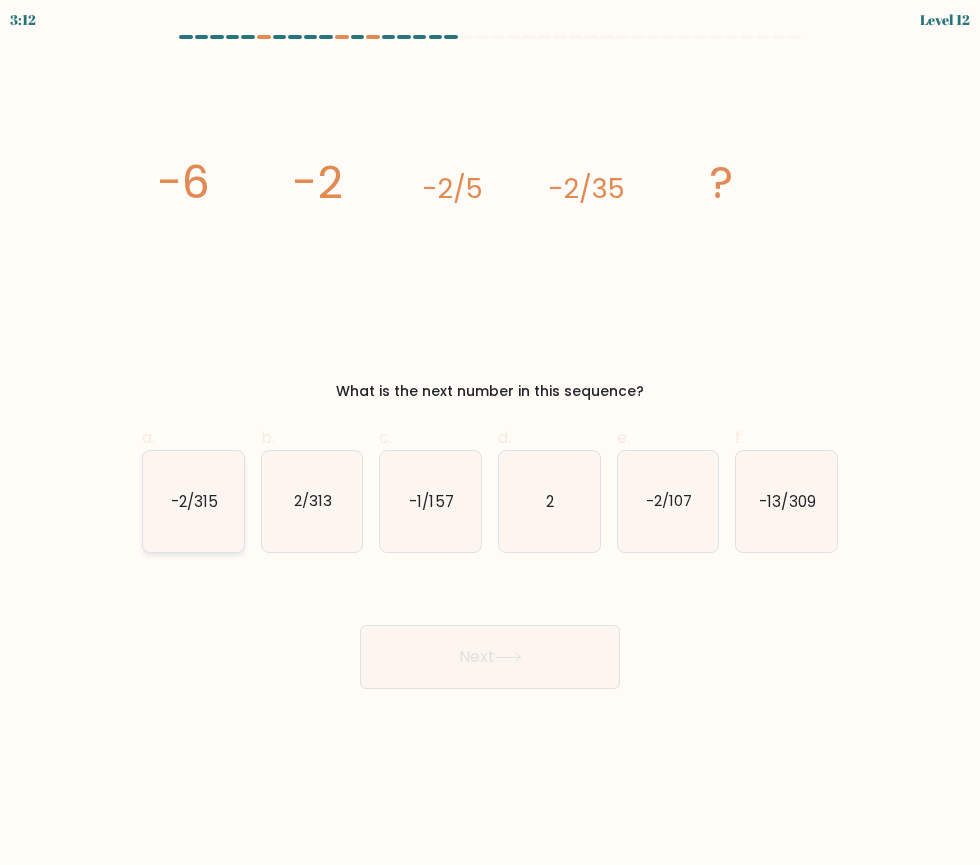 click on "-2/315" at bounding box center (193, 501) 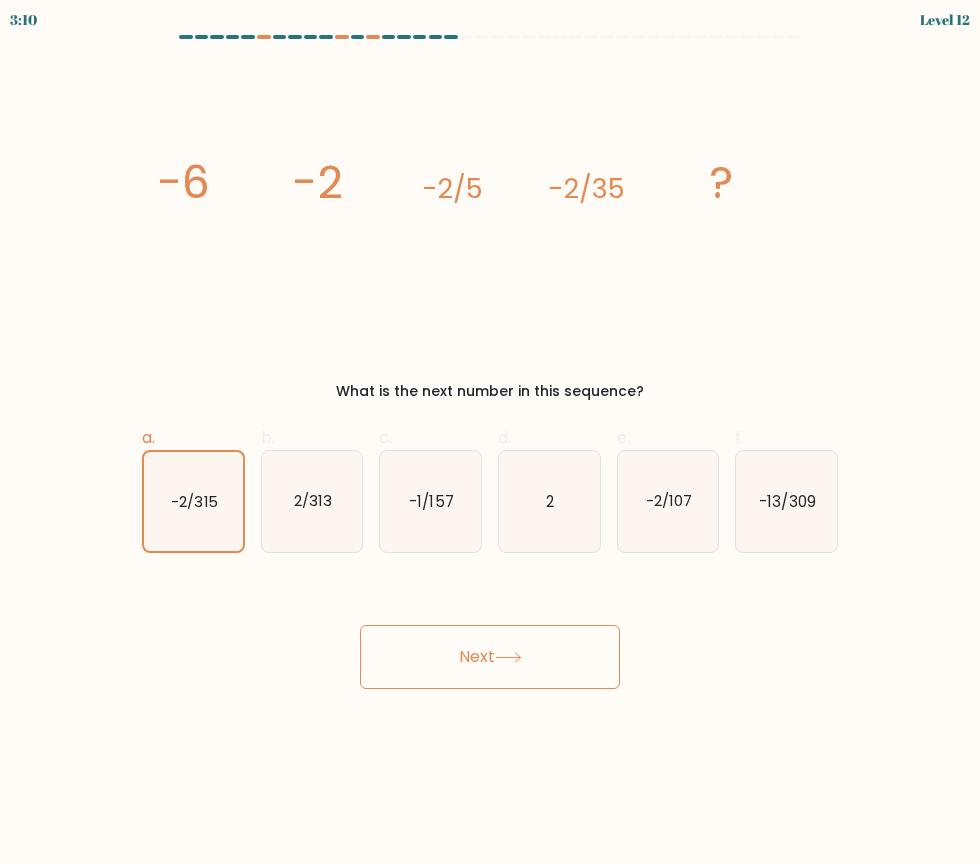 click on "Next" at bounding box center [490, 657] 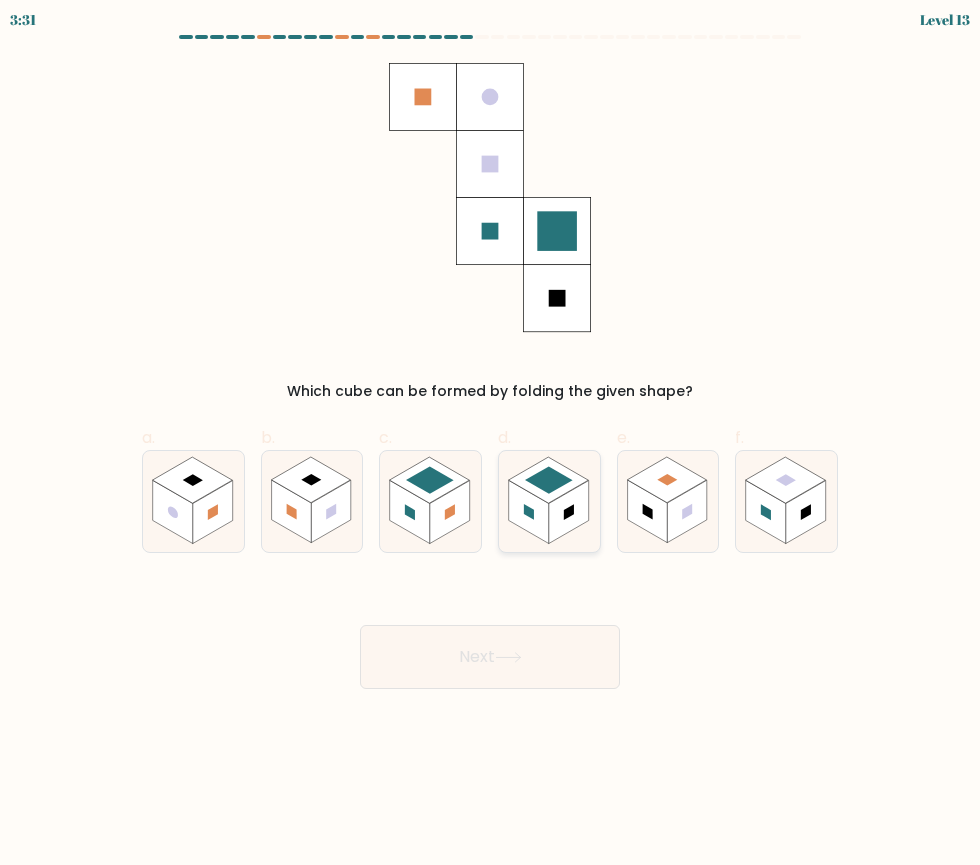 click at bounding box center [568, 511] 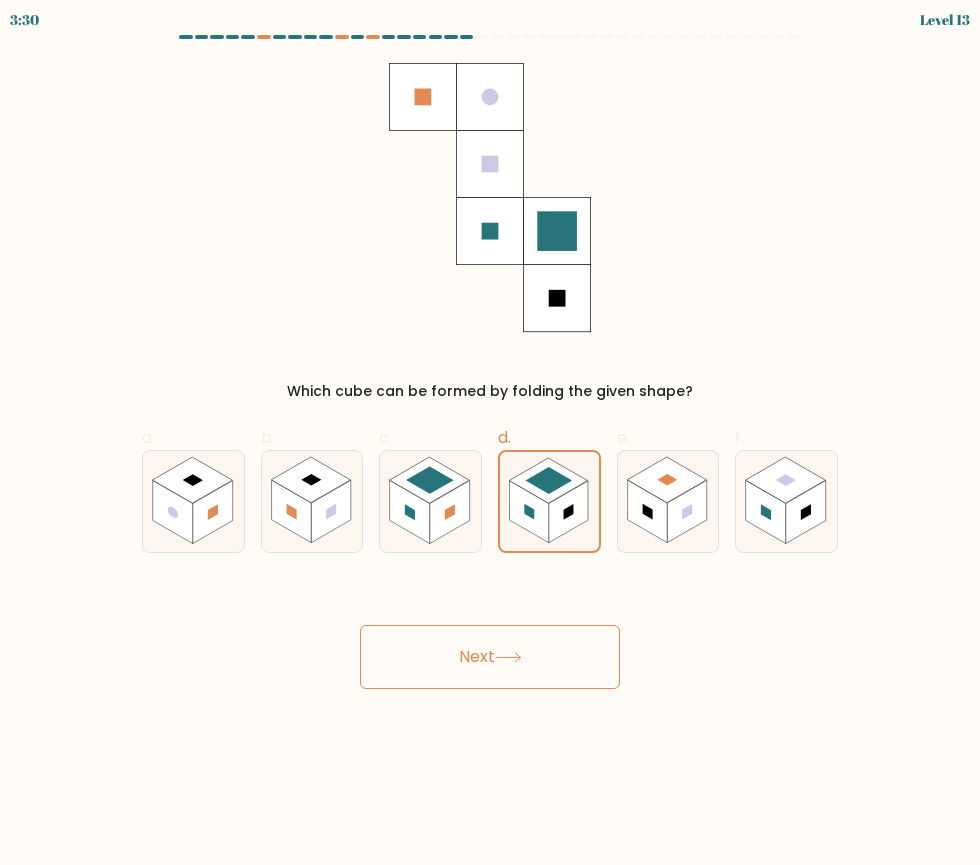 click on "Next" at bounding box center [490, 657] 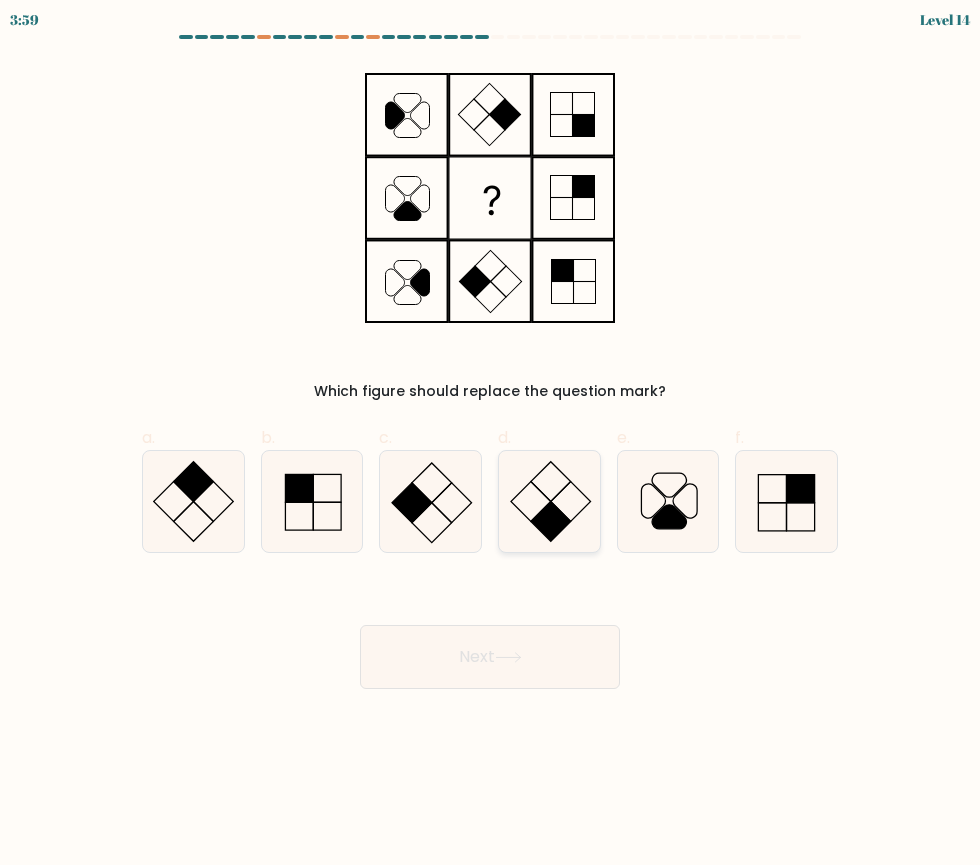 click at bounding box center [549, 501] 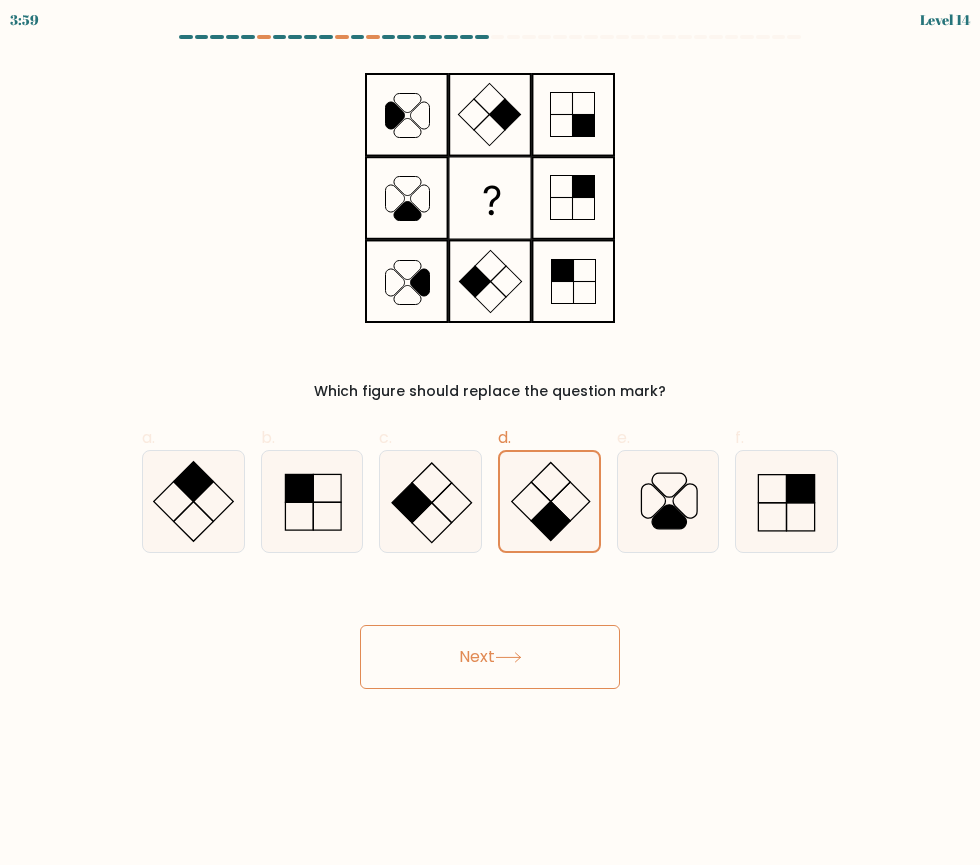 click on "Next" at bounding box center (490, 657) 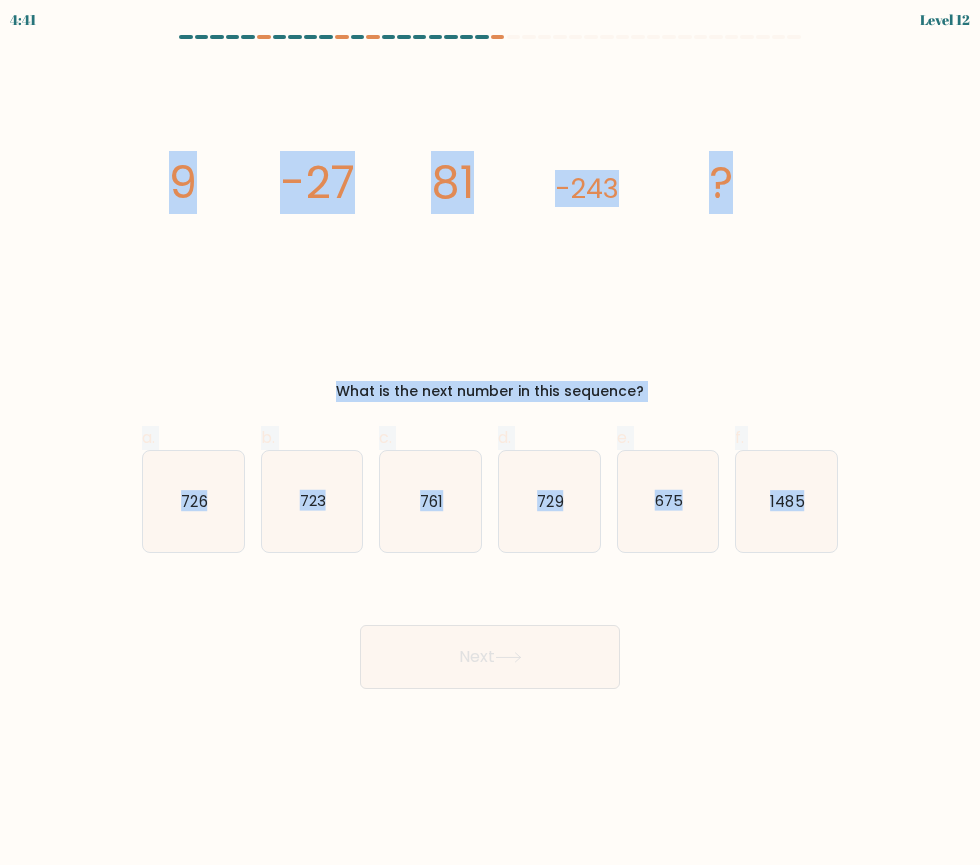 drag, startPoint x: 159, startPoint y: 165, endPoint x: 861, endPoint y: 500, distance: 777.8361 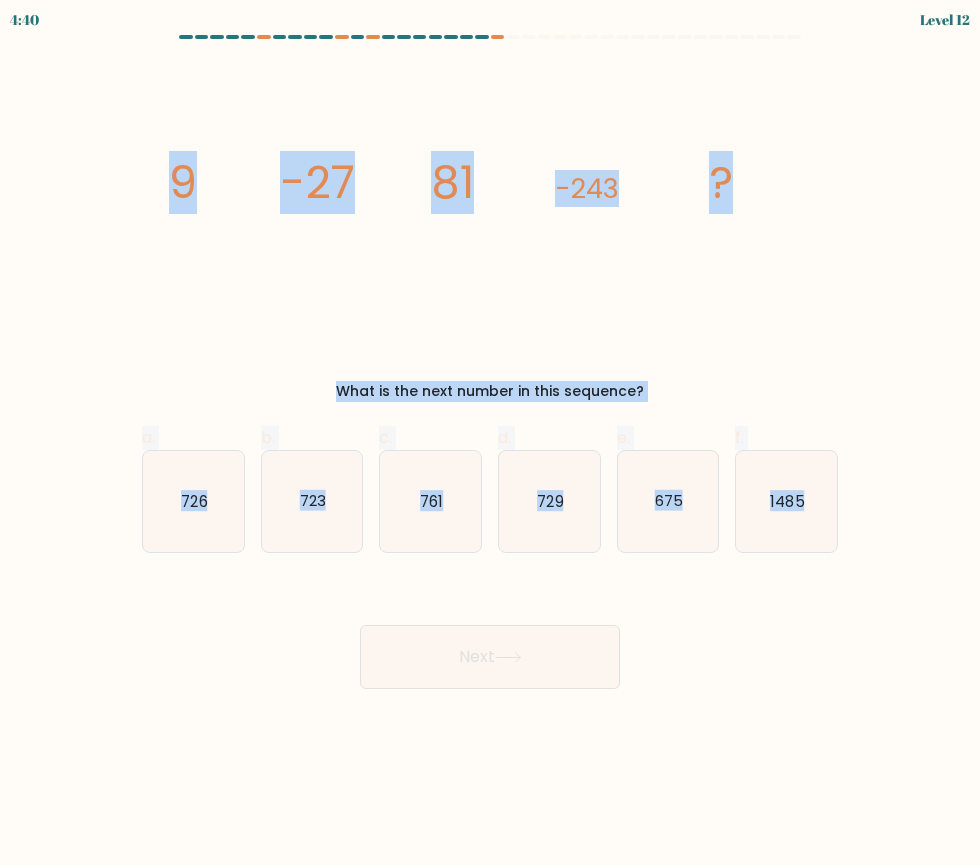 copy on "9
-27
81
-243
?
What is the next number in this sequence?
a.
726
b.
723
c.
761
d.
729
e.
675
f.
1485" 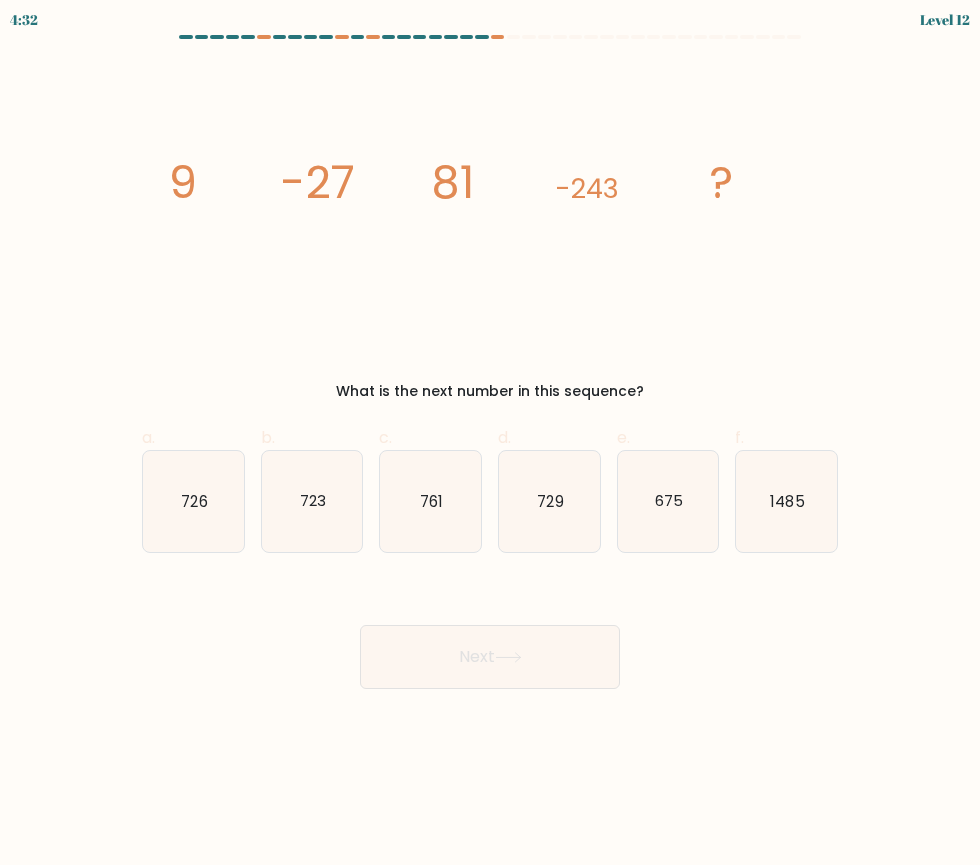 click on "Next" at bounding box center (490, 633) 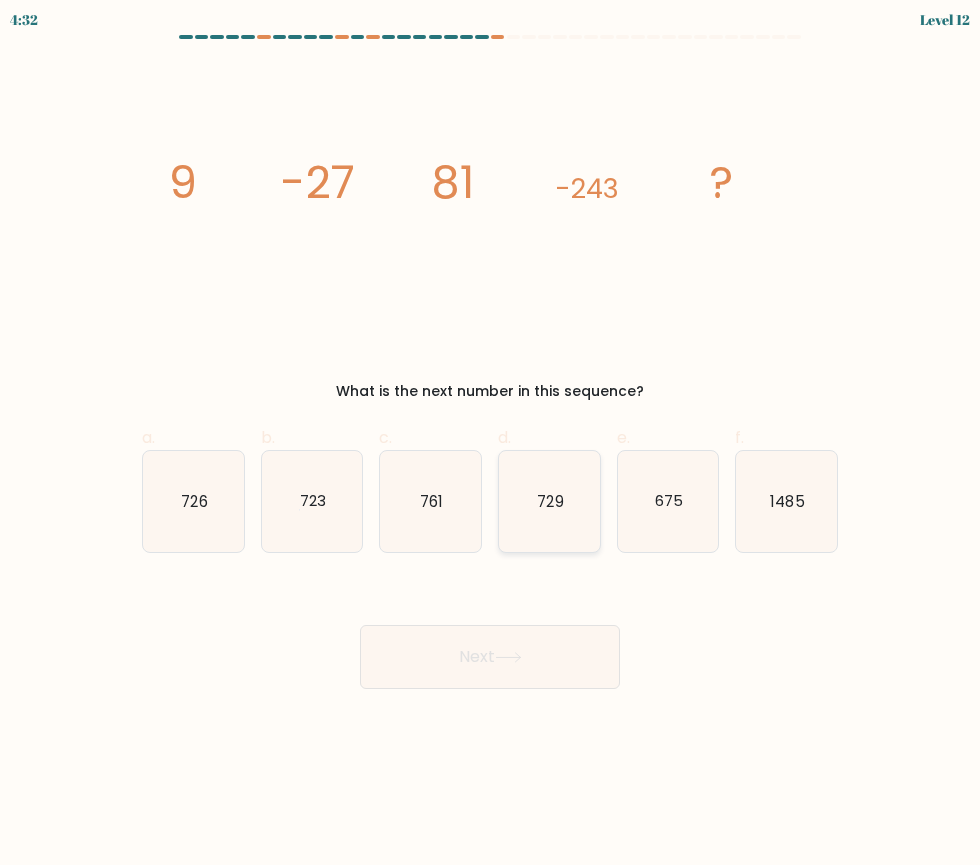 click on "729" at bounding box center (549, 501) 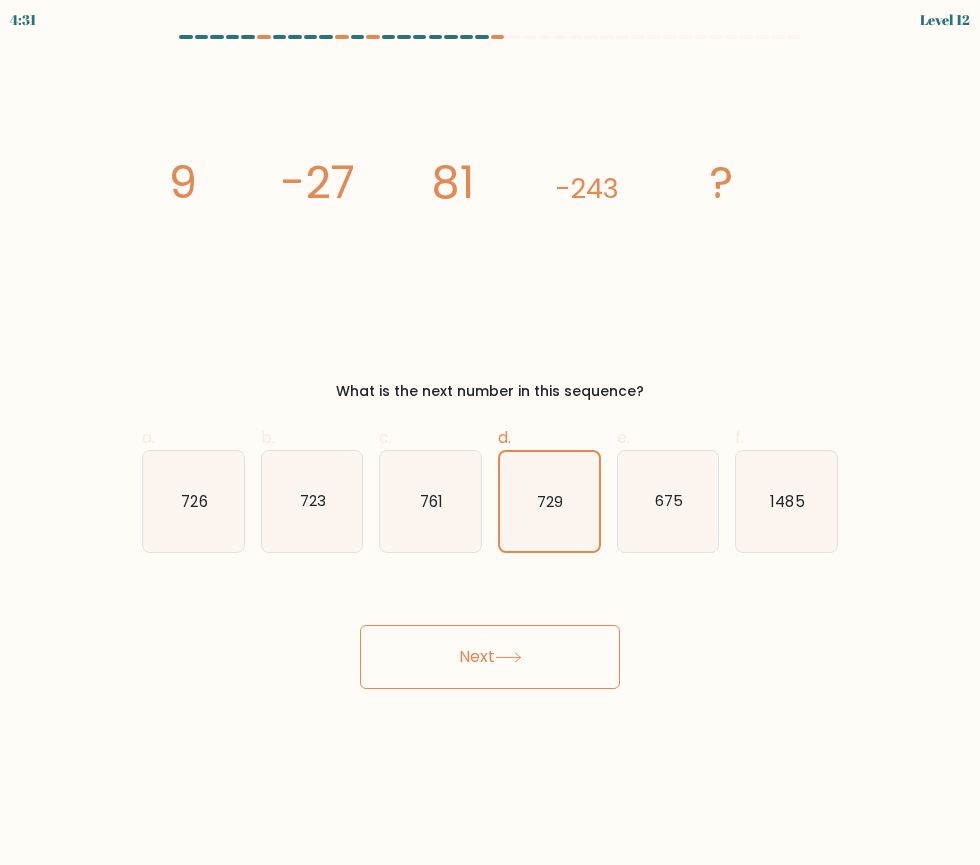 click on "Next" at bounding box center [490, 657] 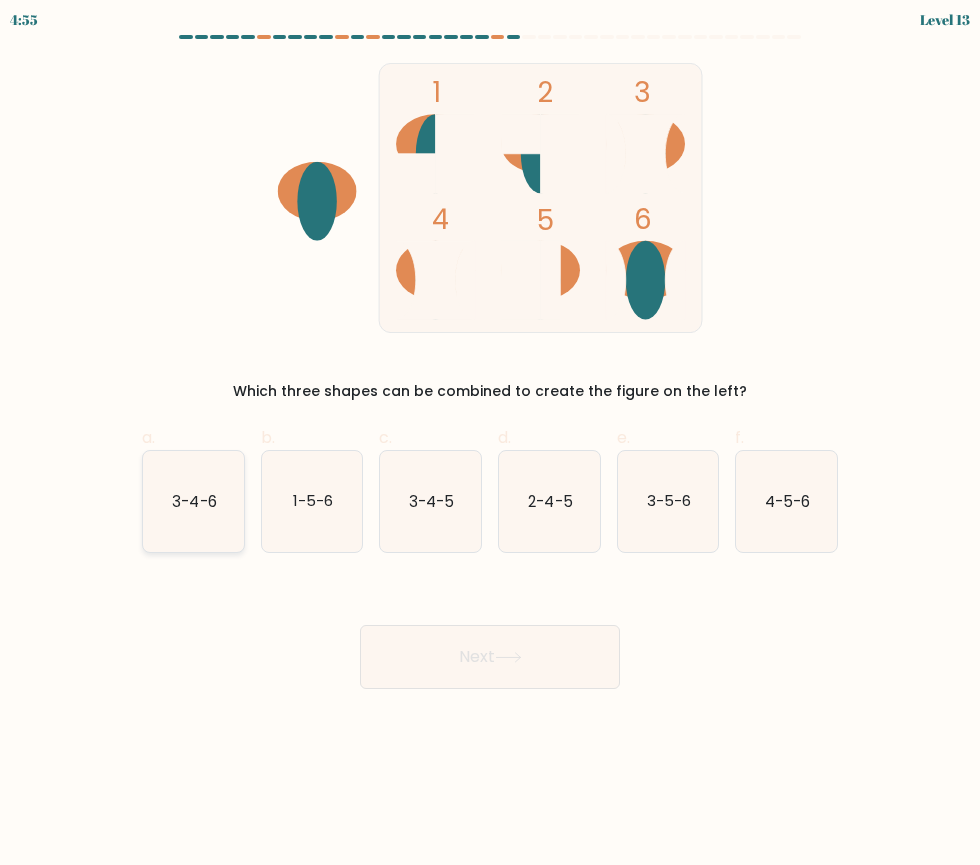click on "3-4-6" at bounding box center [194, 500] 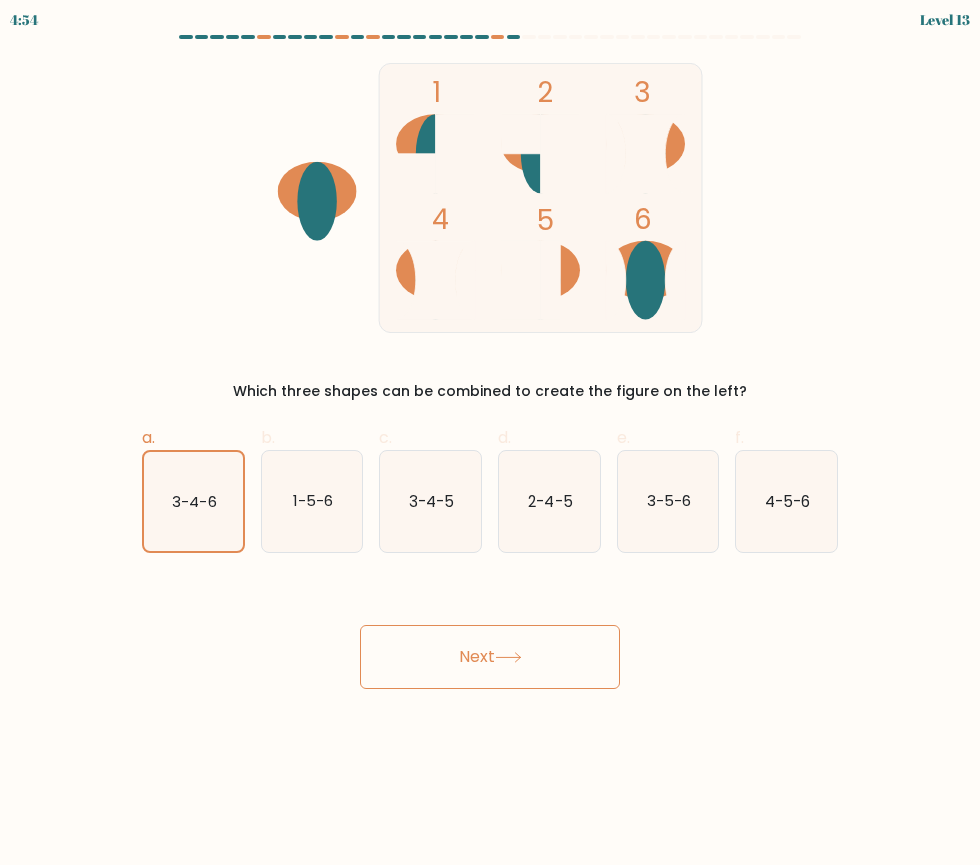 click on "Next" at bounding box center (490, 657) 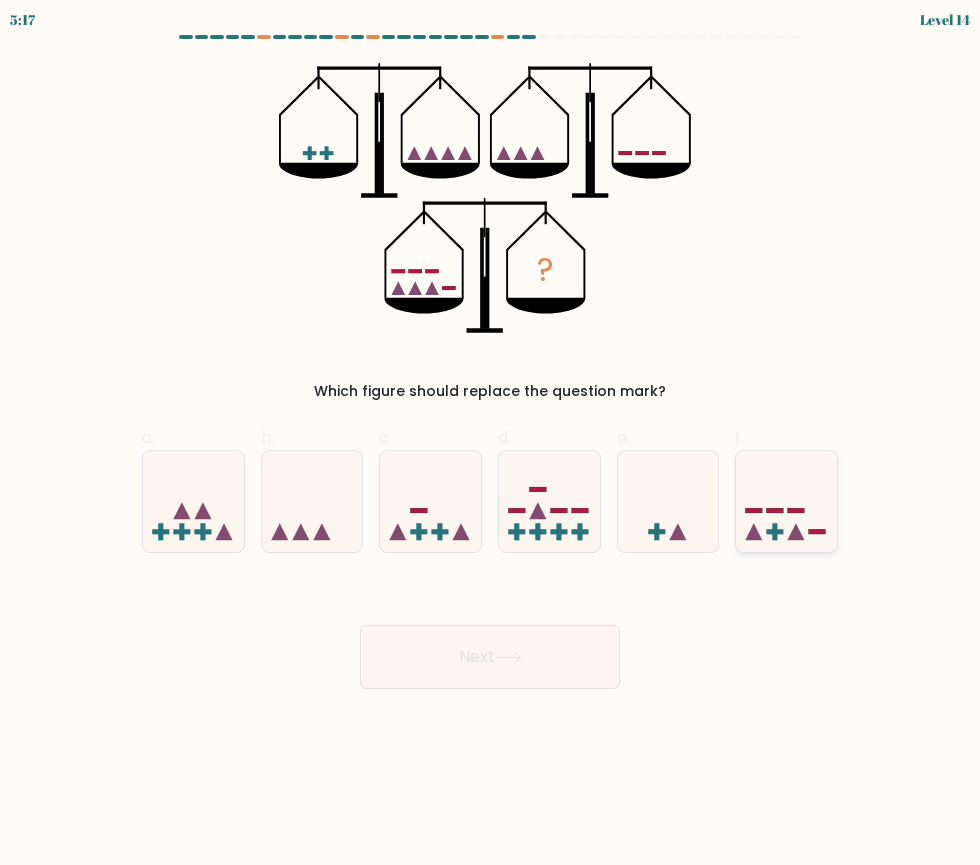 click at bounding box center [786, 501] 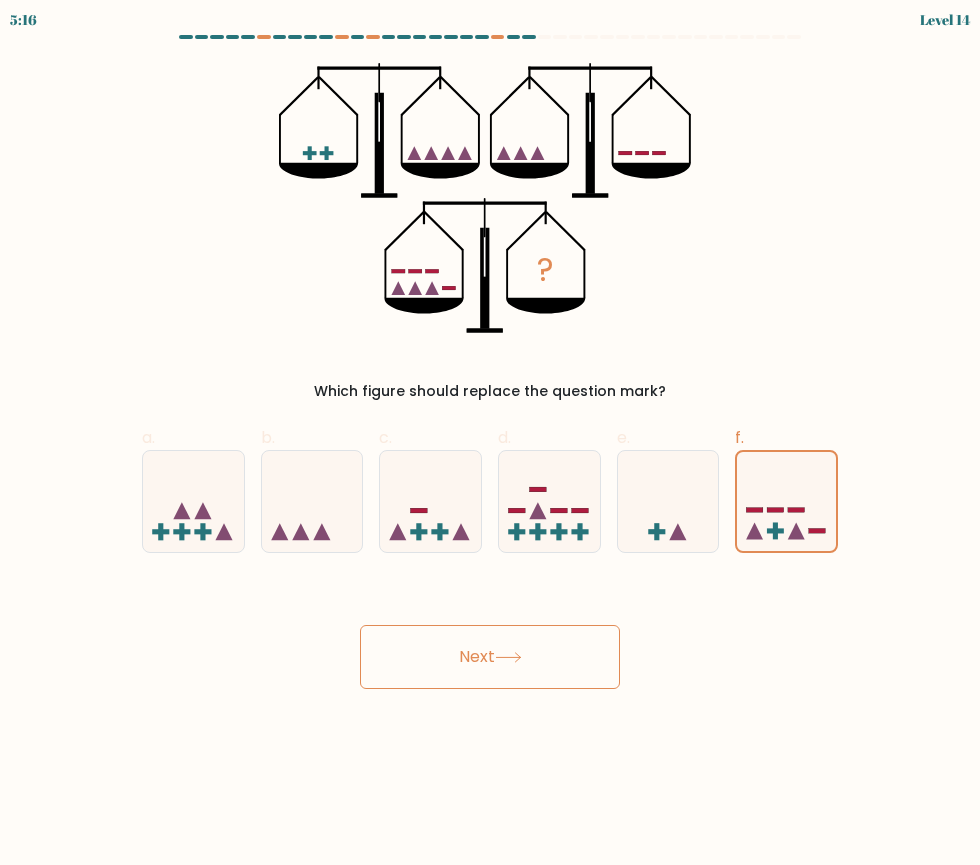 click on "Next" at bounding box center (490, 657) 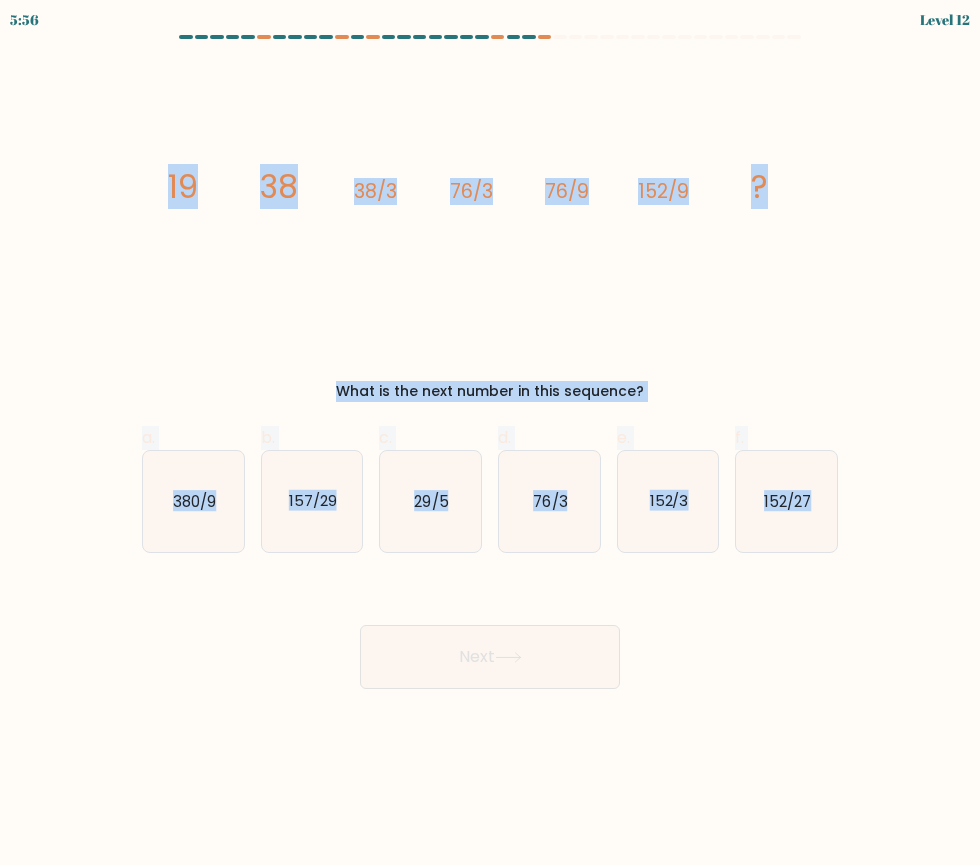 drag, startPoint x: 158, startPoint y: 166, endPoint x: 849, endPoint y: 535, distance: 783.353 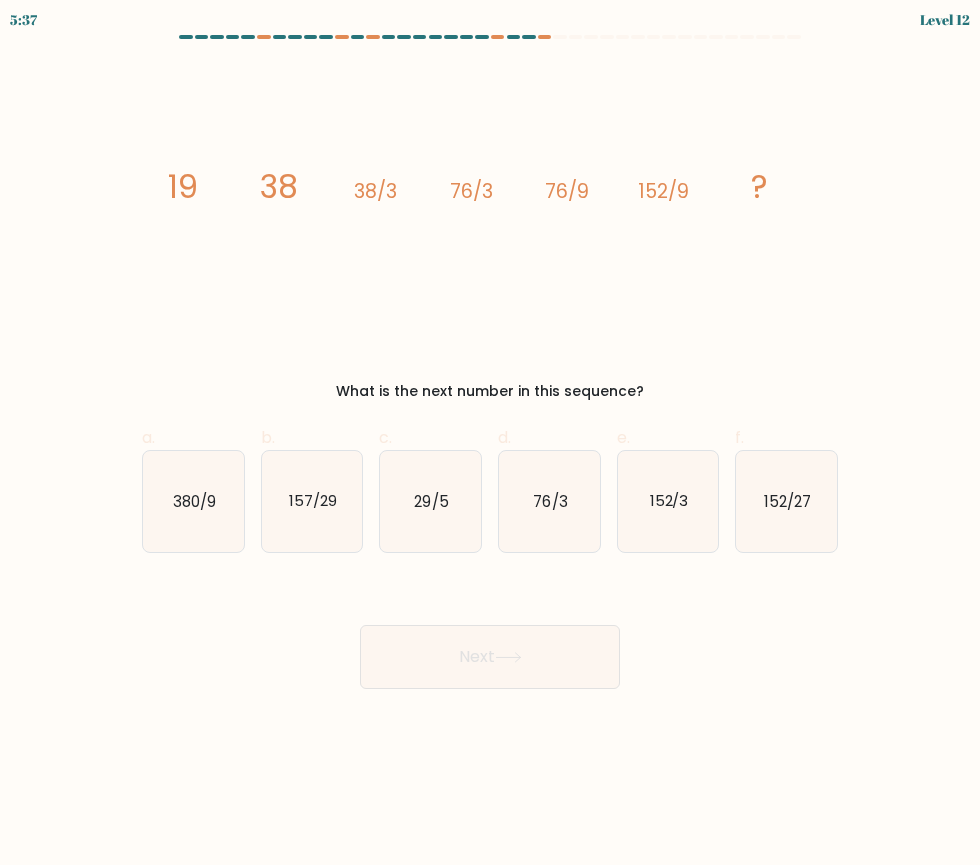 click at bounding box center (490, 362) 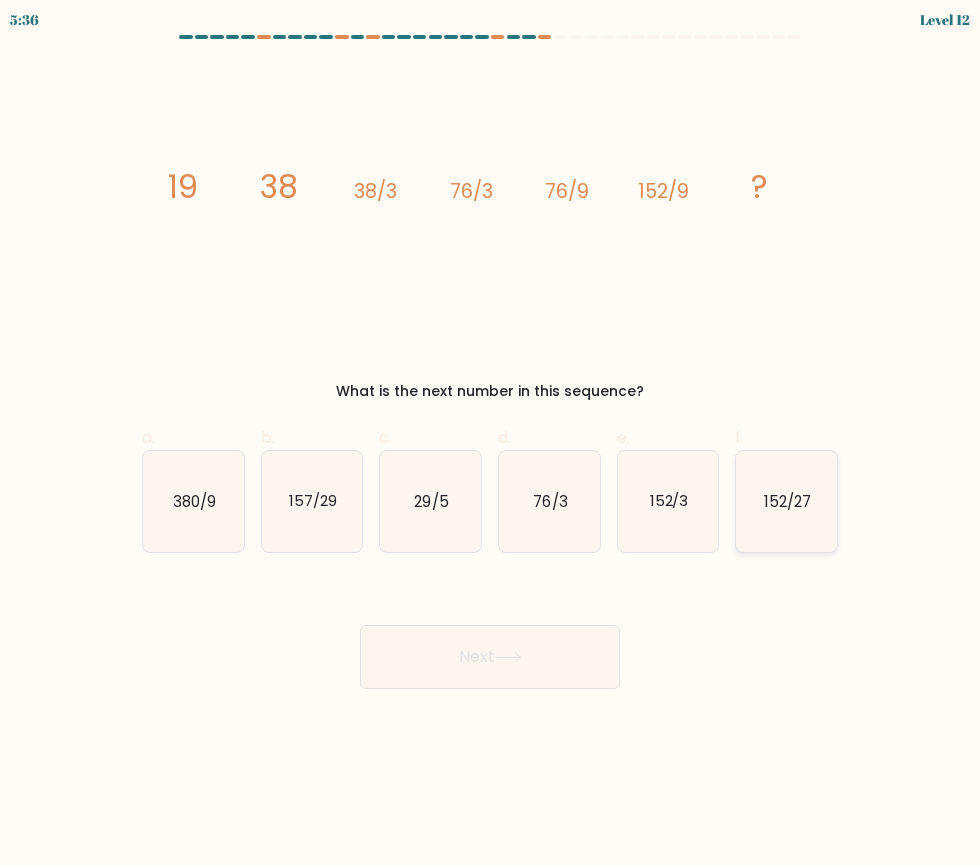click on "152/27" at bounding box center [786, 501] 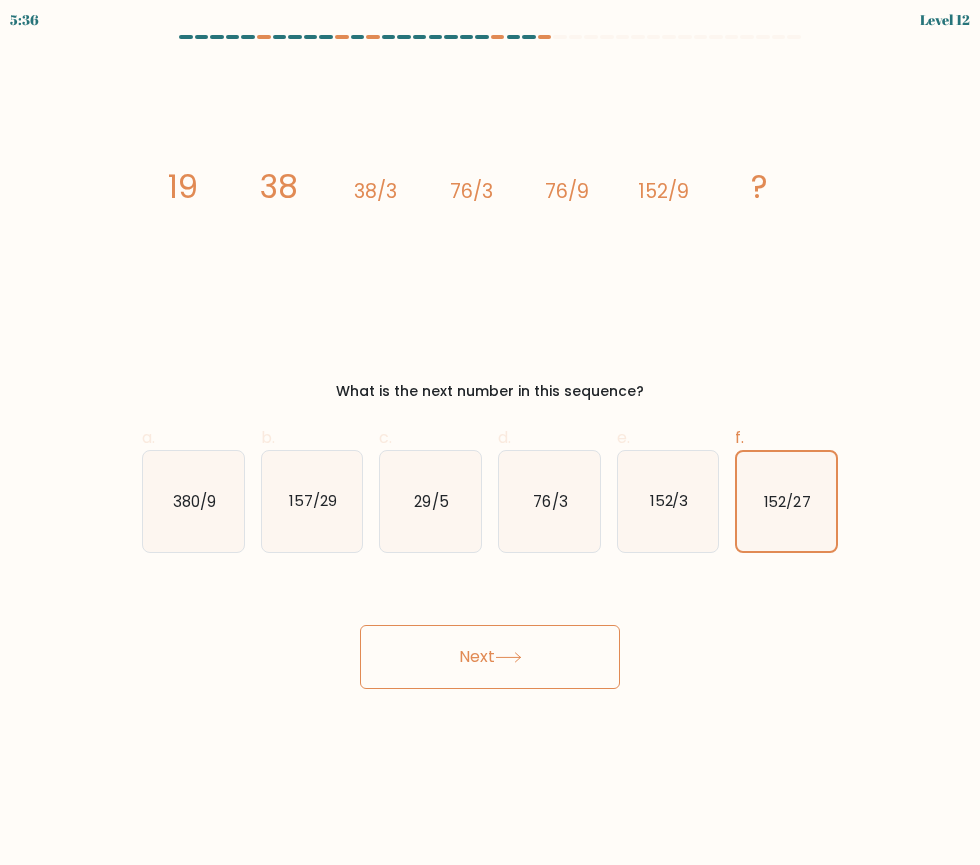 click on "Next" at bounding box center (490, 657) 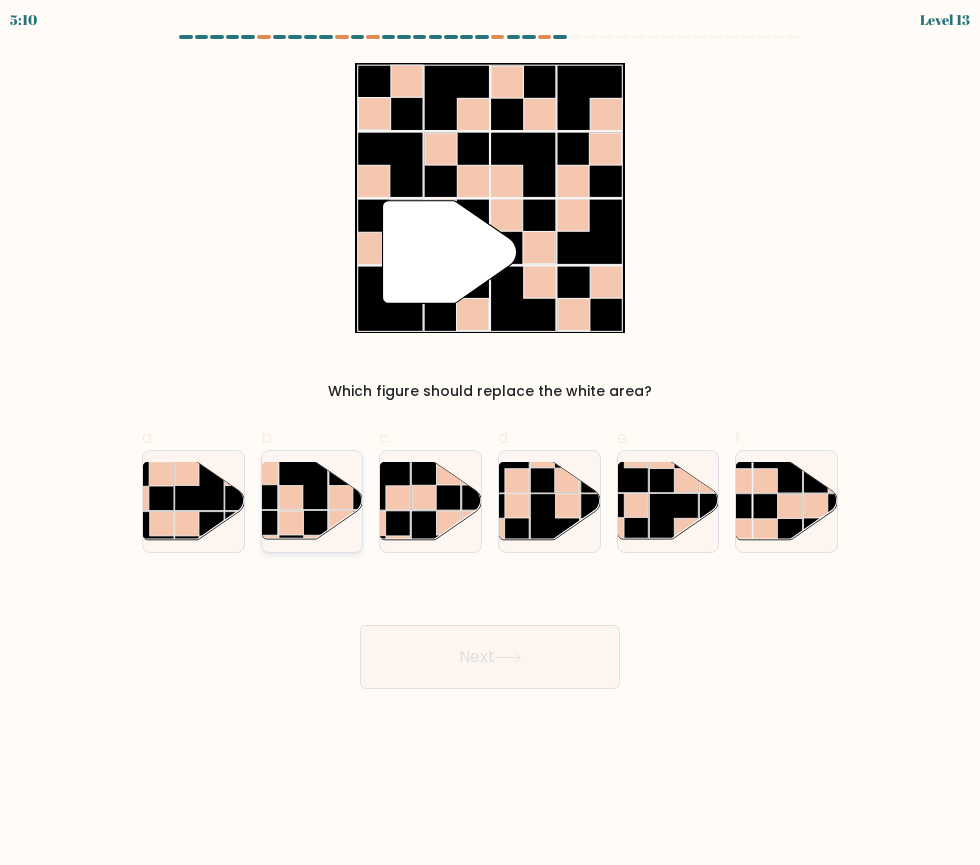 click at bounding box center [291, 498] 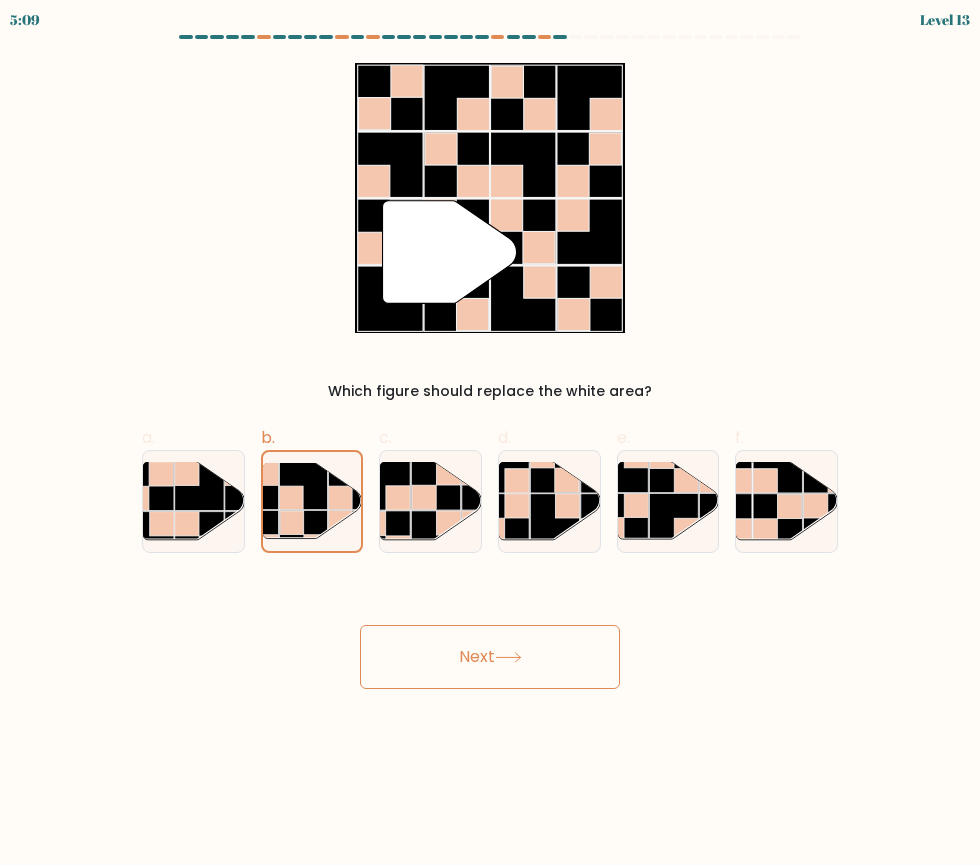 click on "Next" at bounding box center [490, 657] 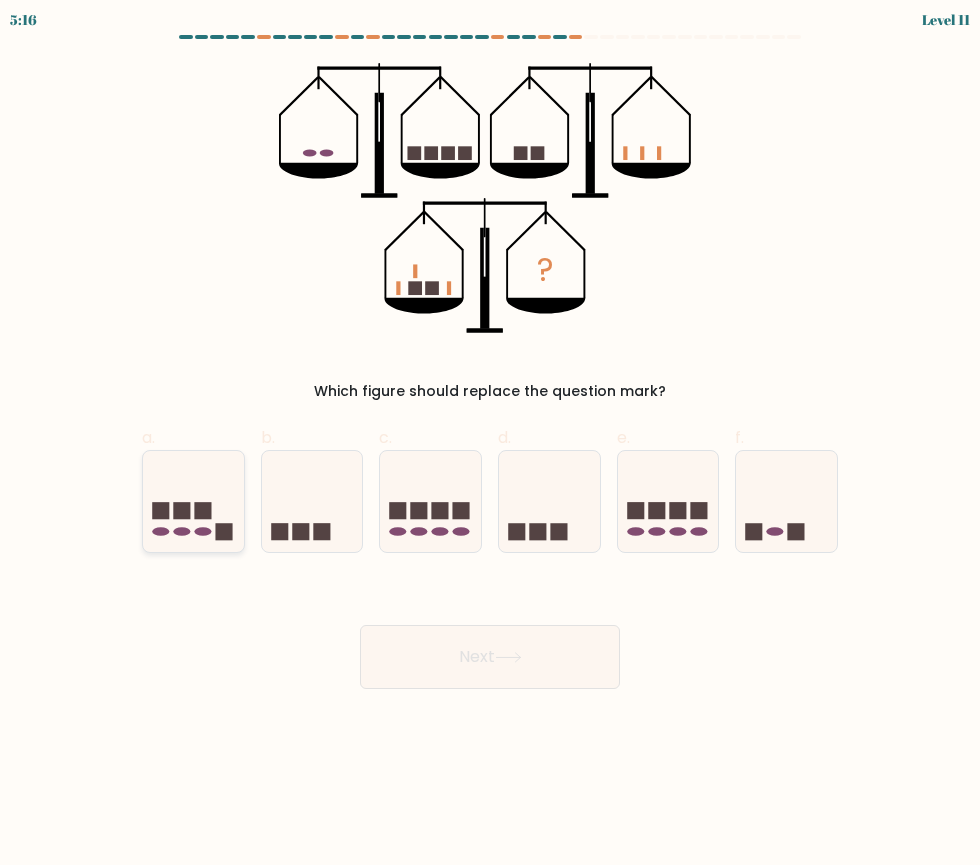 click at bounding box center (193, 501) 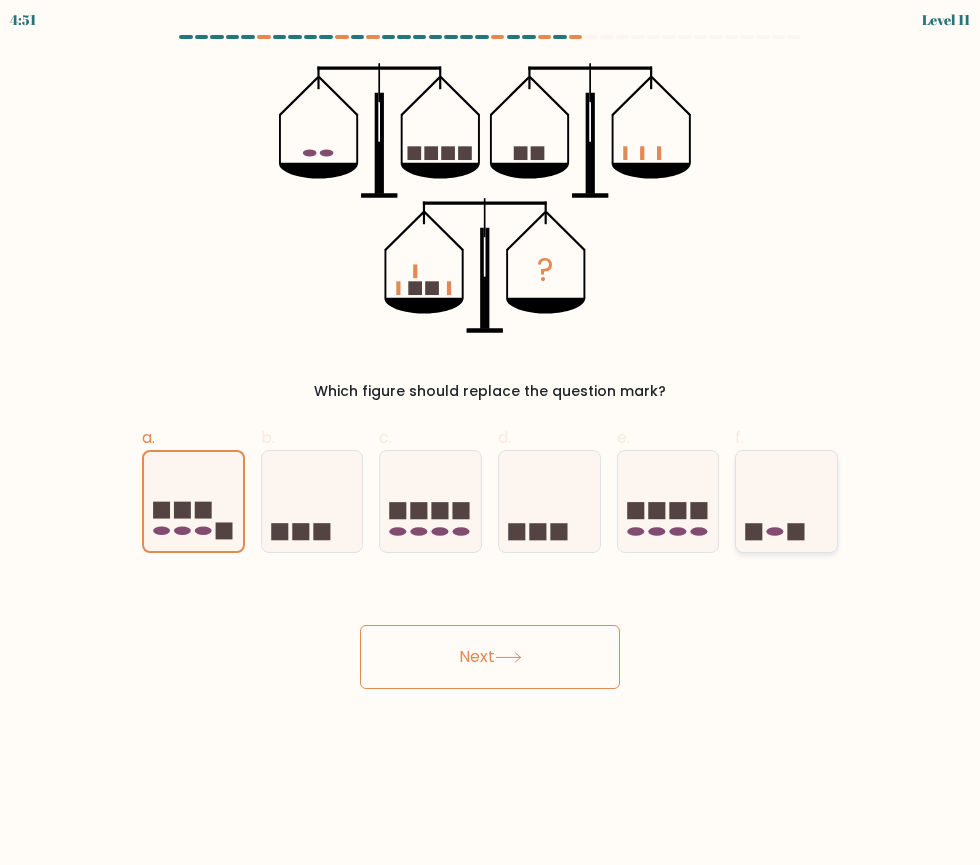 click at bounding box center [786, 501] 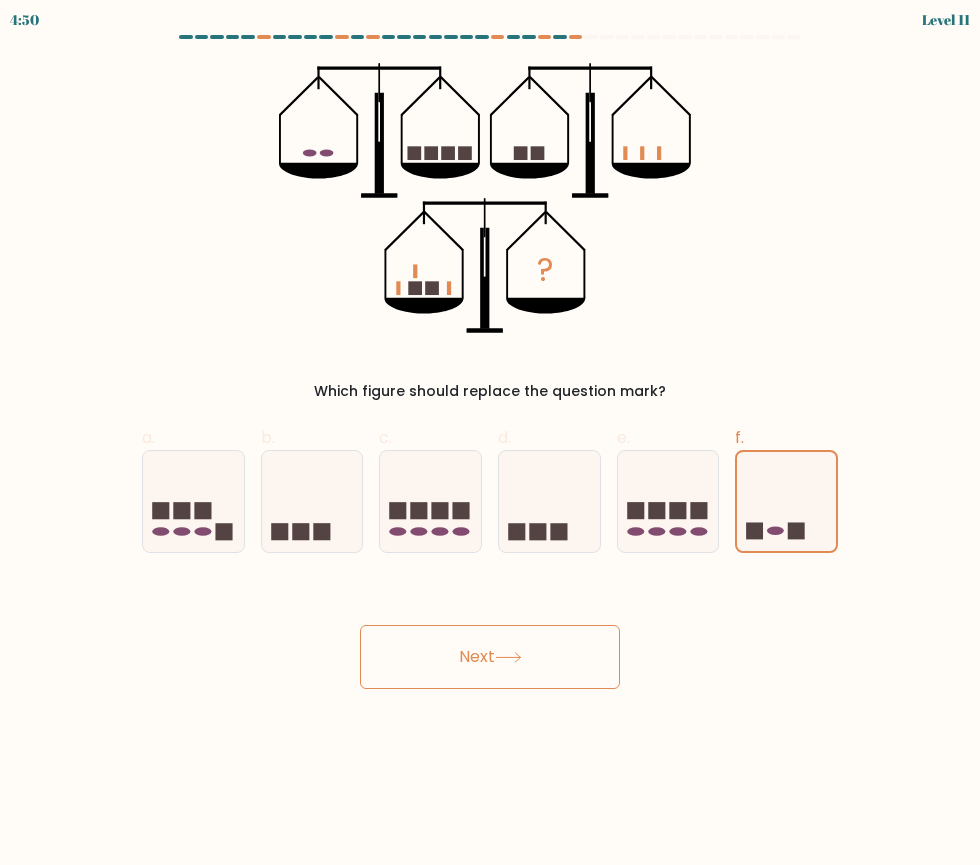 click on "Next" at bounding box center (490, 657) 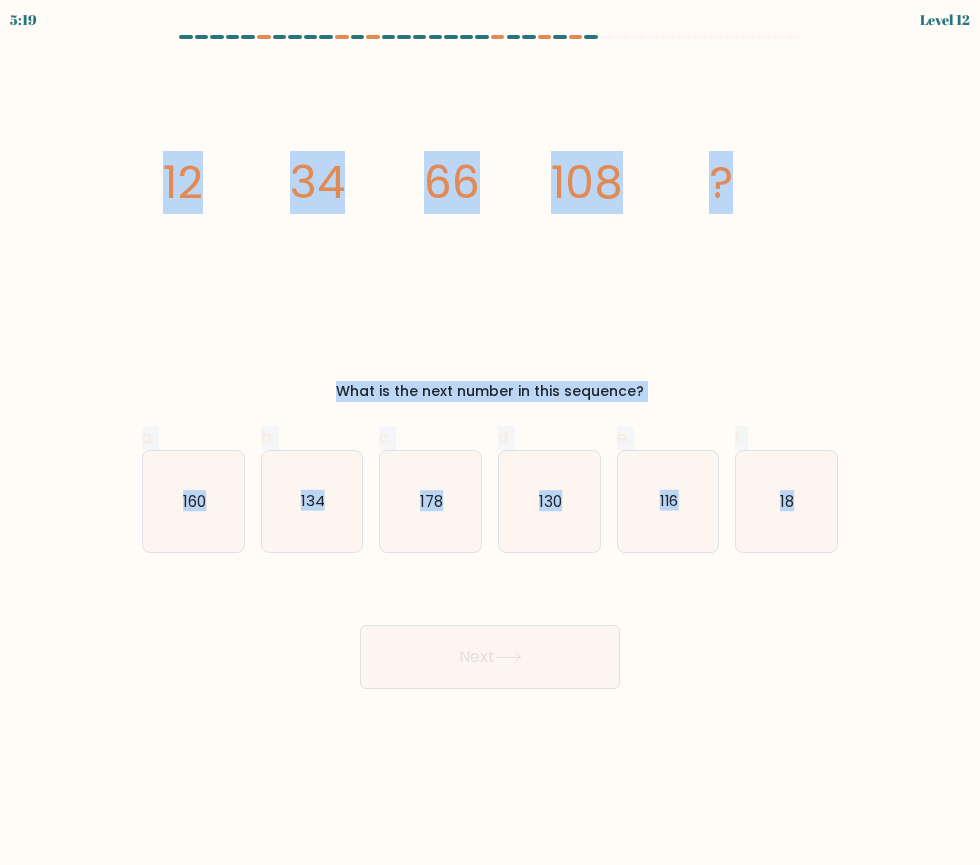 drag, startPoint x: 162, startPoint y: 181, endPoint x: 872, endPoint y: 572, distance: 810.54364 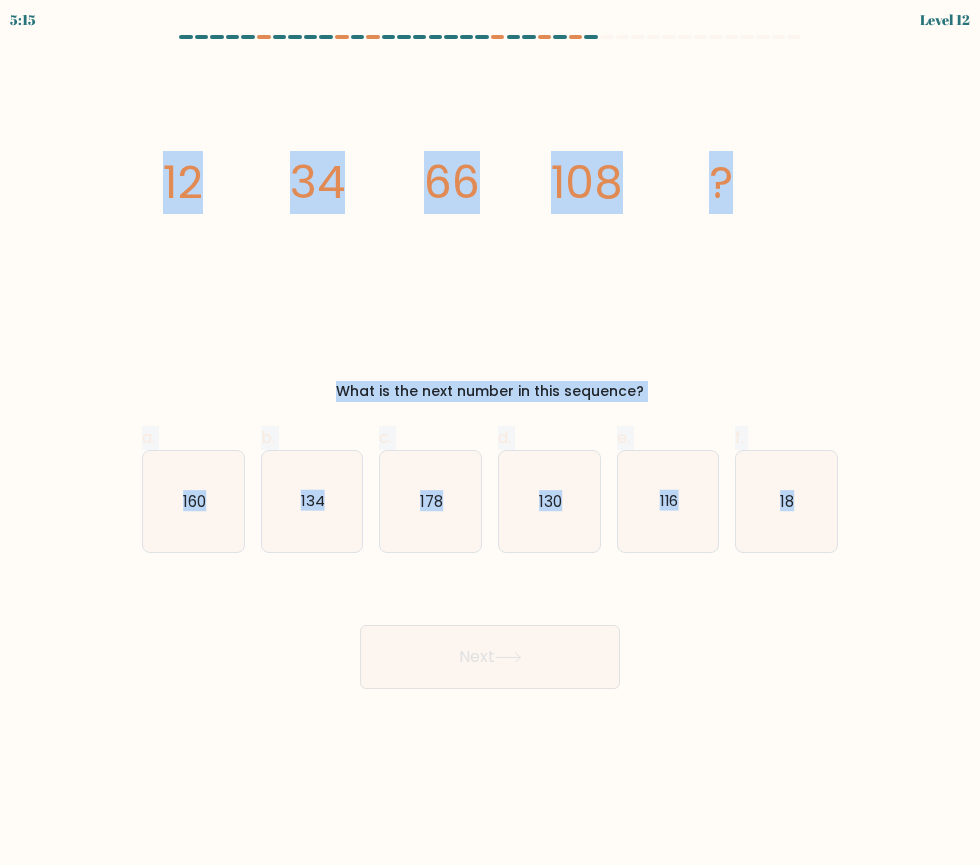 click on "image/svg+xml
12
34
66
108
?" at bounding box center [490, 198] 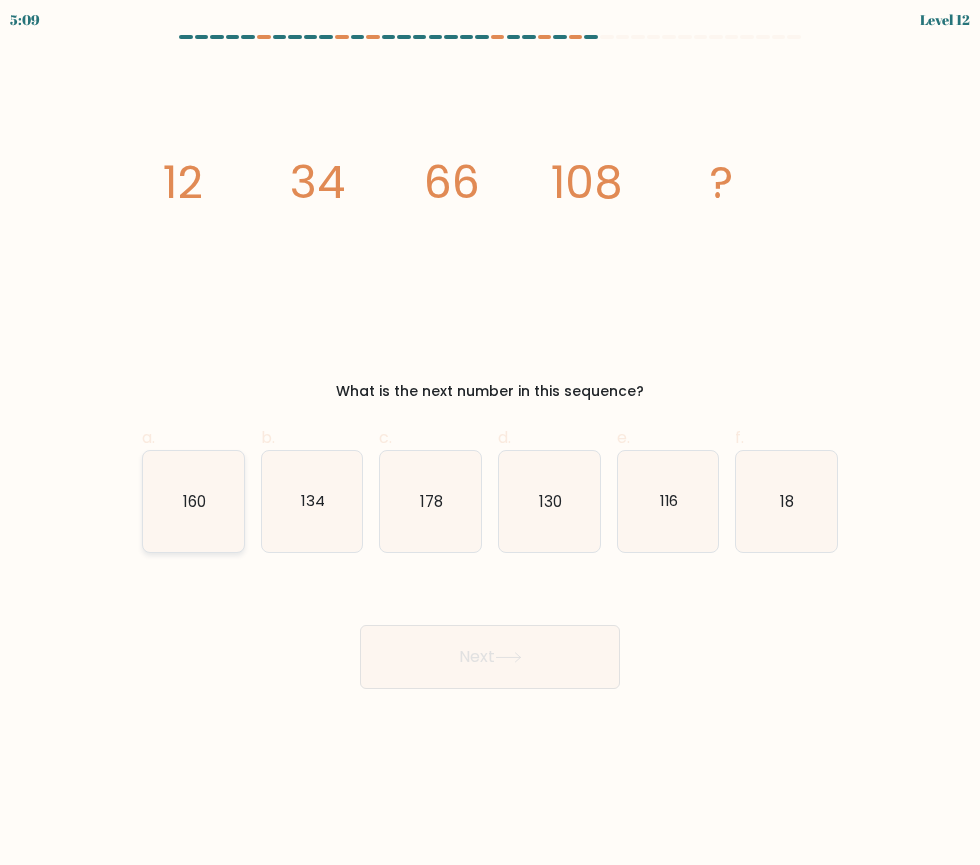 click on "160" at bounding box center [193, 501] 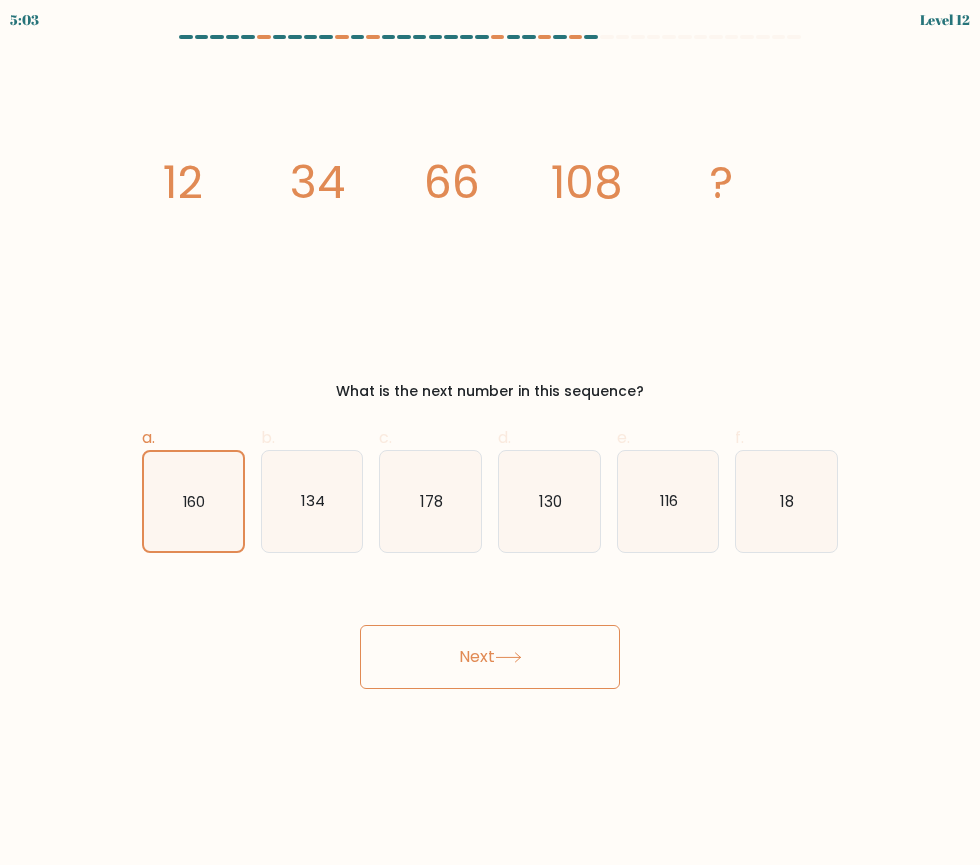 click on "Next" at bounding box center [490, 657] 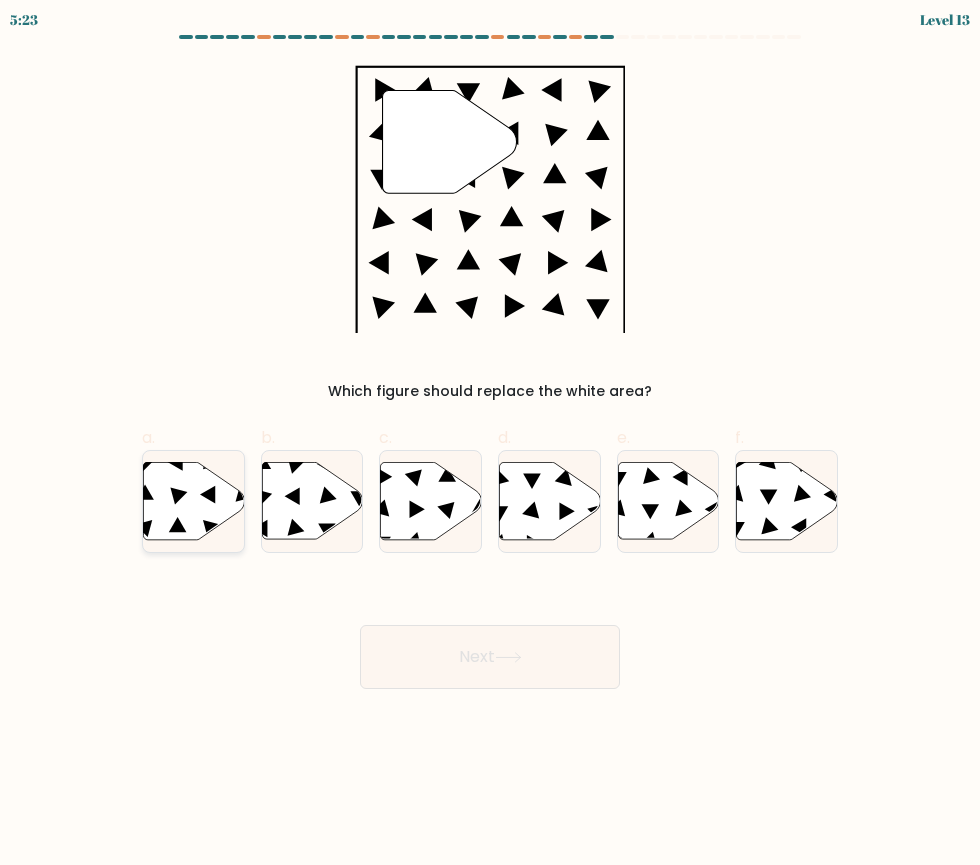 click at bounding box center (193, 500) 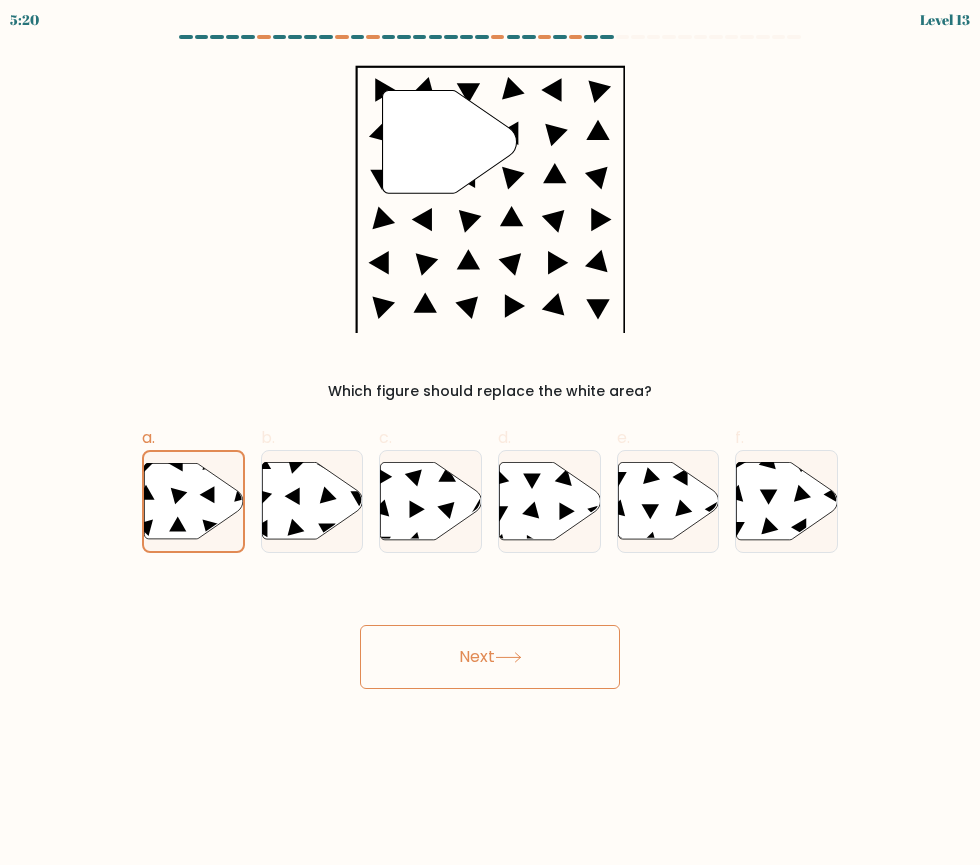 click at bounding box center (508, 657) 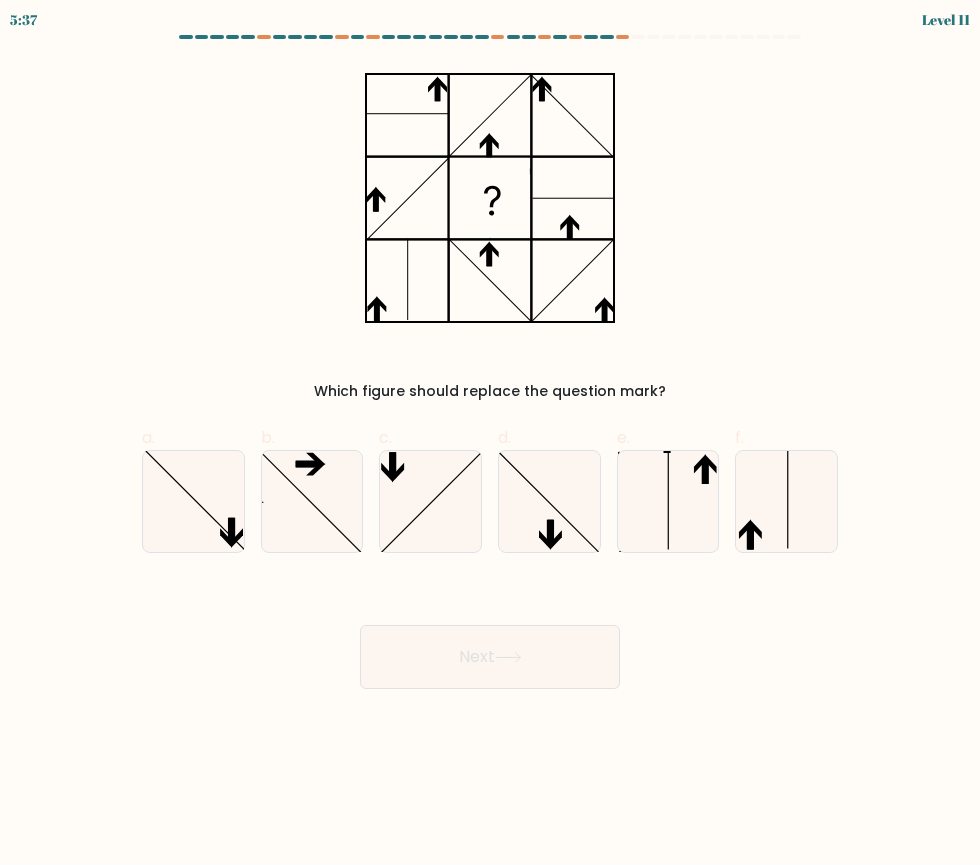 drag, startPoint x: 366, startPoint y: 74, endPoint x: 647, endPoint y: 300, distance: 360.60645 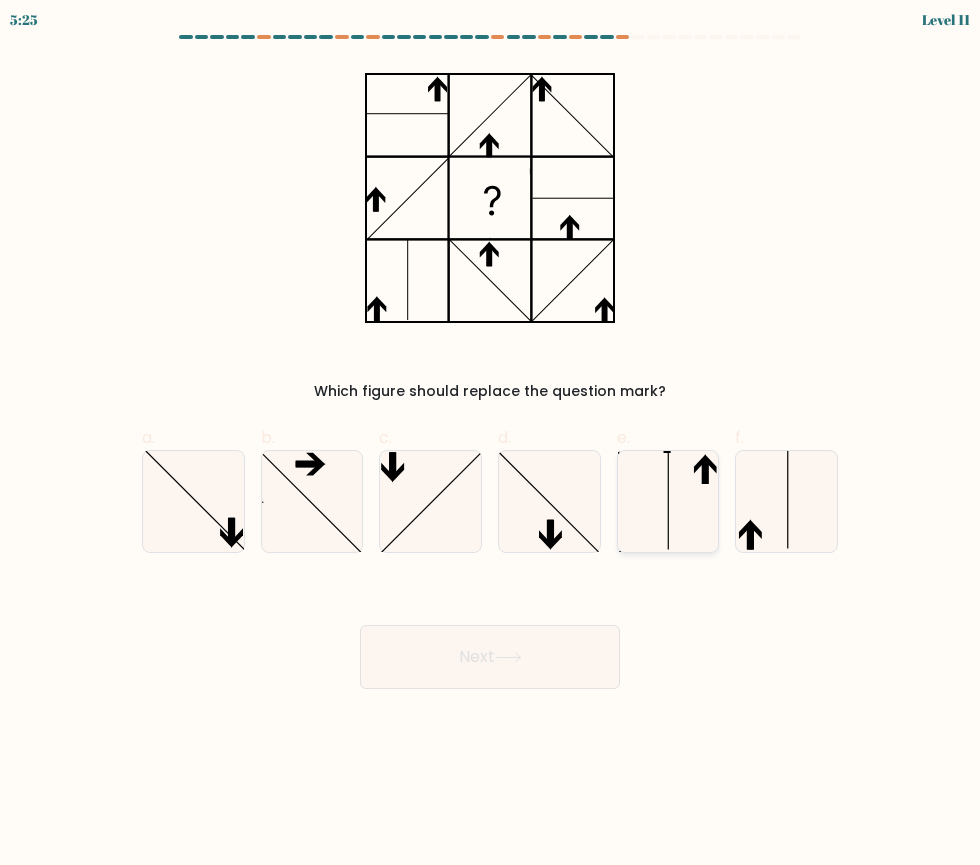click at bounding box center (668, 501) 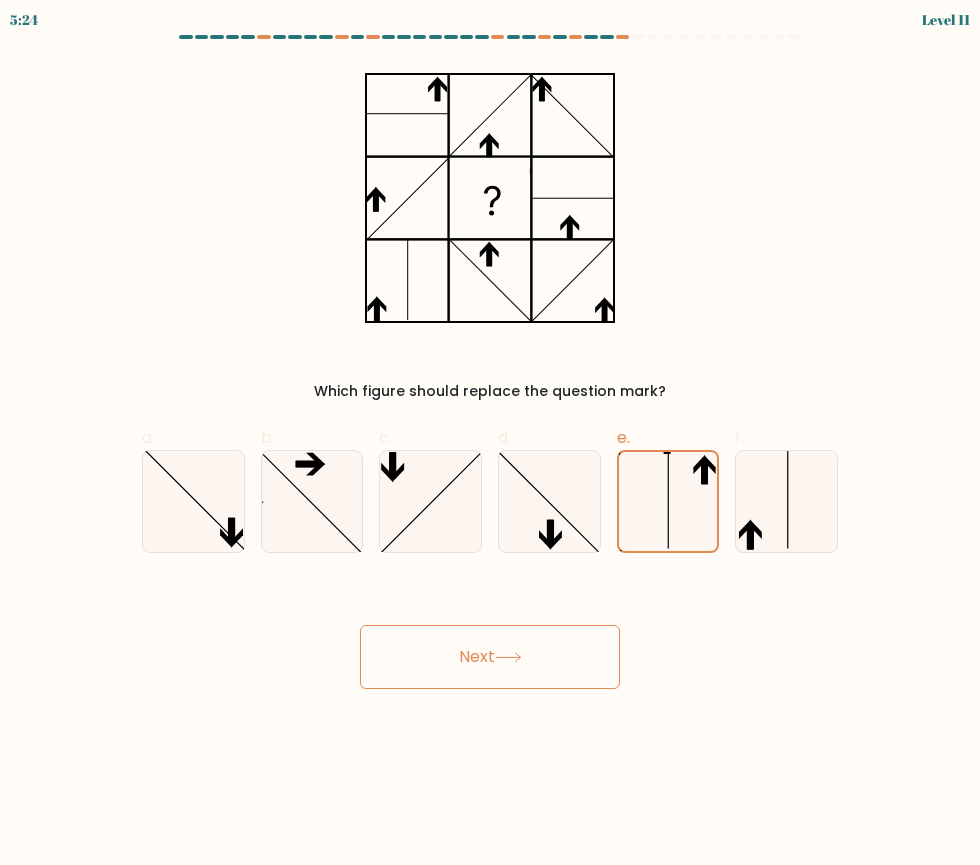 click at bounding box center (508, 657) 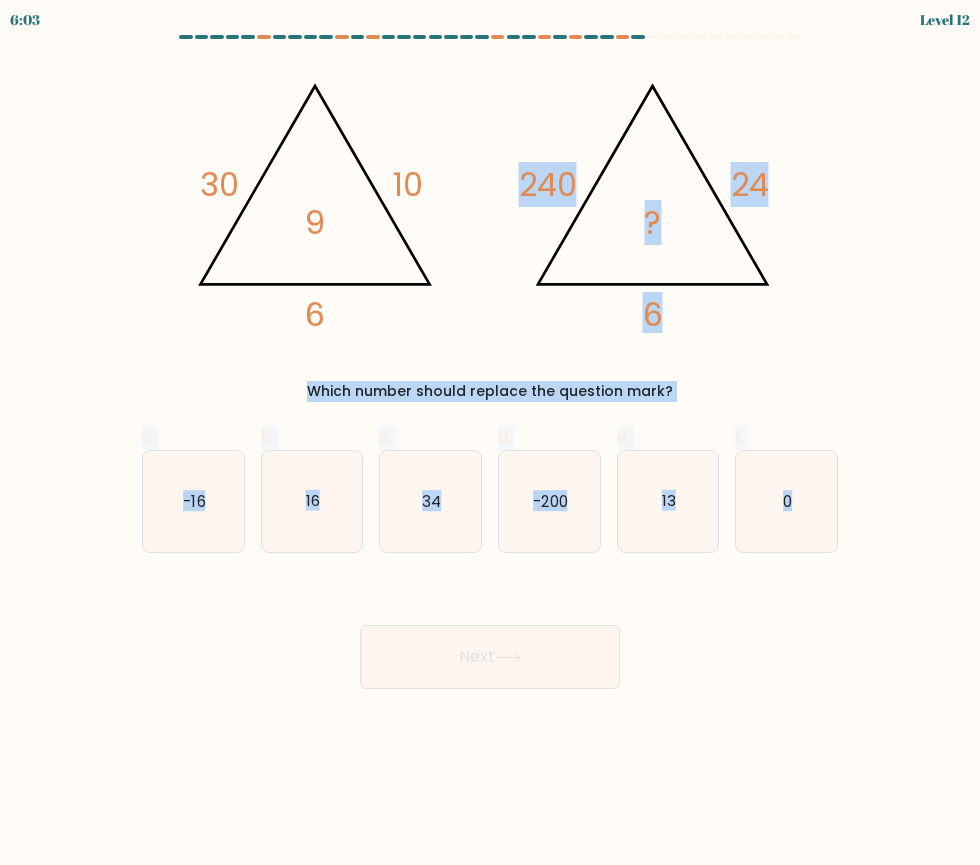 drag, startPoint x: 501, startPoint y: 174, endPoint x: 849, endPoint y: 521, distance: 491.43973 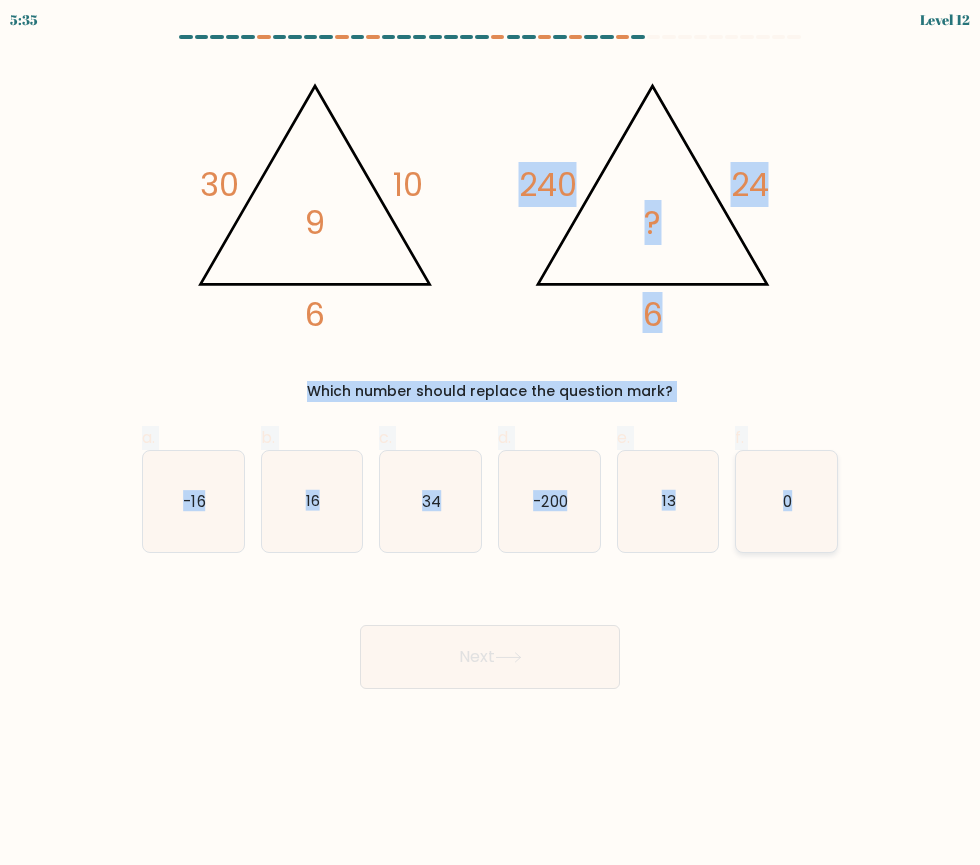 click on "0" at bounding box center [786, 501] 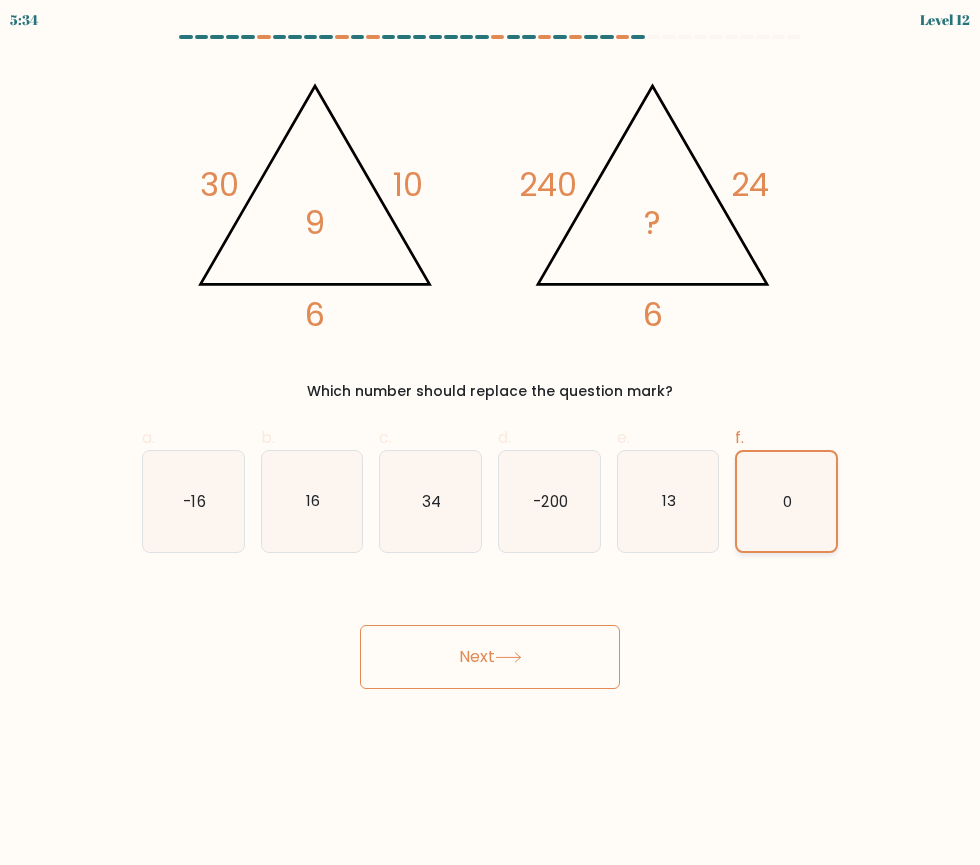 click on "0" at bounding box center (786, 501) 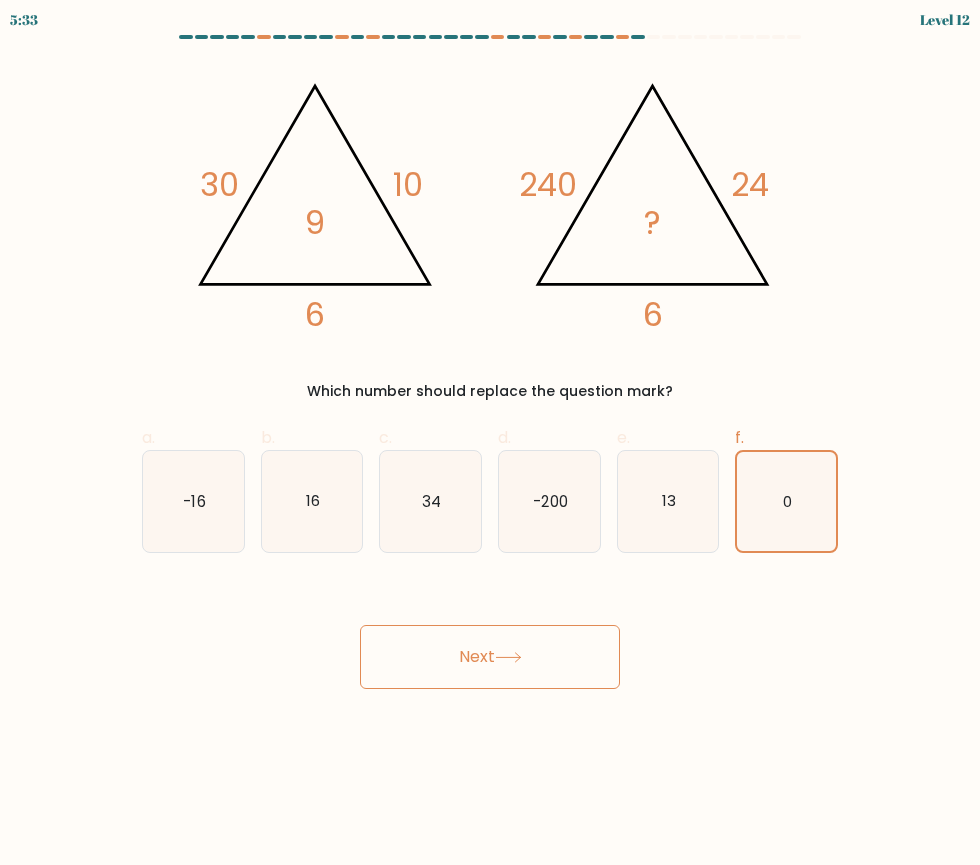 click on "Next" at bounding box center (490, 657) 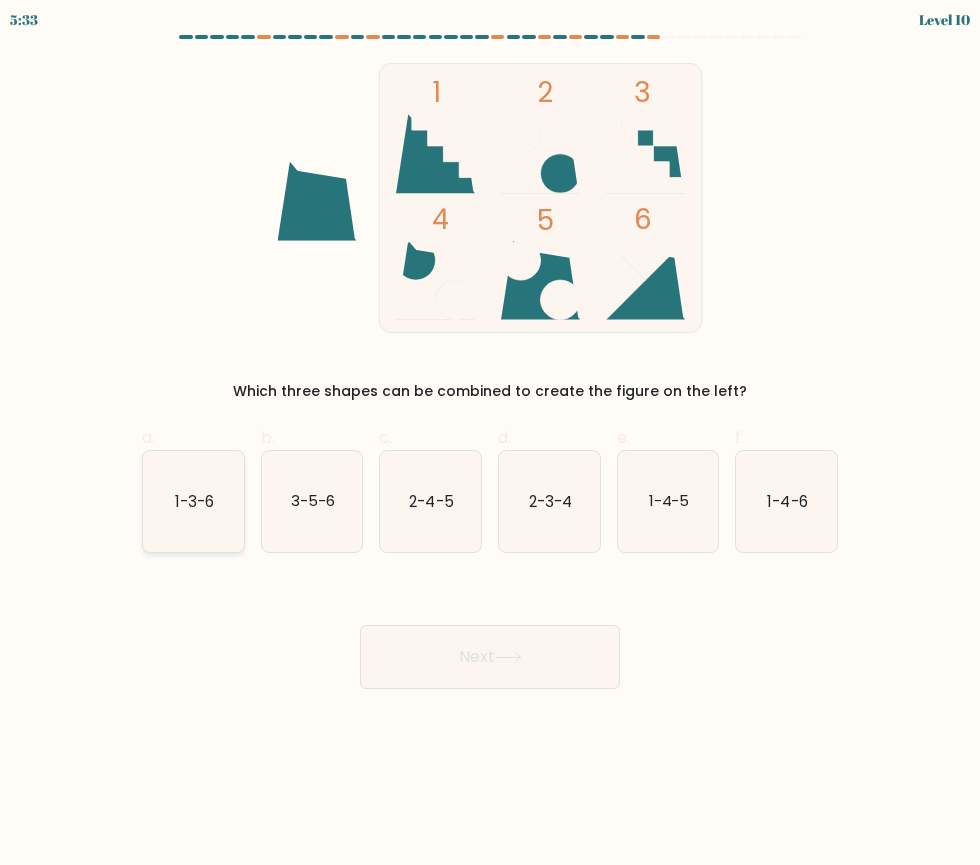 click on "1-3-6" at bounding box center [194, 500] 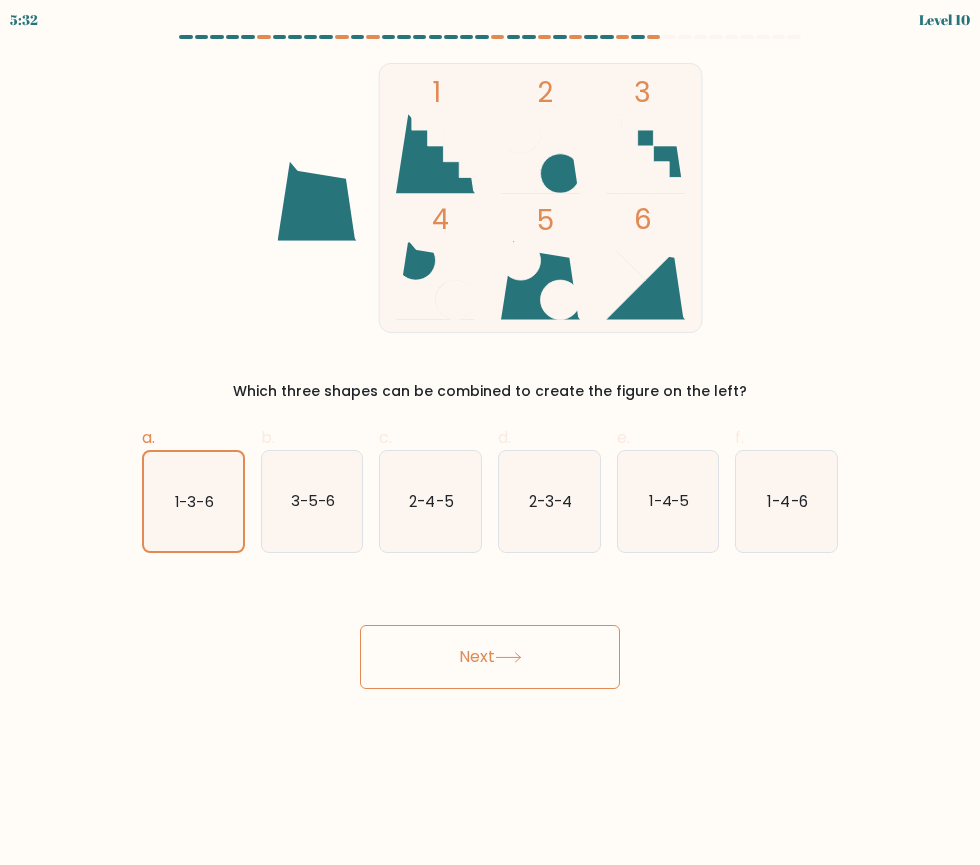 click on "Next" at bounding box center [490, 657] 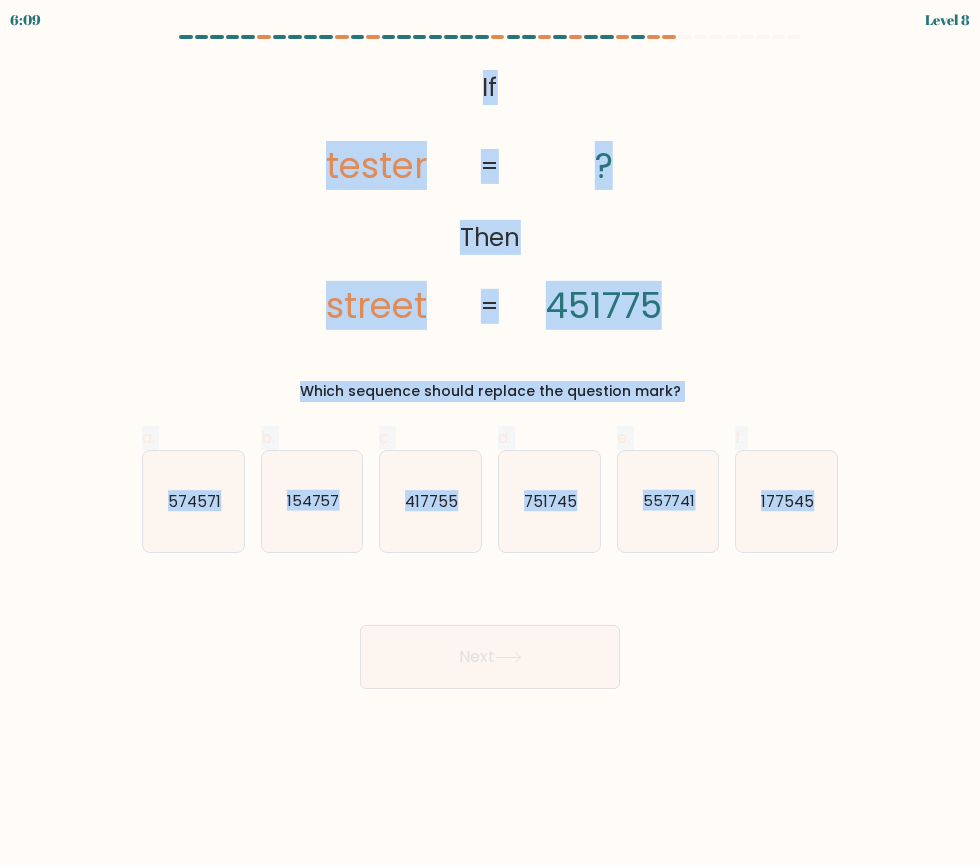 drag, startPoint x: 452, startPoint y: 78, endPoint x: 882, endPoint y: 502, distance: 603.8841 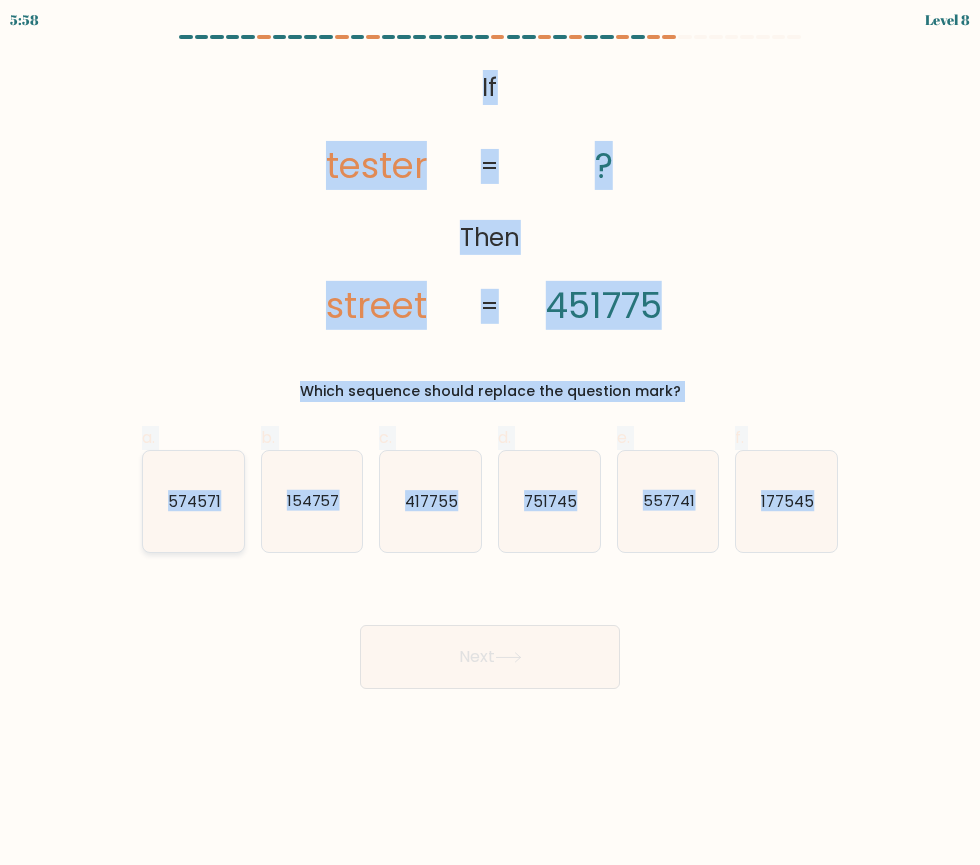 click on "574571" at bounding box center (193, 501) 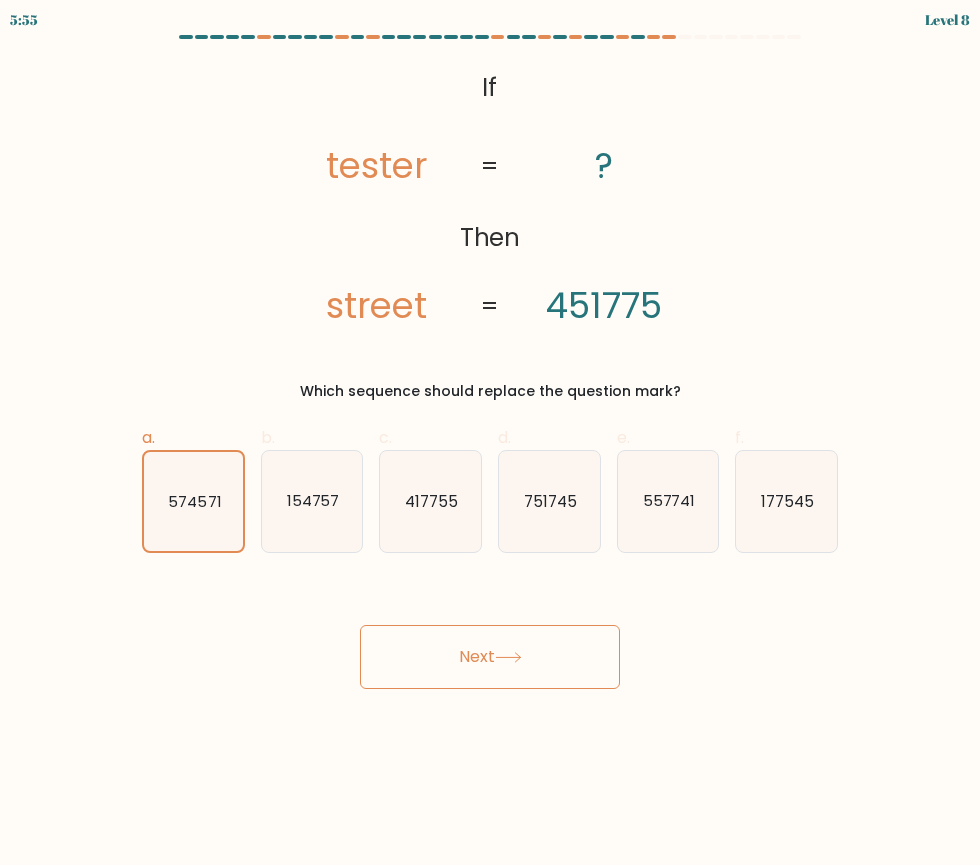 click on "Next" at bounding box center (490, 657) 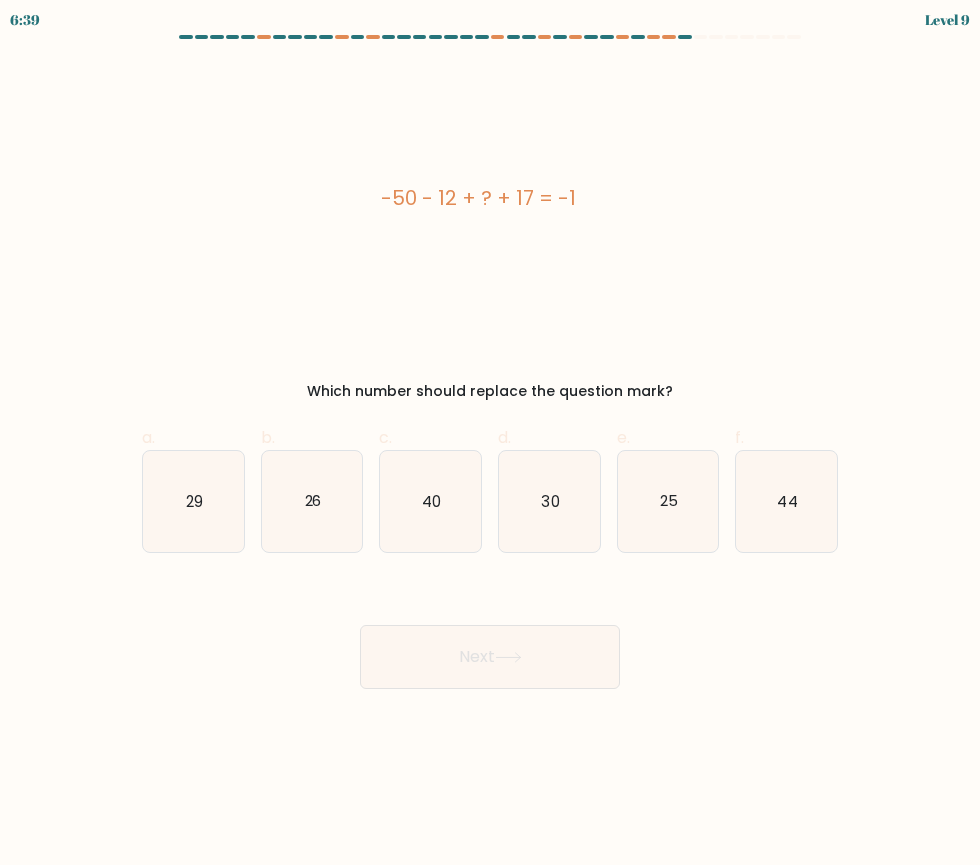 drag, startPoint x: 362, startPoint y: 196, endPoint x: 593, endPoint y: 205, distance: 231.17526 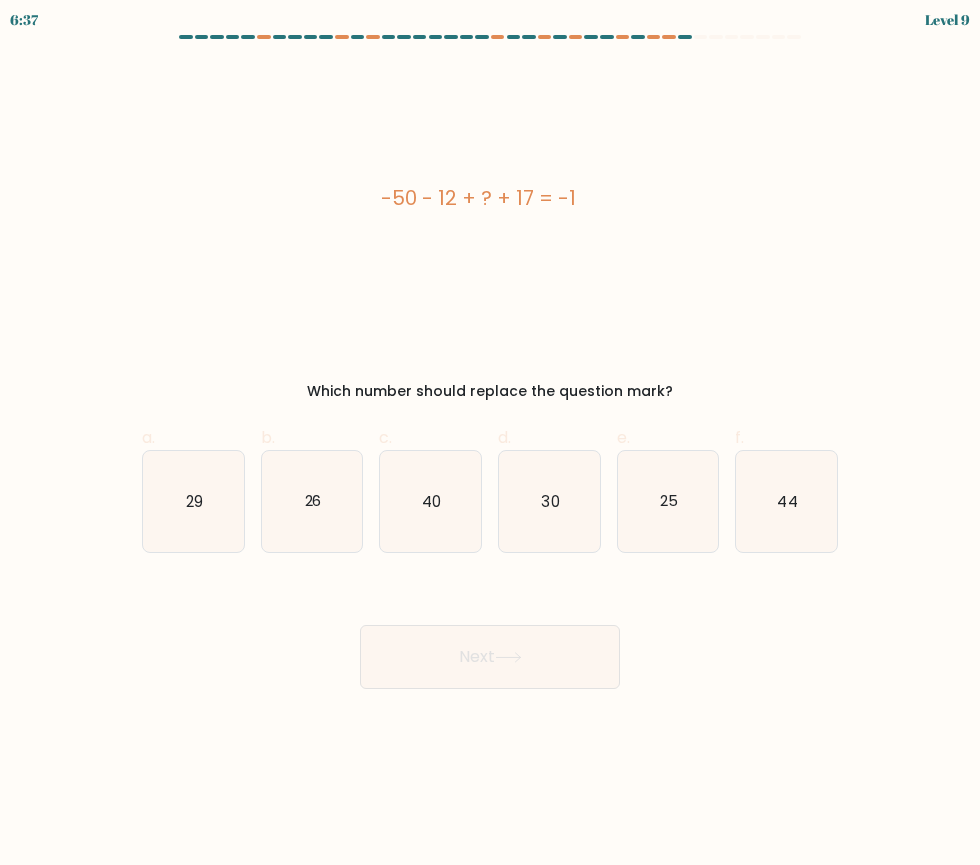 click on "-50 - 12 + ? + 17 = -1" at bounding box center [478, 198] 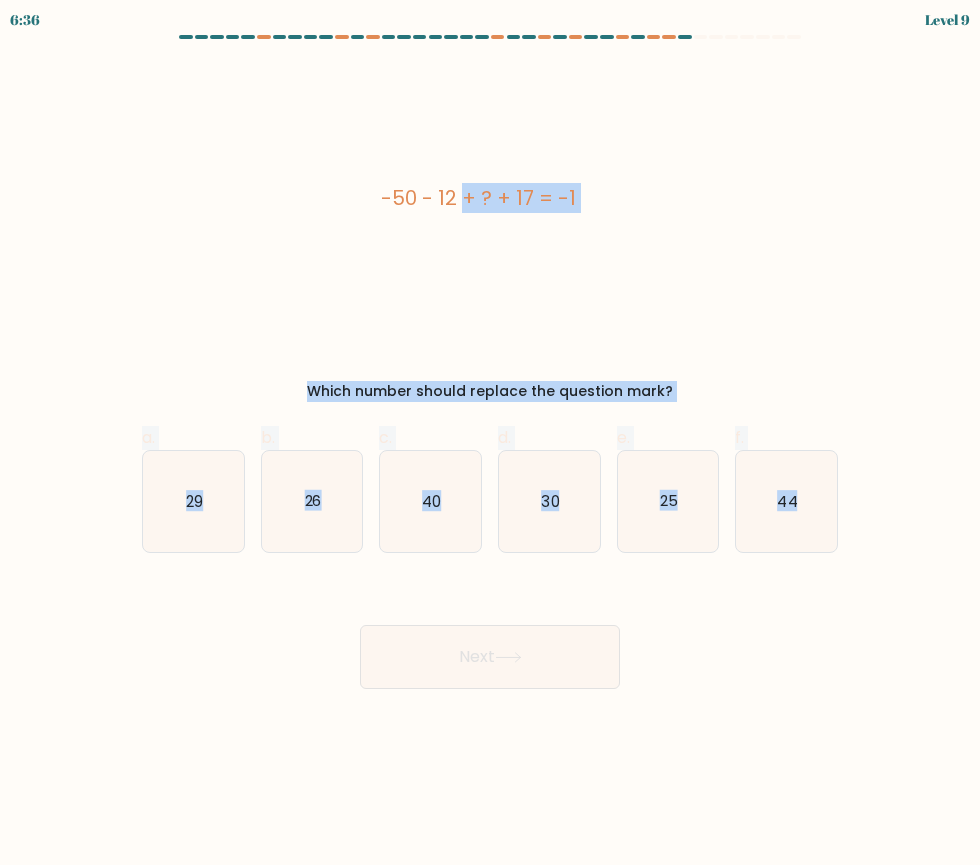 drag, startPoint x: 517, startPoint y: 228, endPoint x: 803, endPoint y: 558, distance: 436.68753 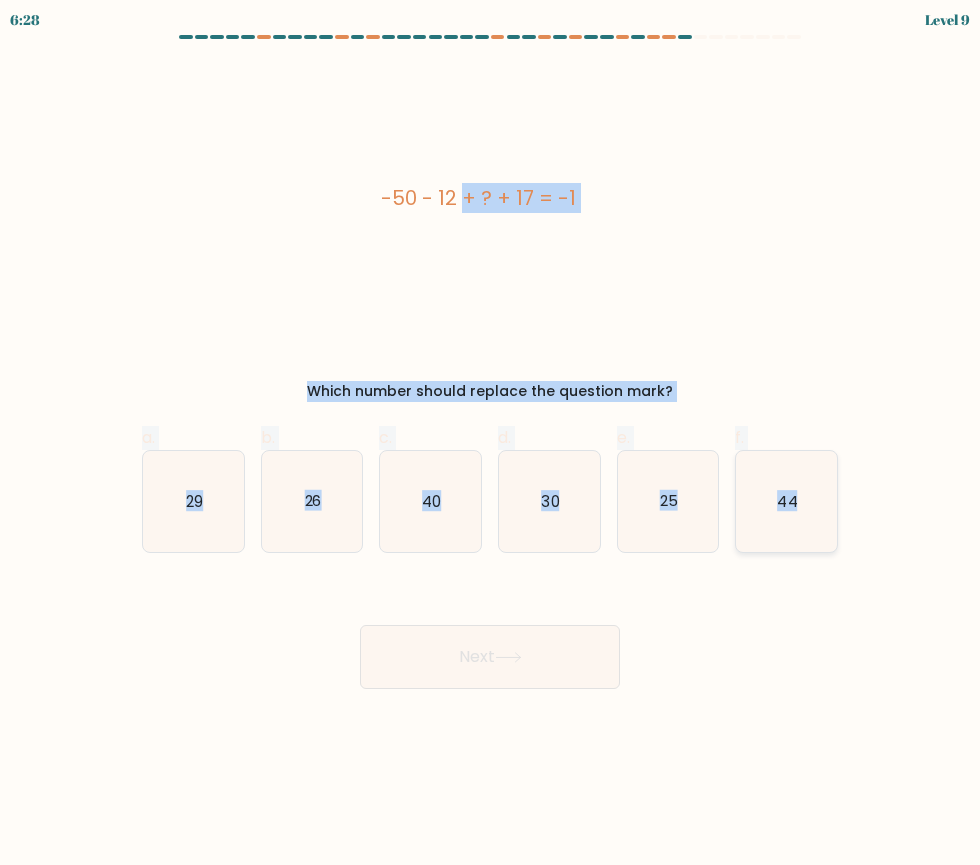 drag, startPoint x: 811, startPoint y: 528, endPoint x: 808, endPoint y: 542, distance: 14.3178215 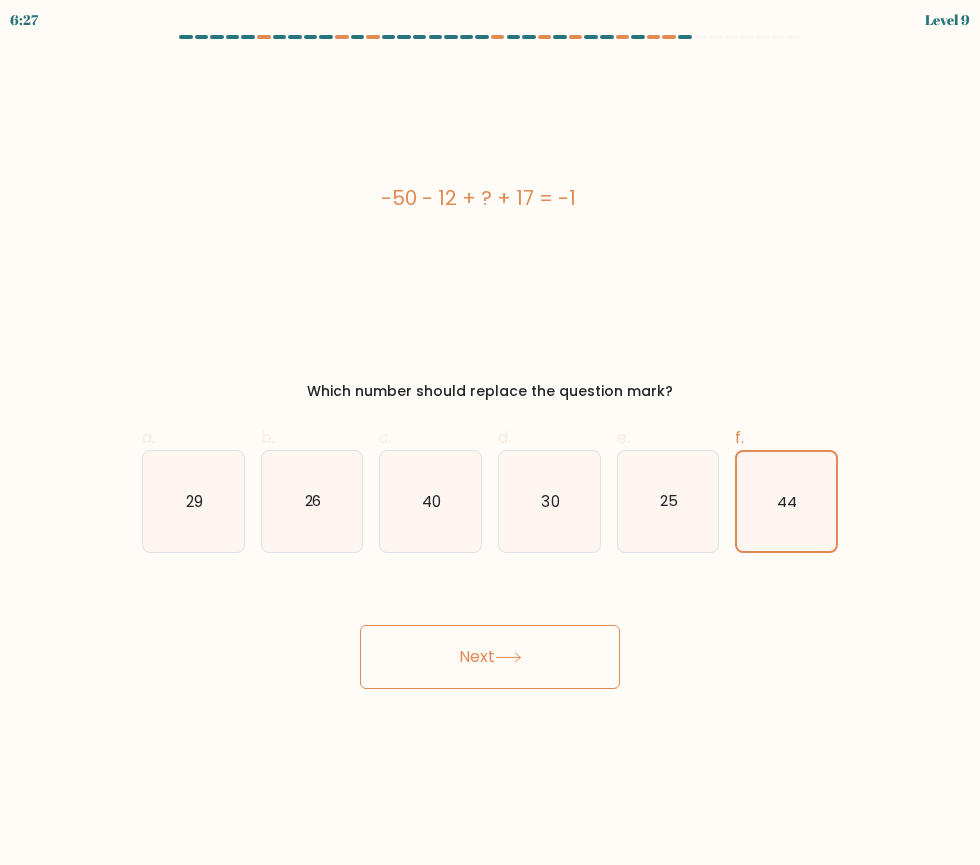 click on "Next" at bounding box center (490, 633) 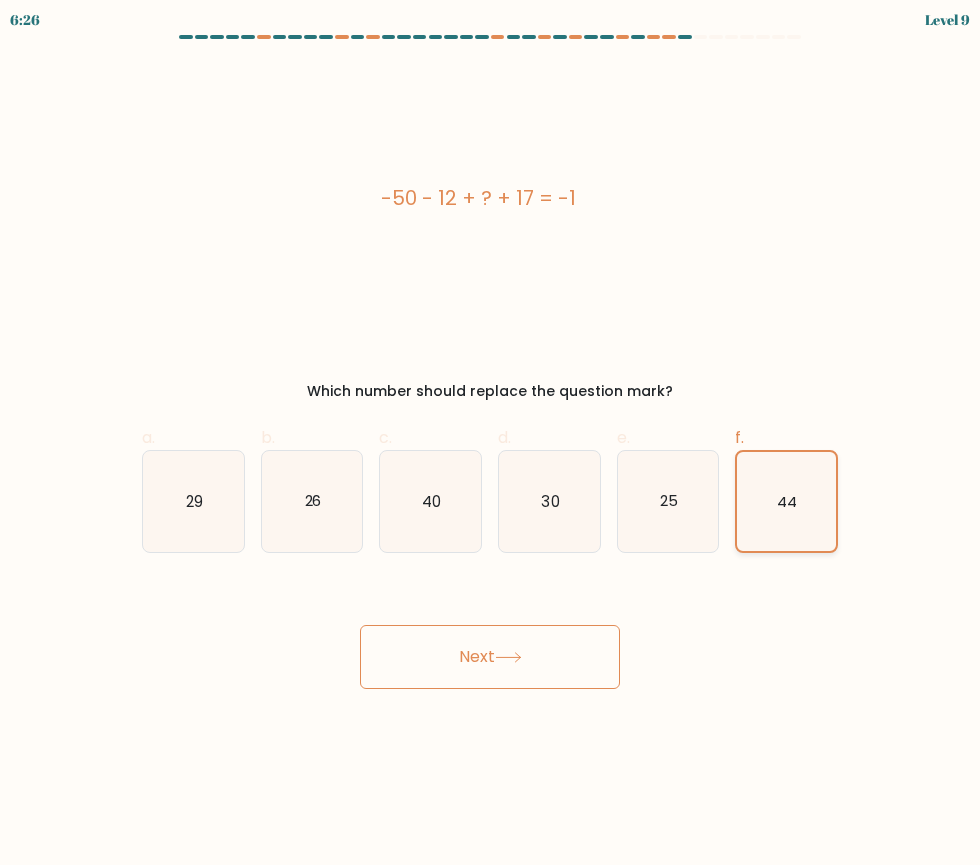 click on "44" at bounding box center (786, 501) 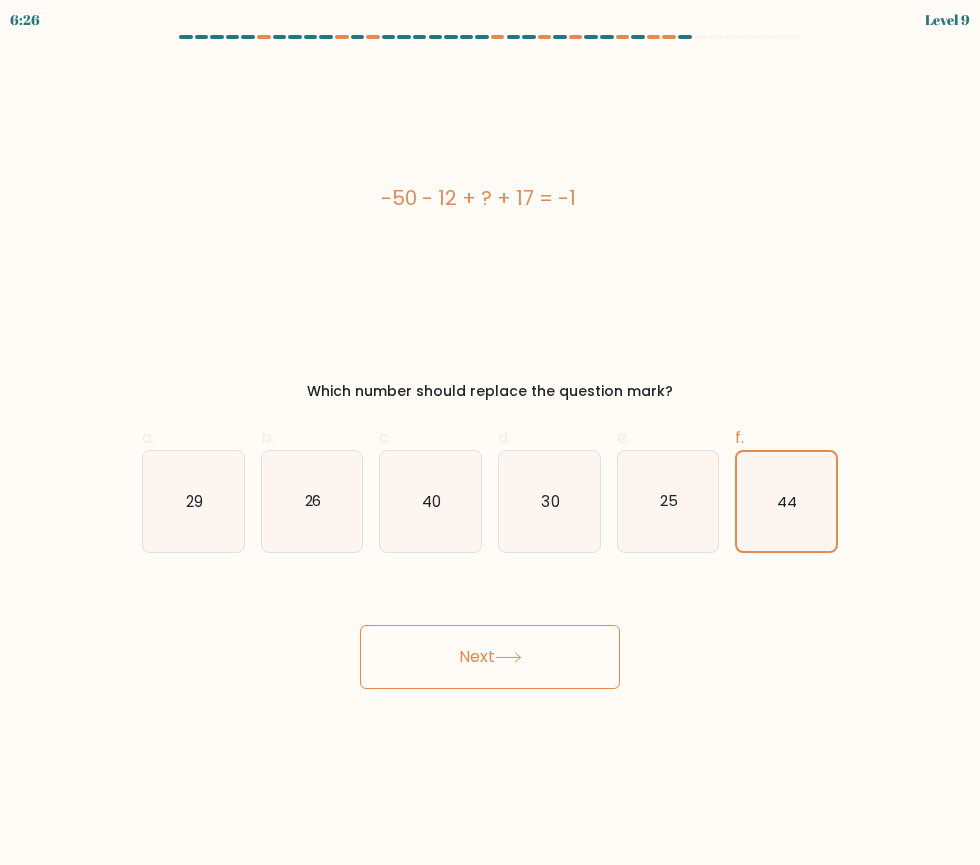 click on "Next" at bounding box center [490, 657] 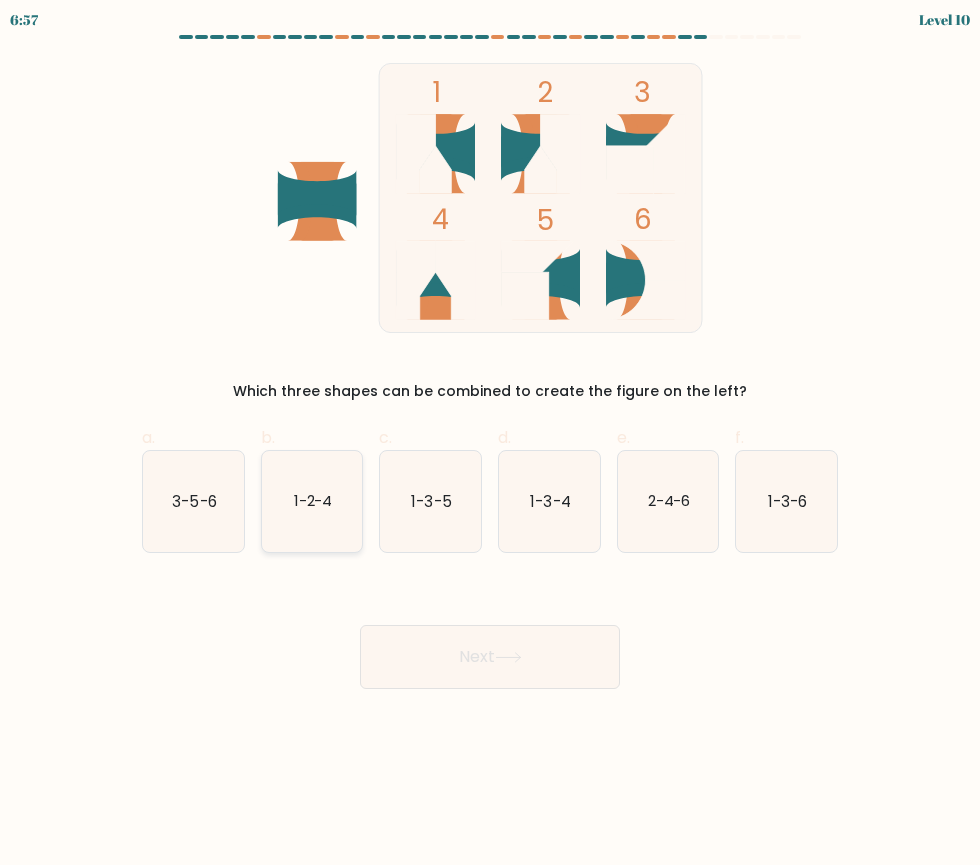 click on "1-2-4" at bounding box center (312, 501) 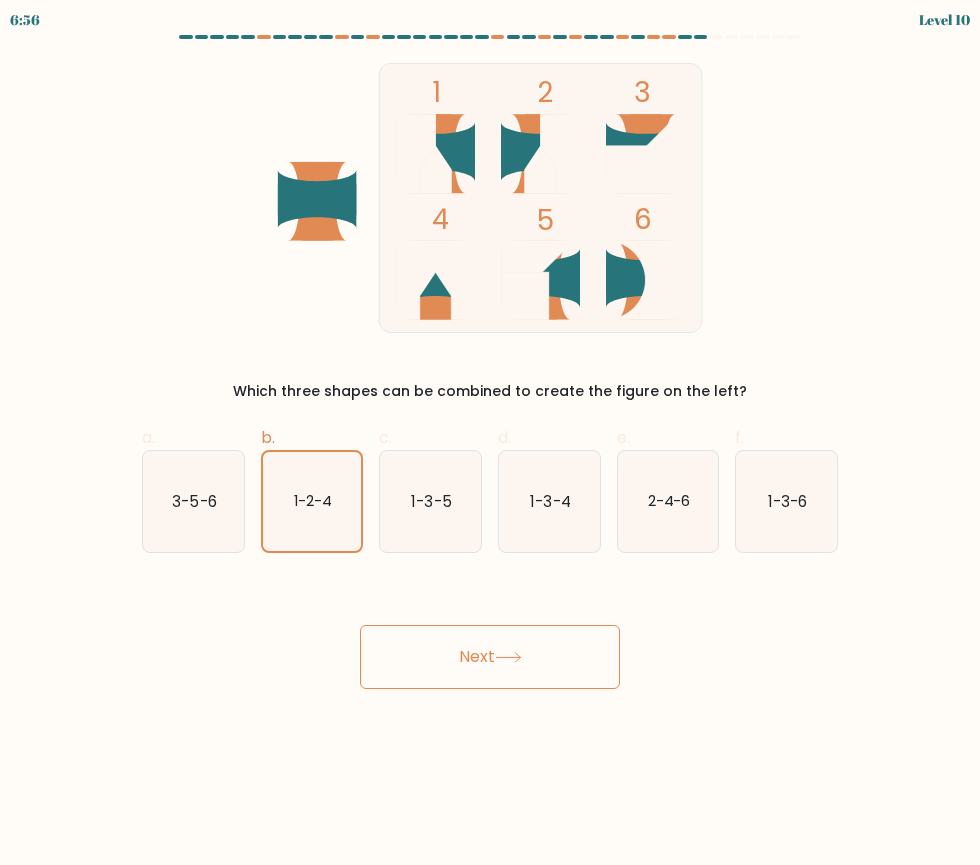 click on "Next" at bounding box center [490, 657] 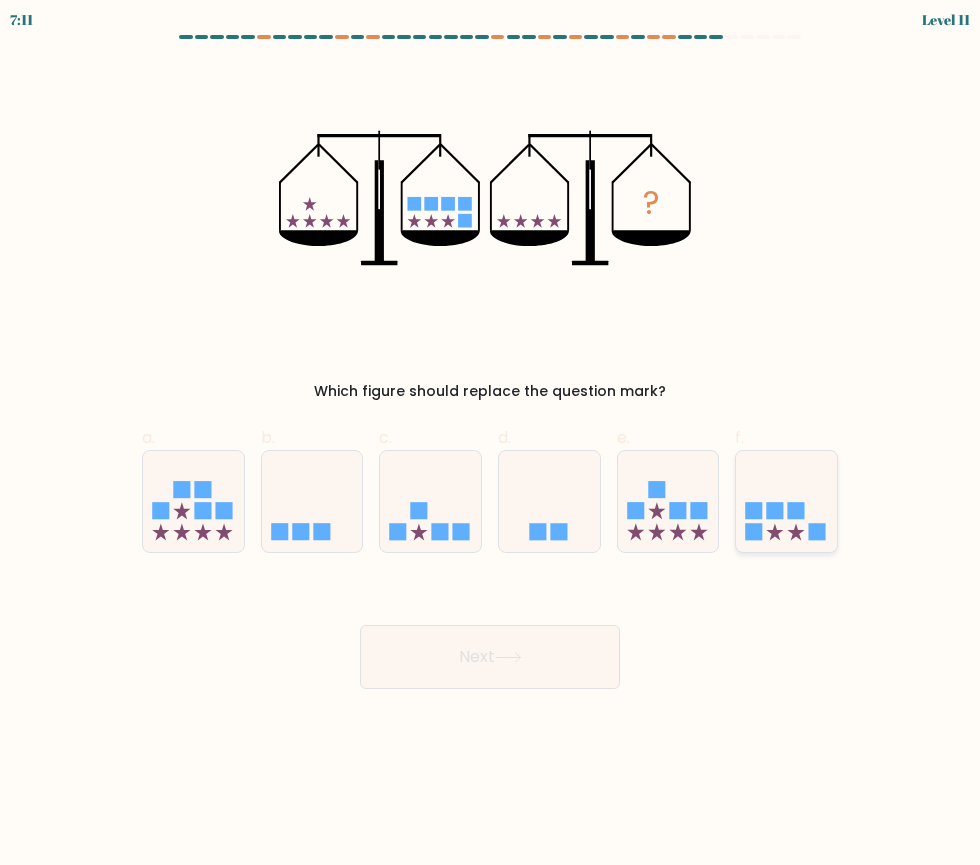 click at bounding box center [754, 531] 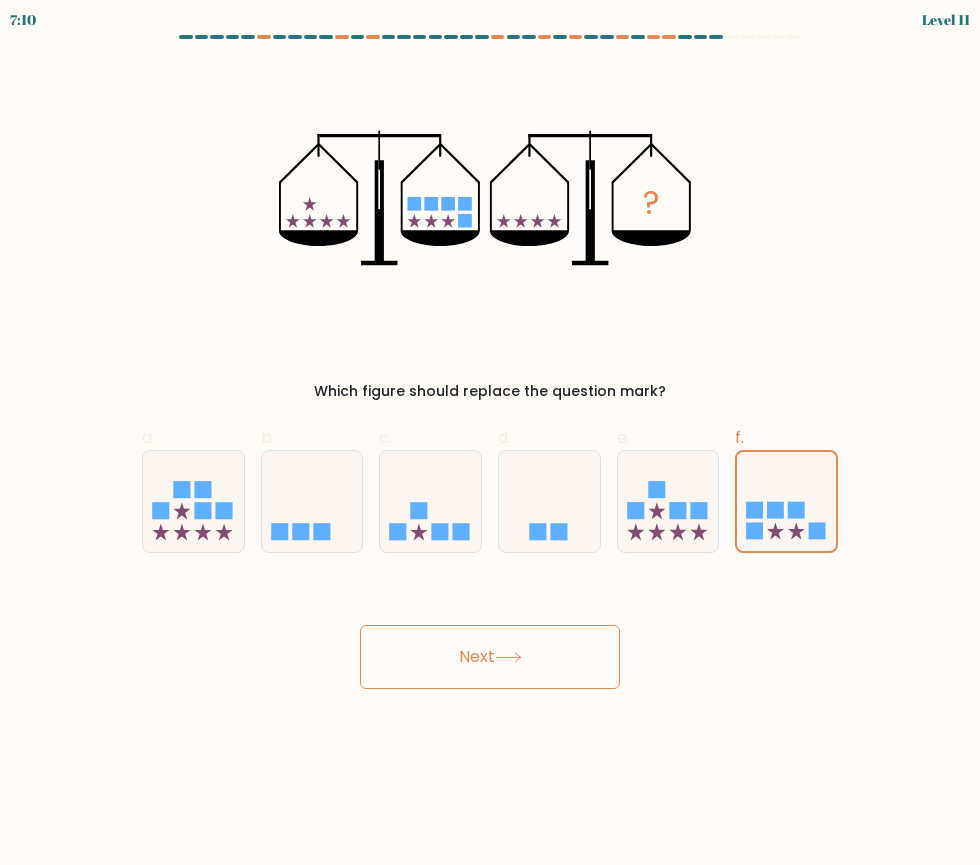 click on "Next" at bounding box center [490, 657] 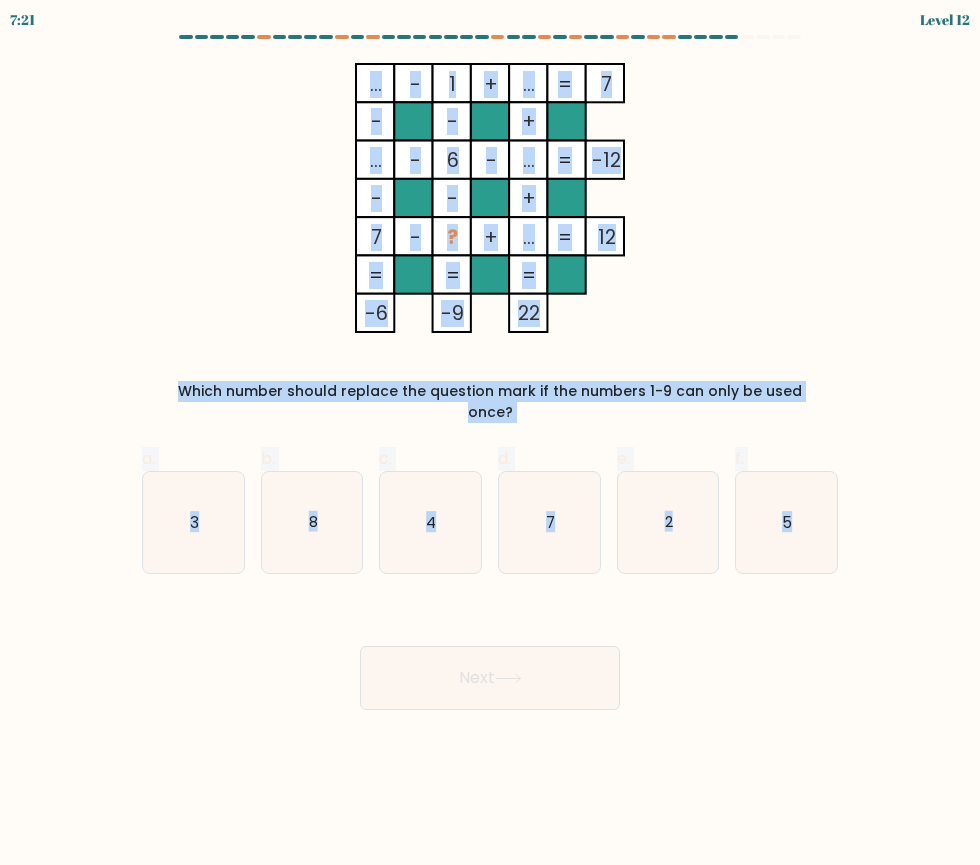 drag, startPoint x: 516, startPoint y: 93, endPoint x: 837, endPoint y: 584, distance: 586.61914 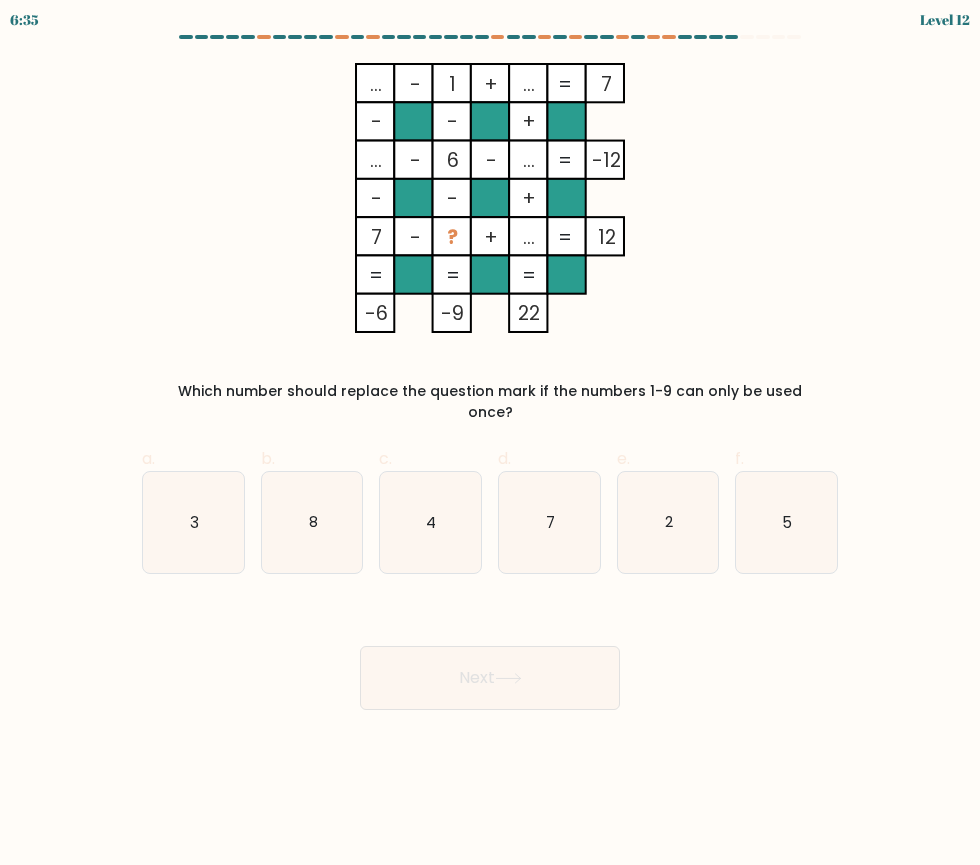 click on "Next" at bounding box center (490, 654) 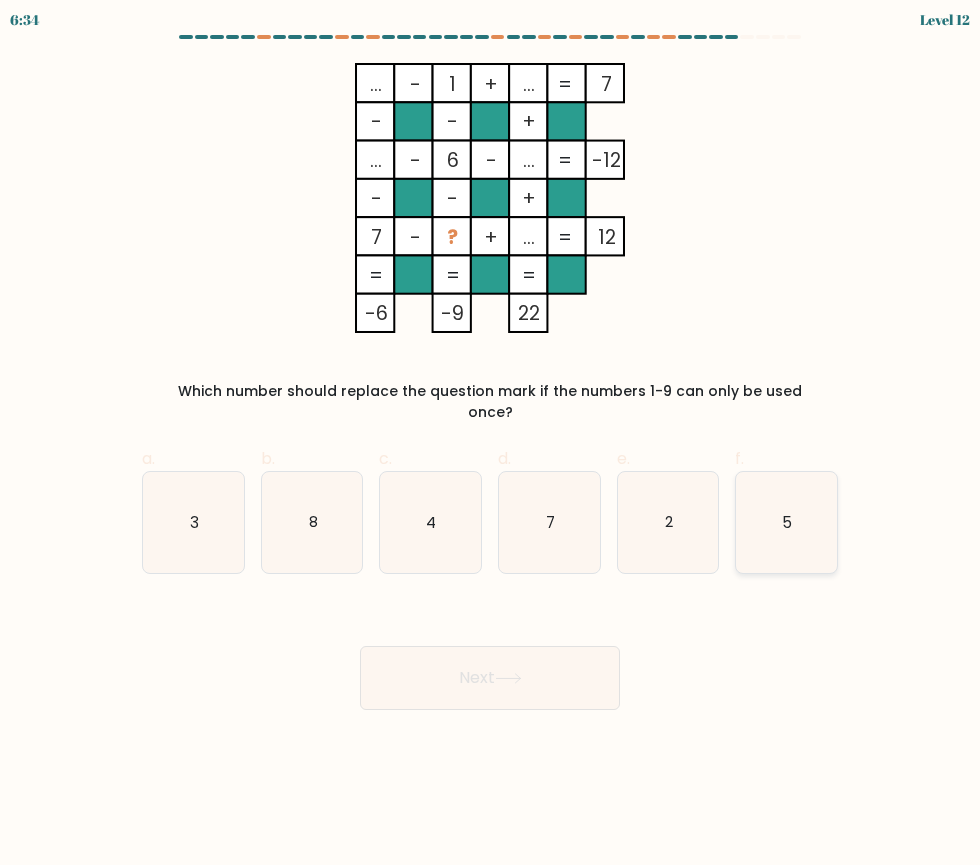 click on "5" at bounding box center [786, 522] 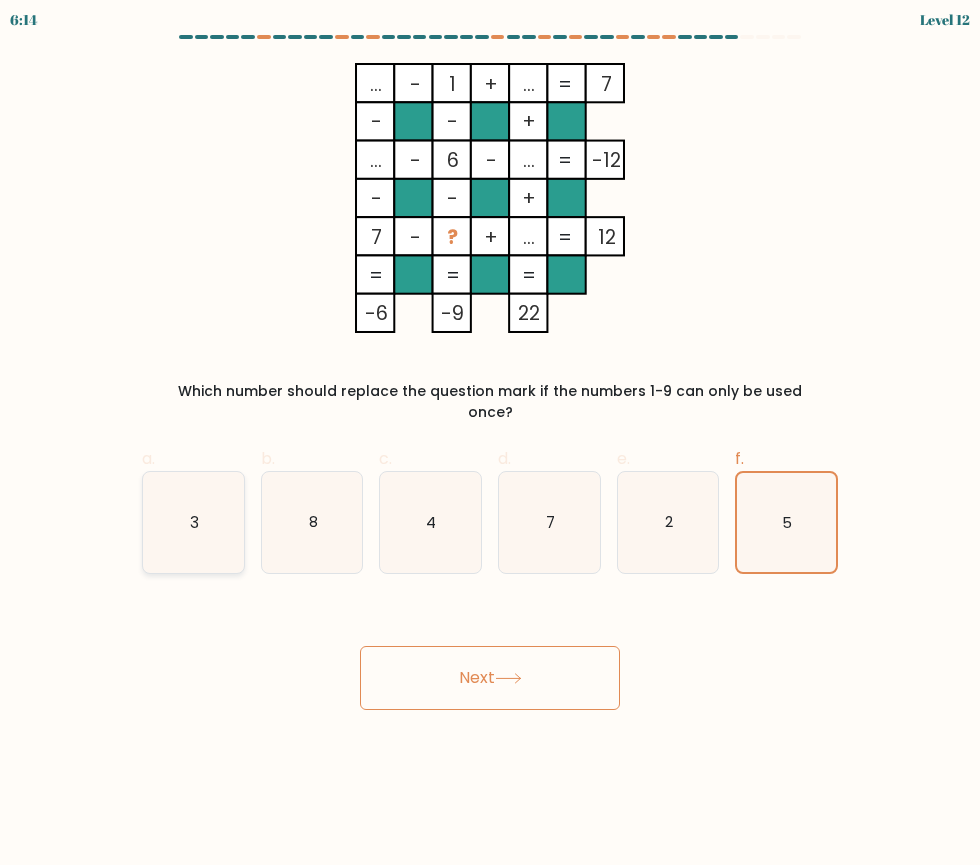 click on "3" at bounding box center (193, 522) 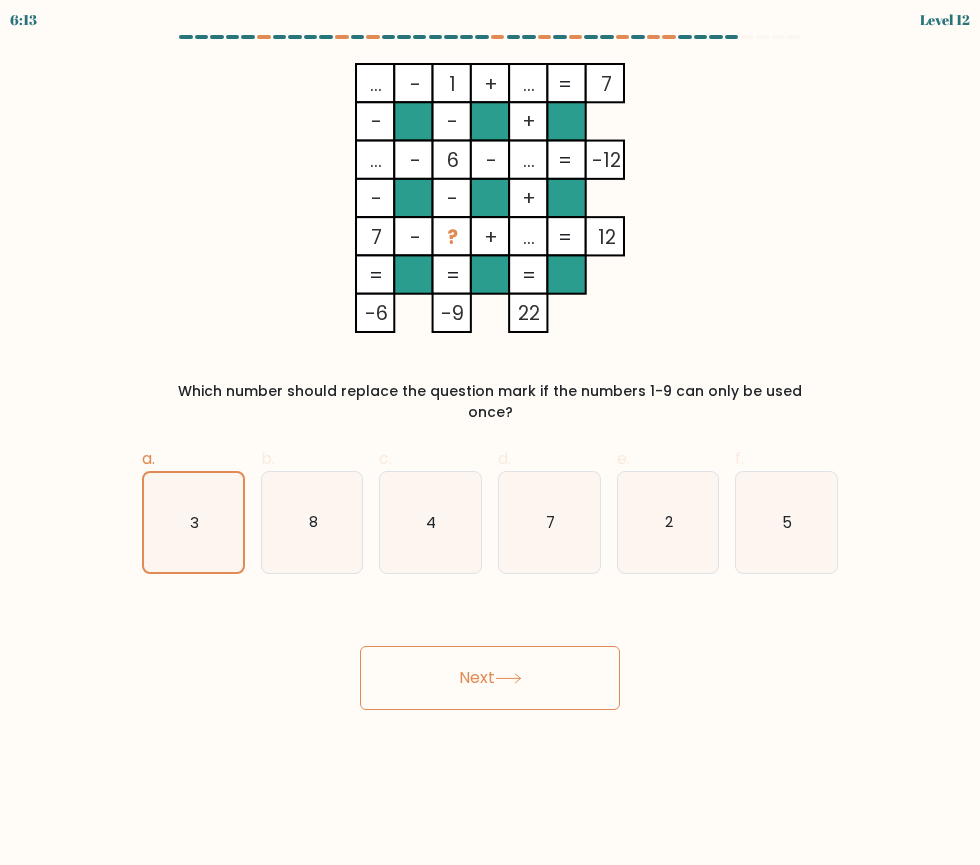 click on "Next" at bounding box center [490, 678] 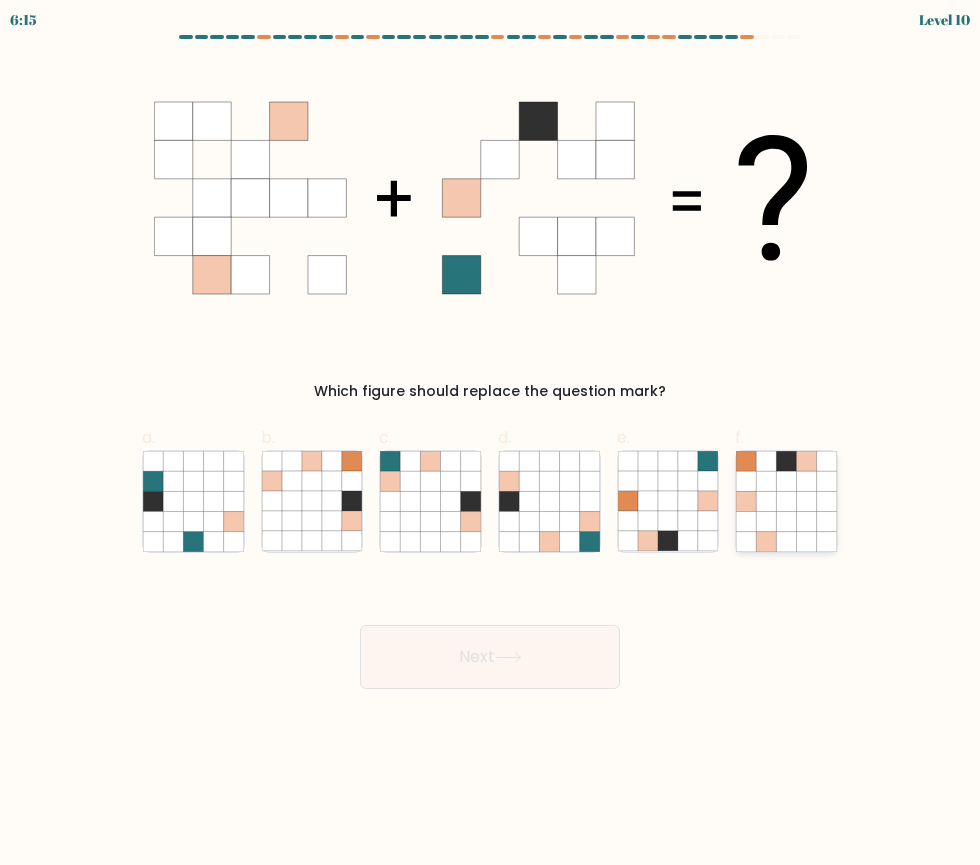 click at bounding box center [767, 501] 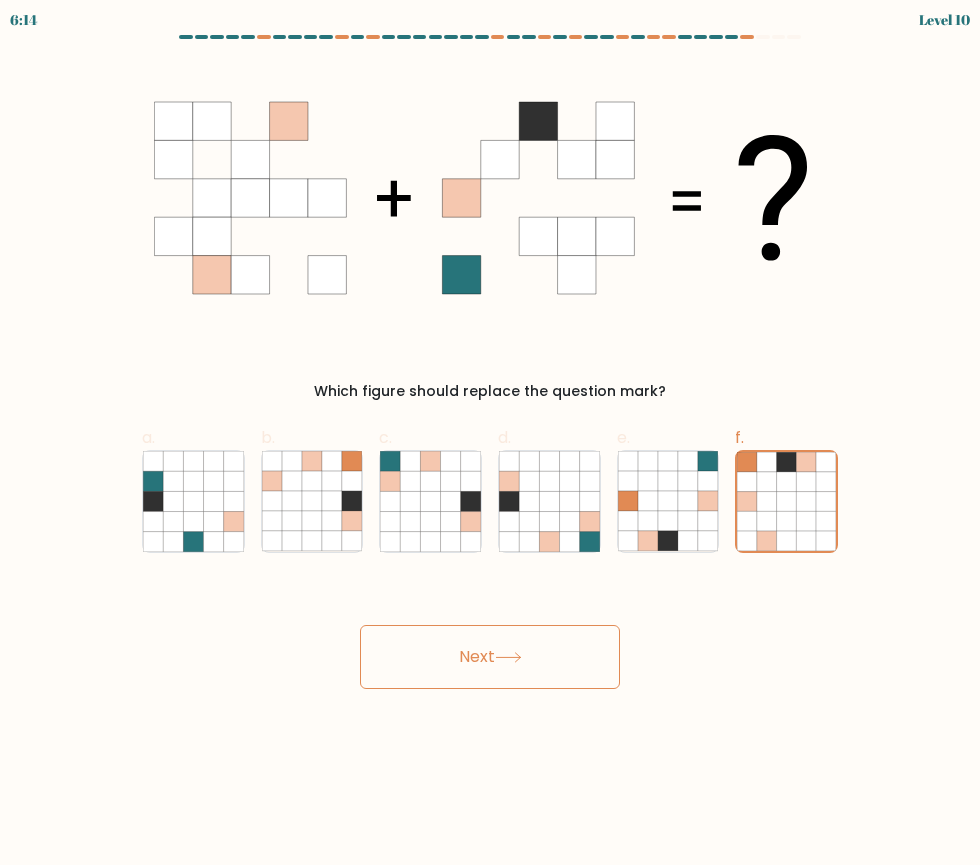 click on "Next" at bounding box center [490, 657] 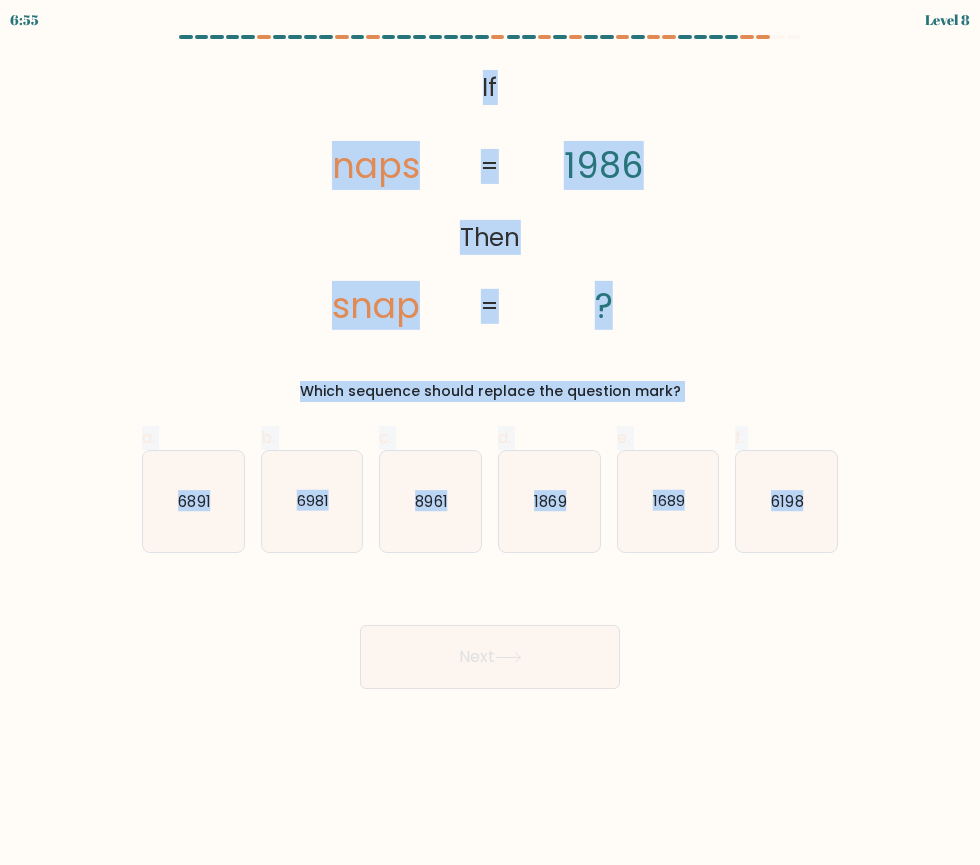 drag, startPoint x: 470, startPoint y: 78, endPoint x: 852, endPoint y: 561, distance: 615.80273 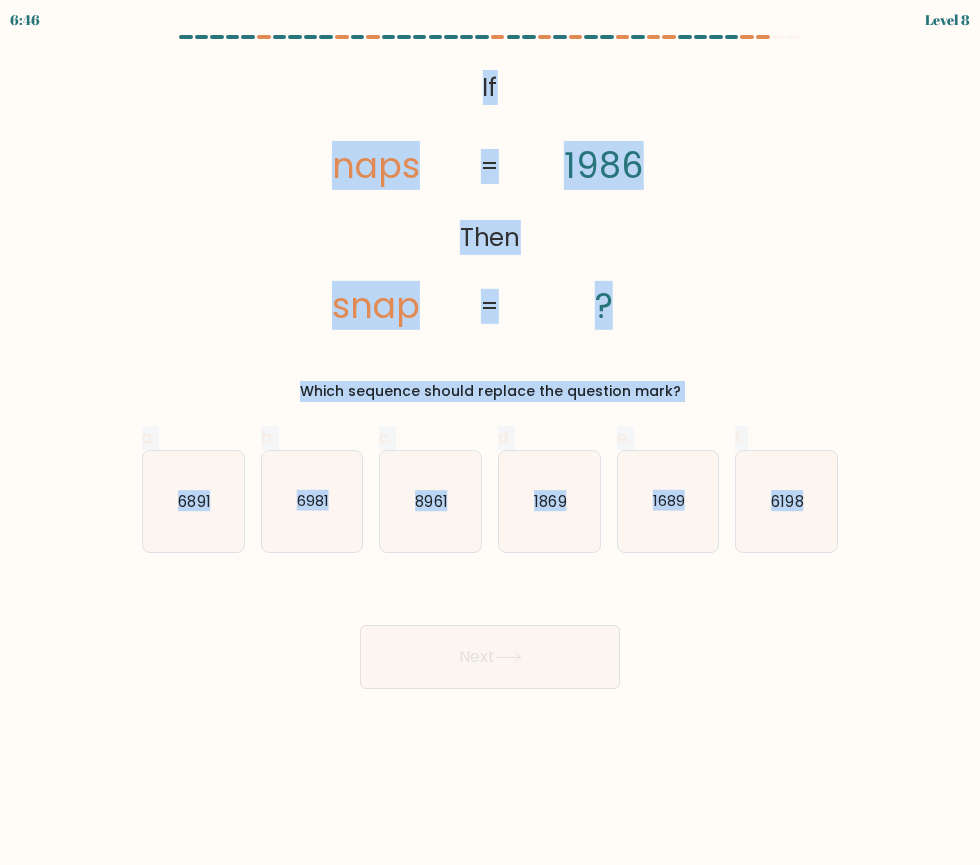 click on "@import url('https://fonts.googleapis.com/css?family=Abril+Fatface:400,100,100italic,300,300italic,400italic,500,500italic,700,700italic,900,900italic');           If       Then       naps       snap       1986       ?       =       =" at bounding box center [490, 198] 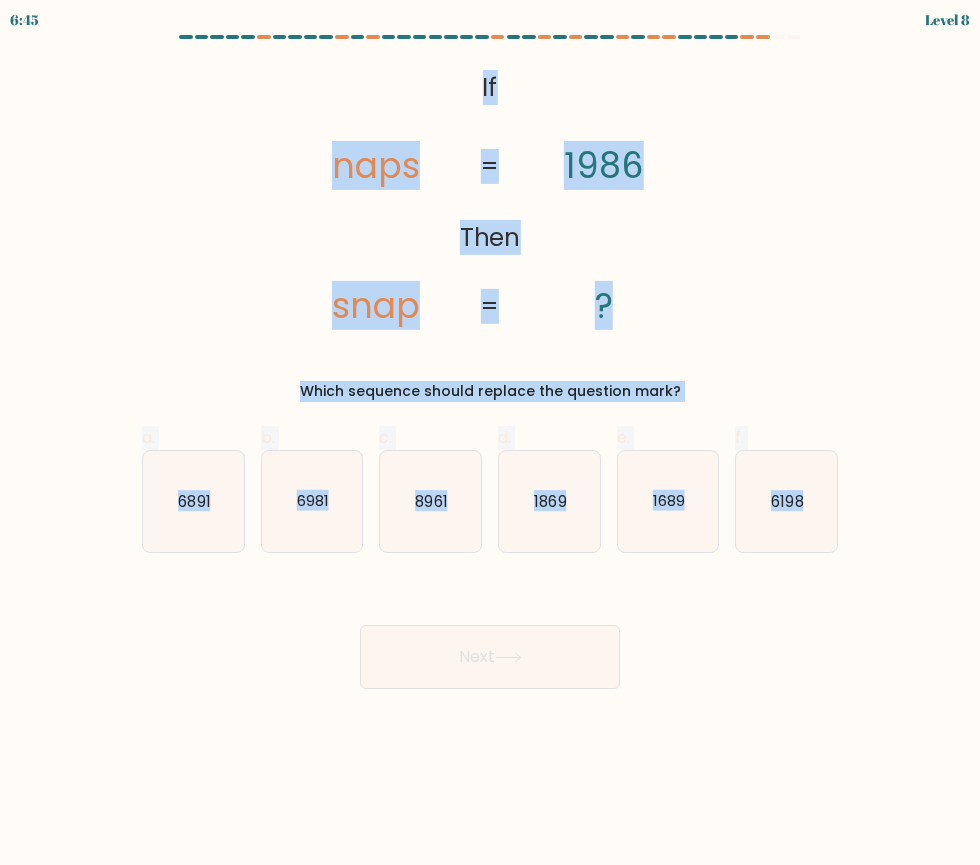 click on "@import url('https://fonts.googleapis.com/css?family=Abril+Fatface:400,100,100italic,300,300italic,400italic,500,500italic,700,700italic,900,900italic');           If       Then       naps       snap       1986       ?       =       =" at bounding box center [490, 198] 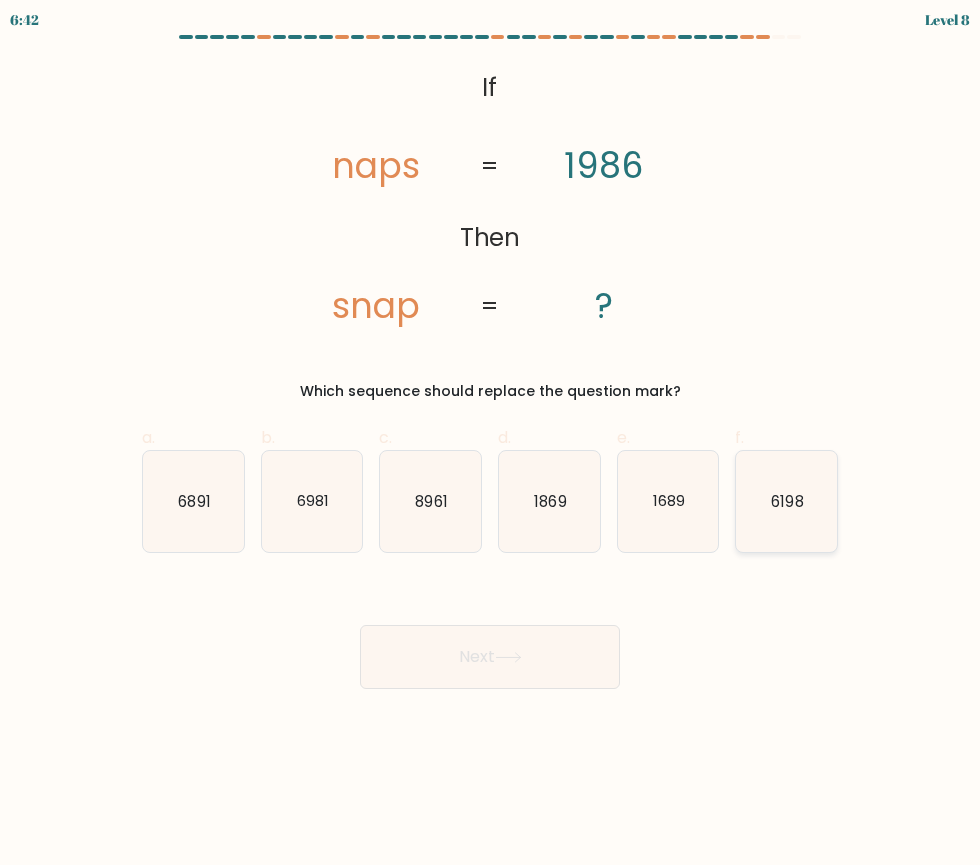 click on "6198" at bounding box center [786, 501] 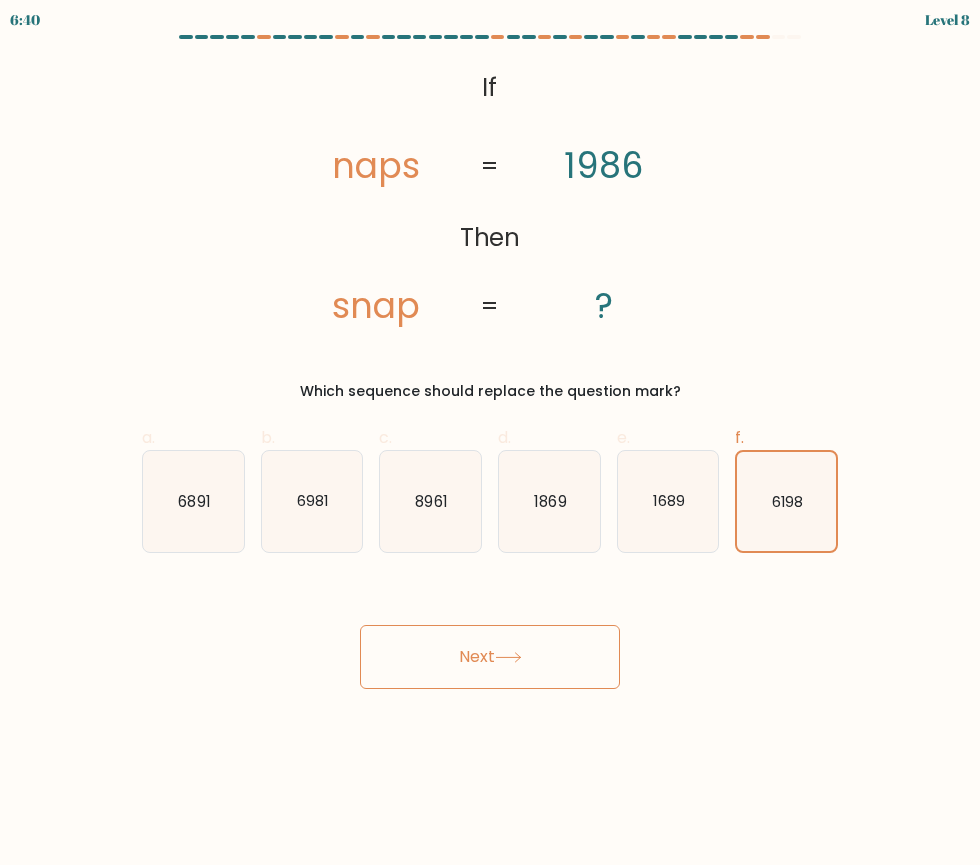 click on "Next" at bounding box center (490, 657) 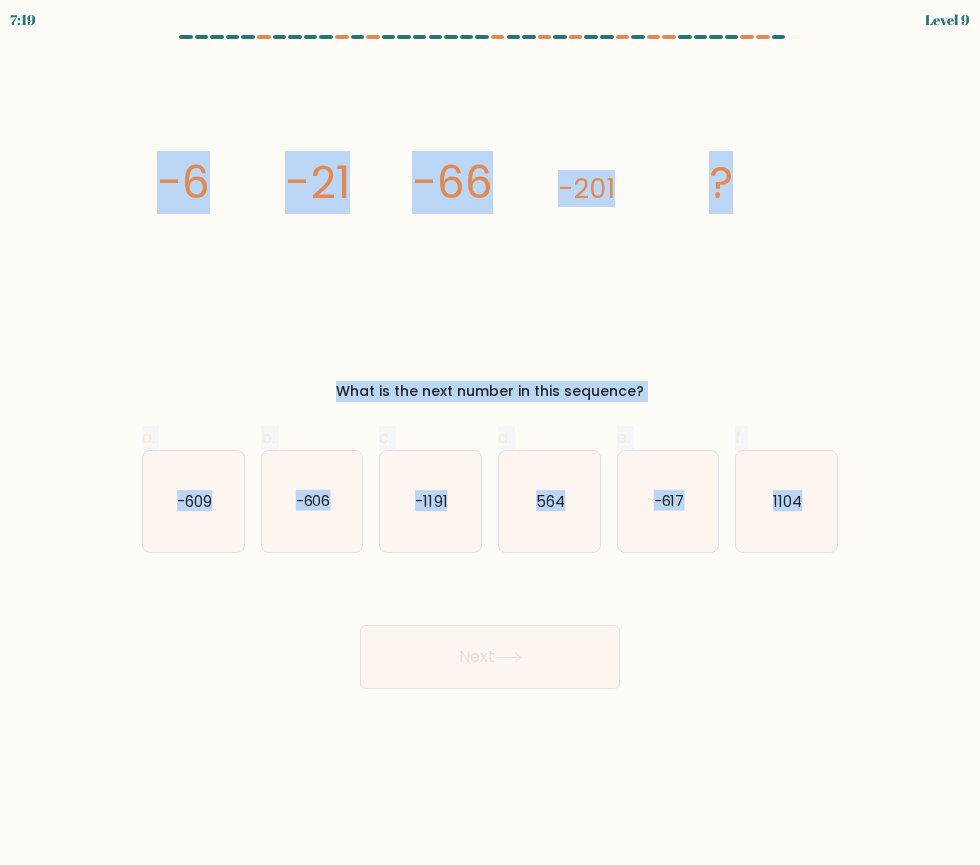 drag, startPoint x: 140, startPoint y: 164, endPoint x: 842, endPoint y: 517, distance: 785.75635 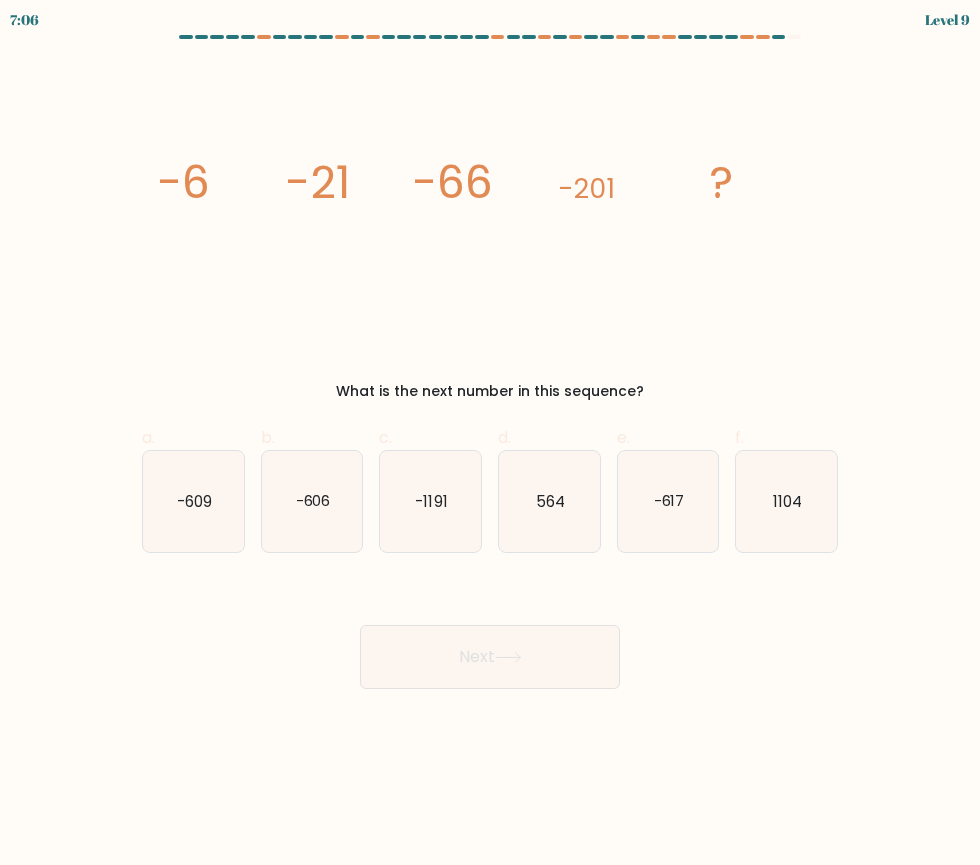 click on "Next" at bounding box center [490, 633] 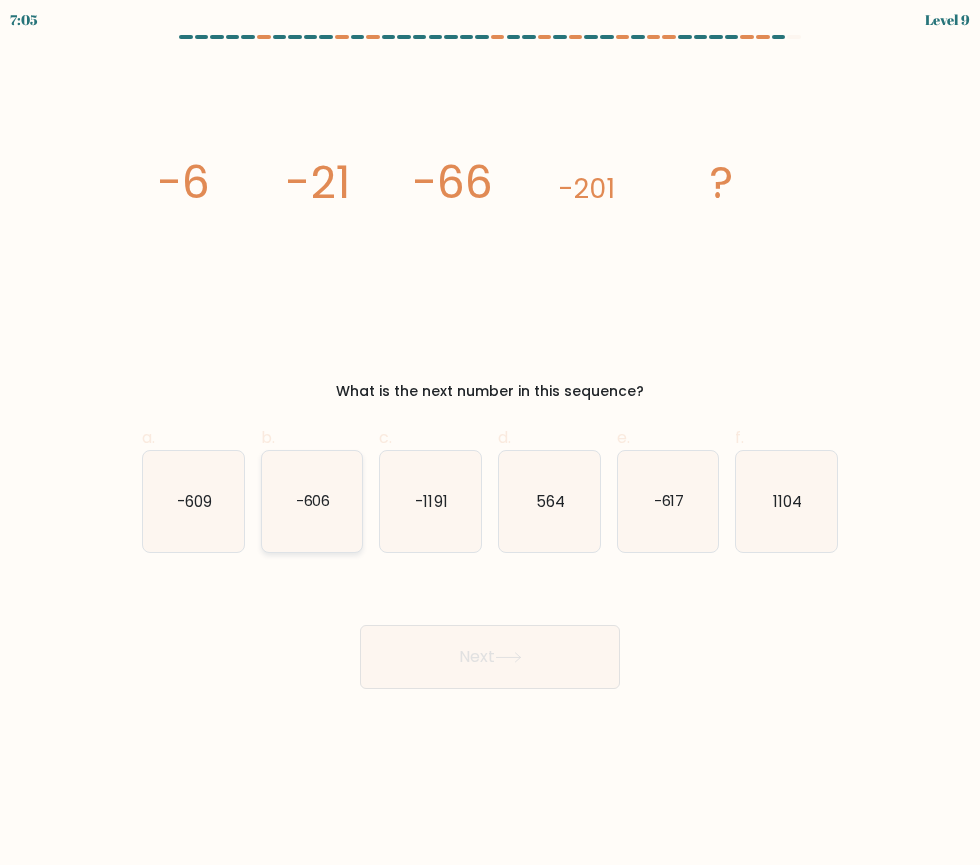 click on "-606" at bounding box center [312, 500] 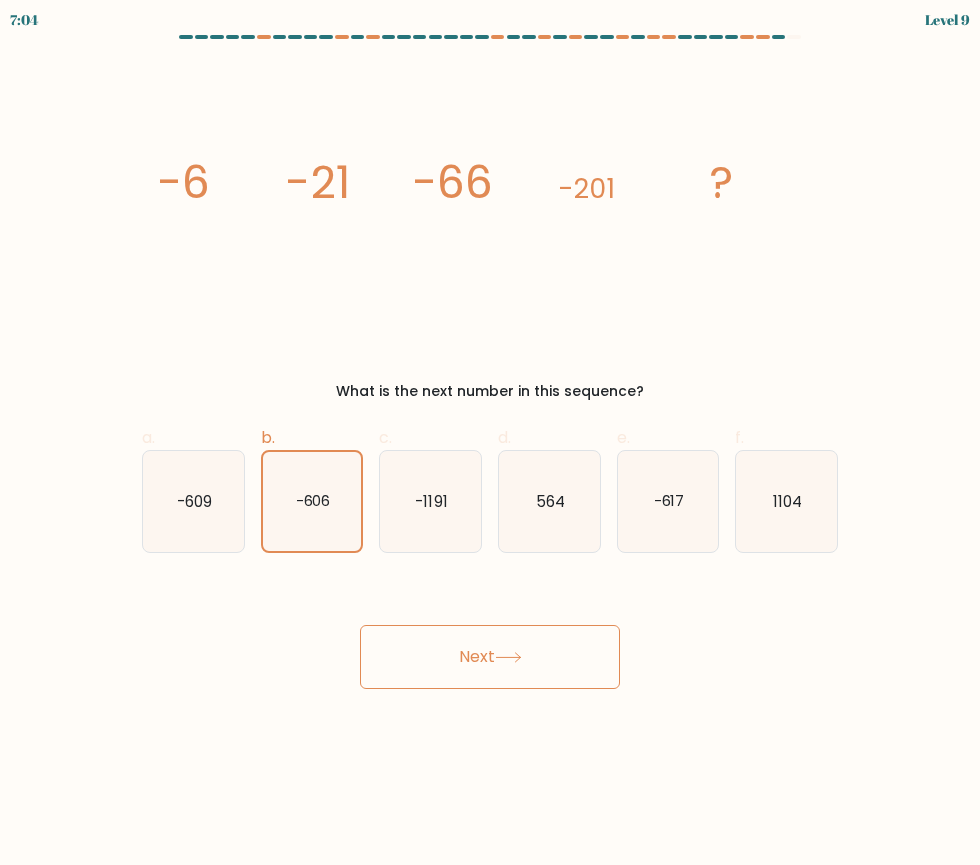 click on "Next" at bounding box center [490, 657] 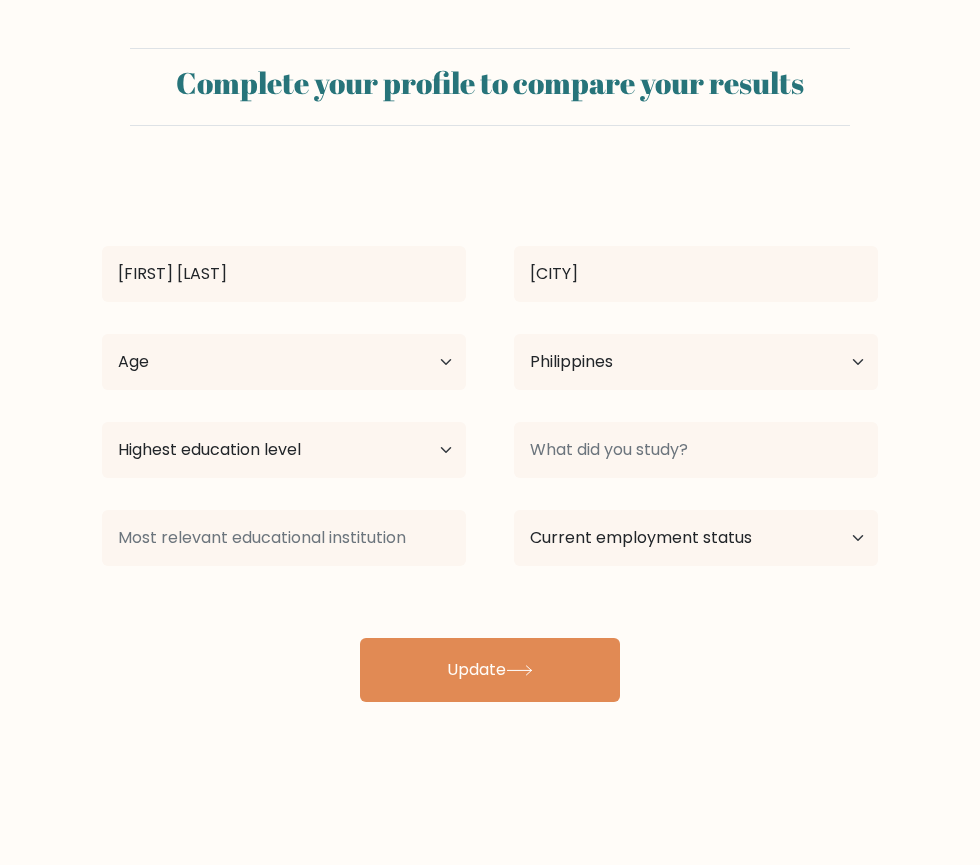 scroll, scrollTop: 0, scrollLeft: 0, axis: both 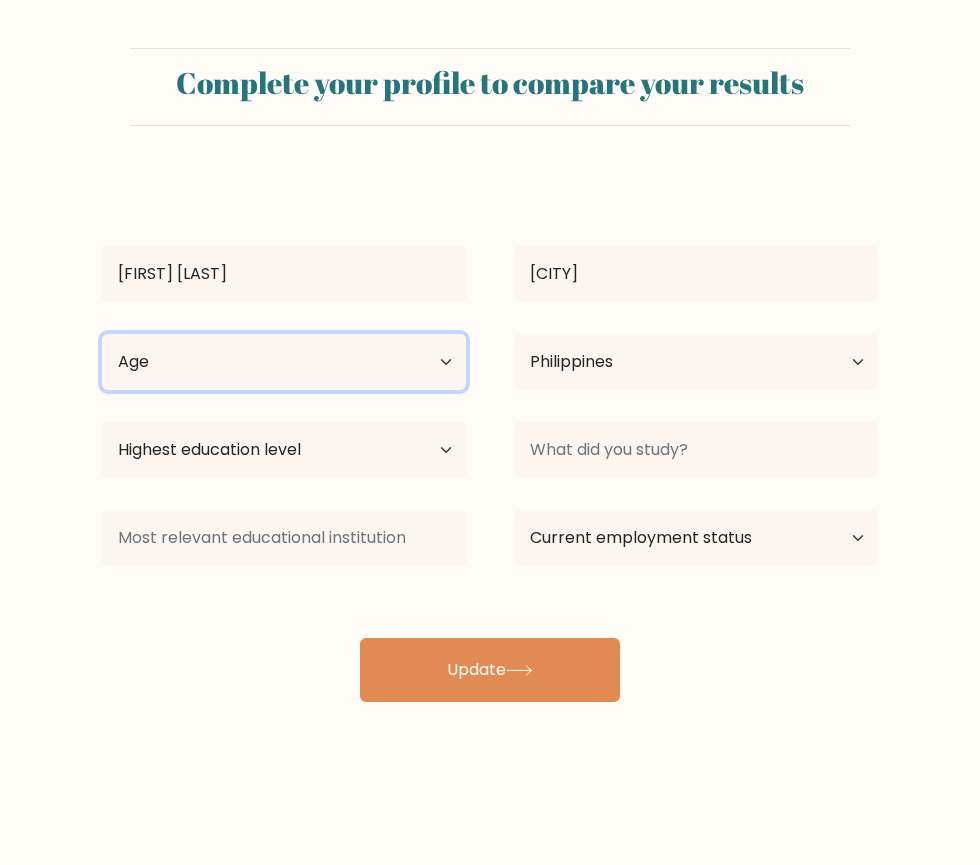 click on "Age
Under 18 years old
18-24 years old
25-34 years old
35-44 years old
45-54 years old
55-64 years old
65 years old and above" at bounding box center [284, 362] 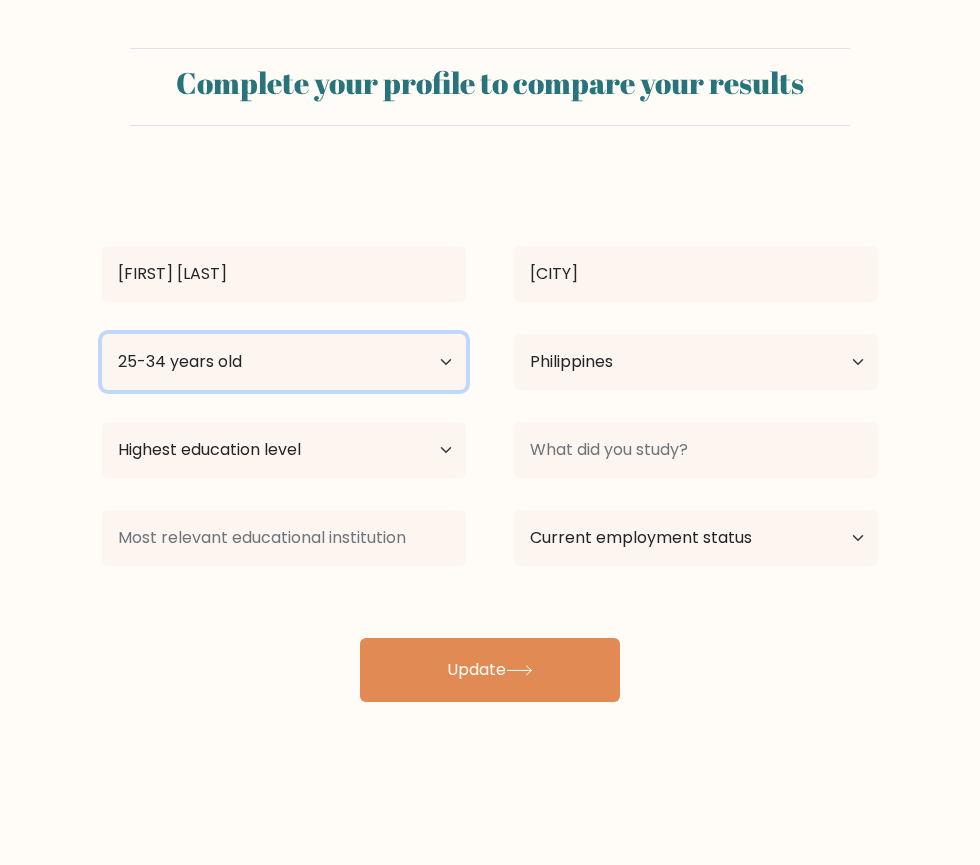 click on "Age
Under 18 years old
18-24 years old
25-34 years old
35-44 years old
45-54 years old
55-64 years old
65 years old and above" at bounding box center [284, 362] 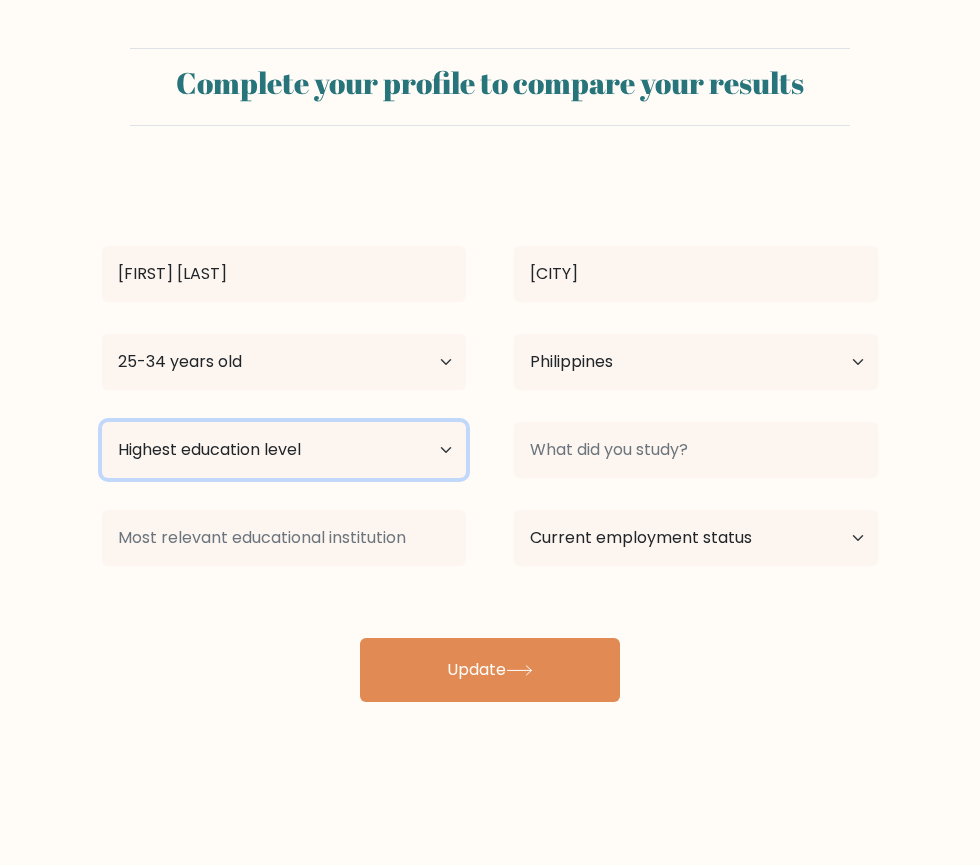 click on "Highest education level
No schooling
Primary
Lower Secondary
Upper Secondary
Occupation Specific
Bachelor's degree
Master's degree
Doctoral degree" at bounding box center (284, 450) 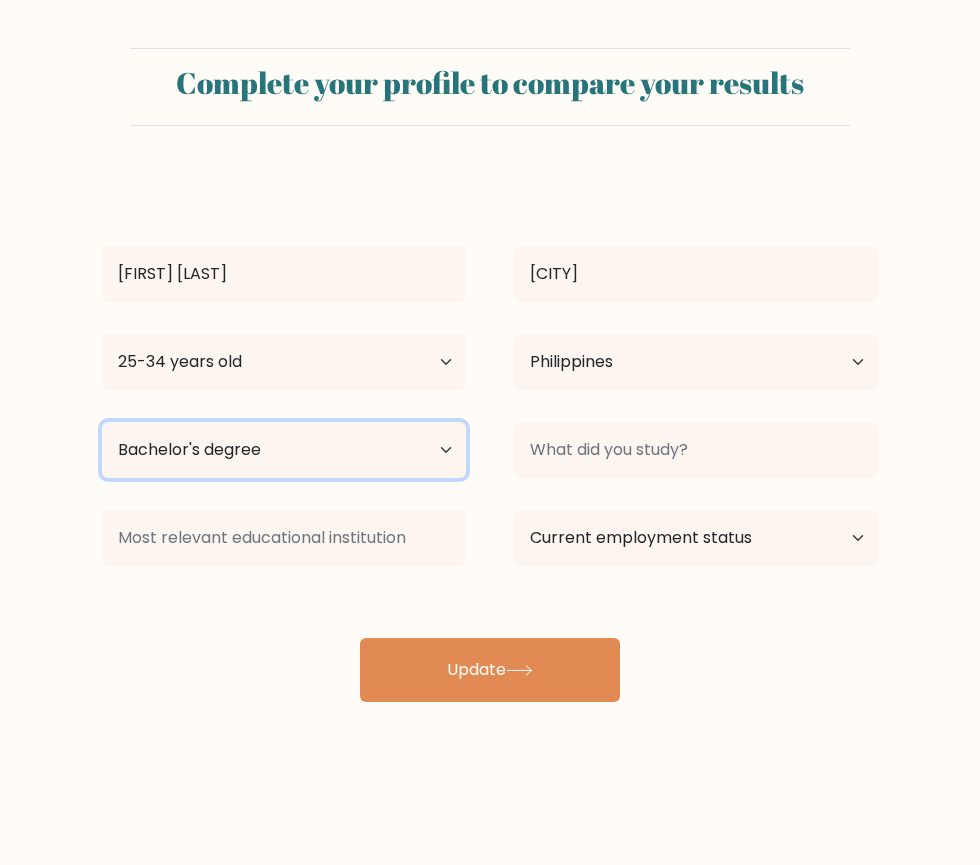 click on "Highest education level
No schooling
Primary
Lower Secondary
Upper Secondary
Occupation Specific
Bachelor's degree
Master's degree
Doctoral degree" at bounding box center [284, 450] 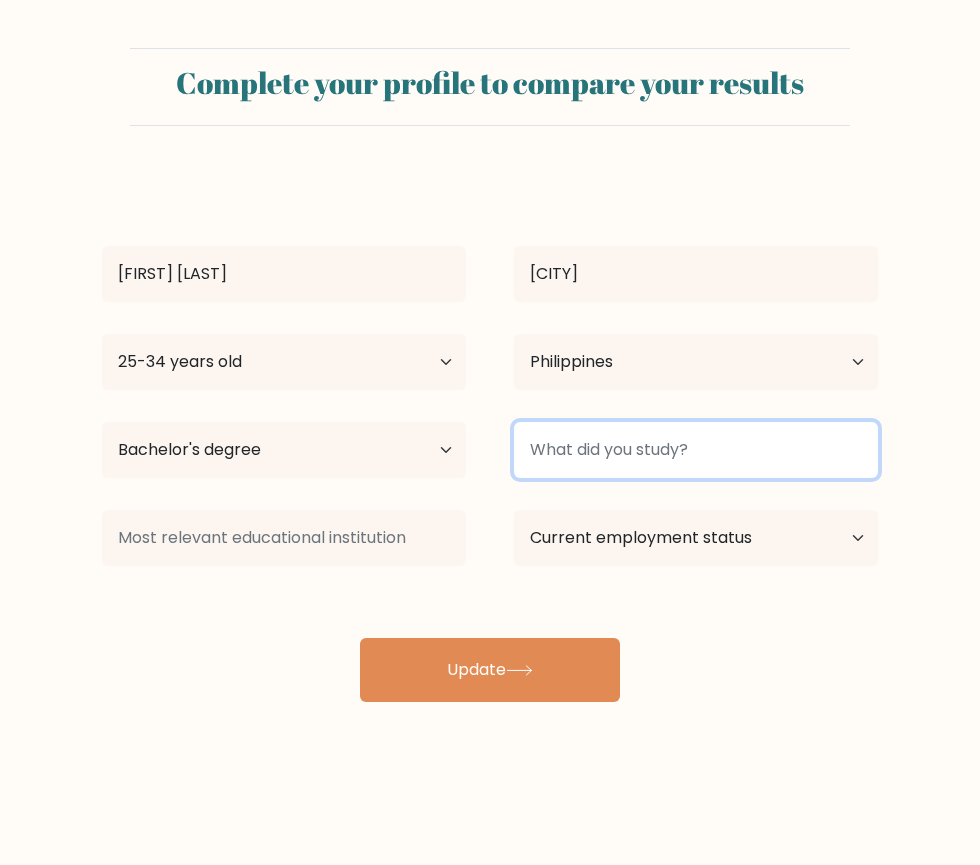 click at bounding box center (696, 450) 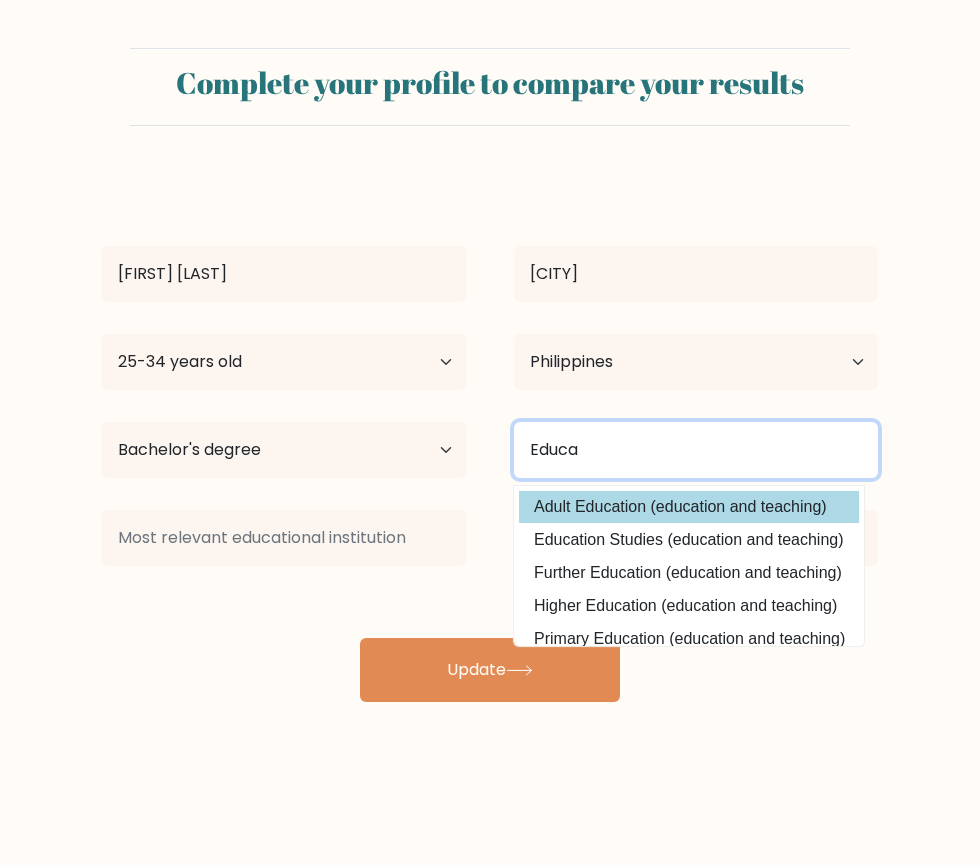 type on "Educa" 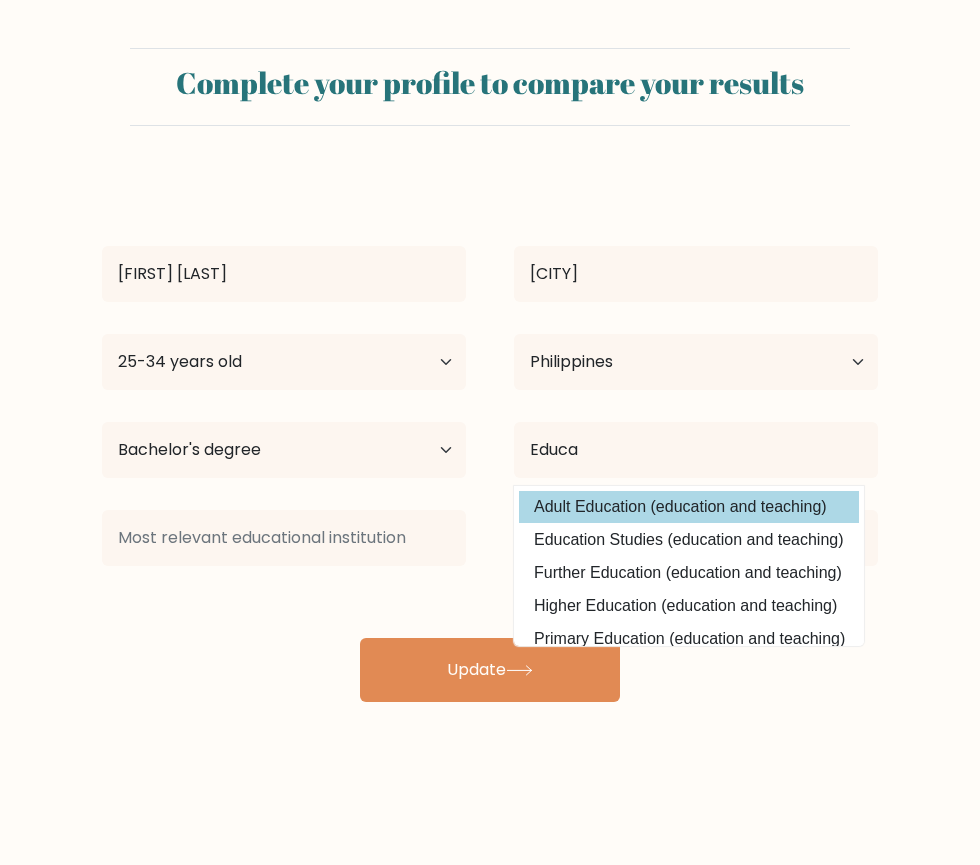 click on "Adult Education (education and teaching)" at bounding box center (689, 507) 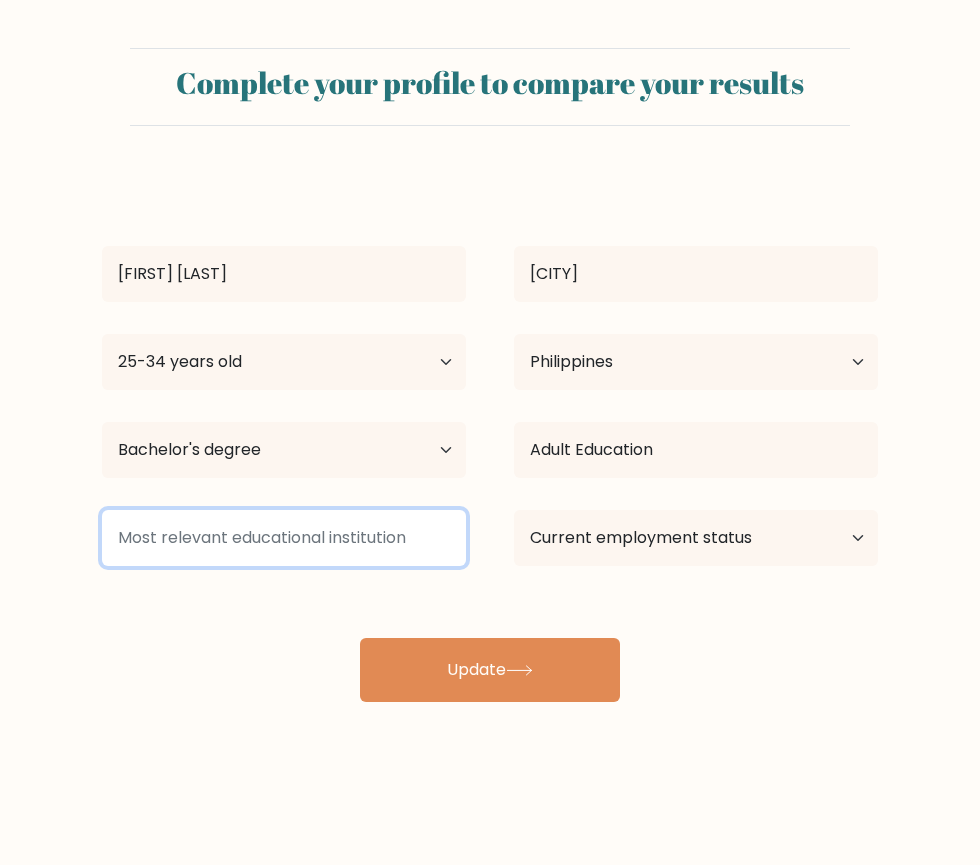 click at bounding box center [284, 538] 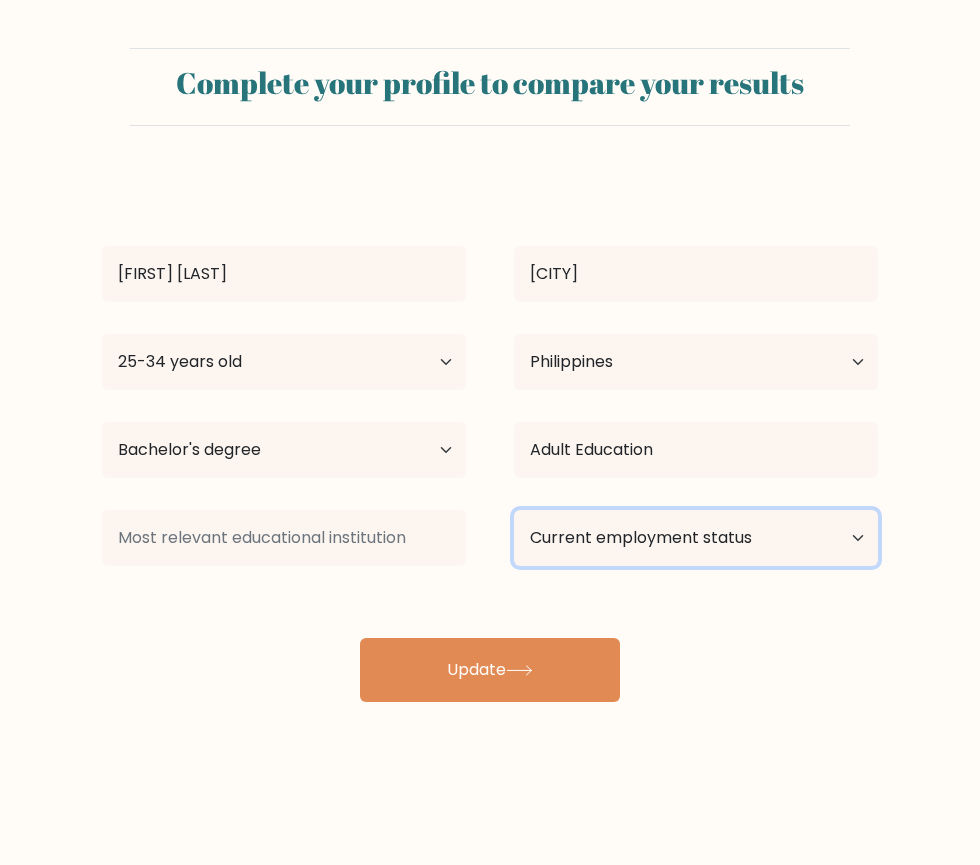 click on "Current employment status
Employed
Student
Retired
Other / prefer not to answer" at bounding box center (696, 538) 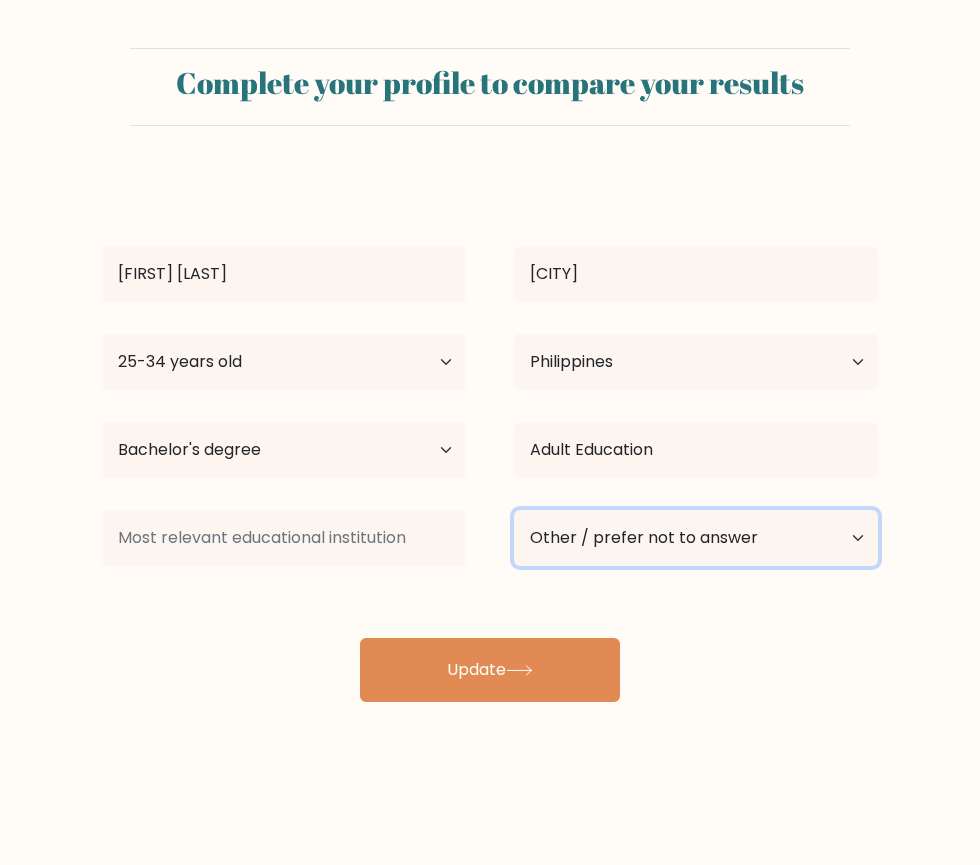 click on "Current employment status
Employed
Student
Retired
Other / prefer not to answer" at bounding box center [696, 538] 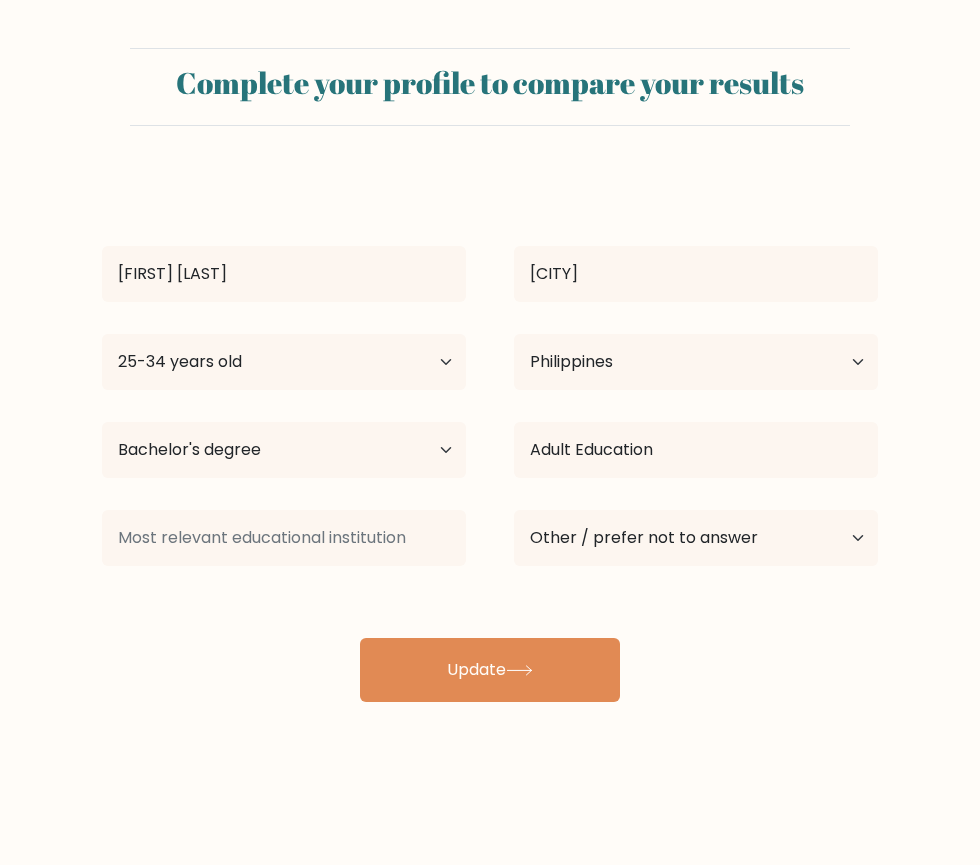 drag, startPoint x: 346, startPoint y: 579, endPoint x: 372, endPoint y: 557, distance: 34.058773 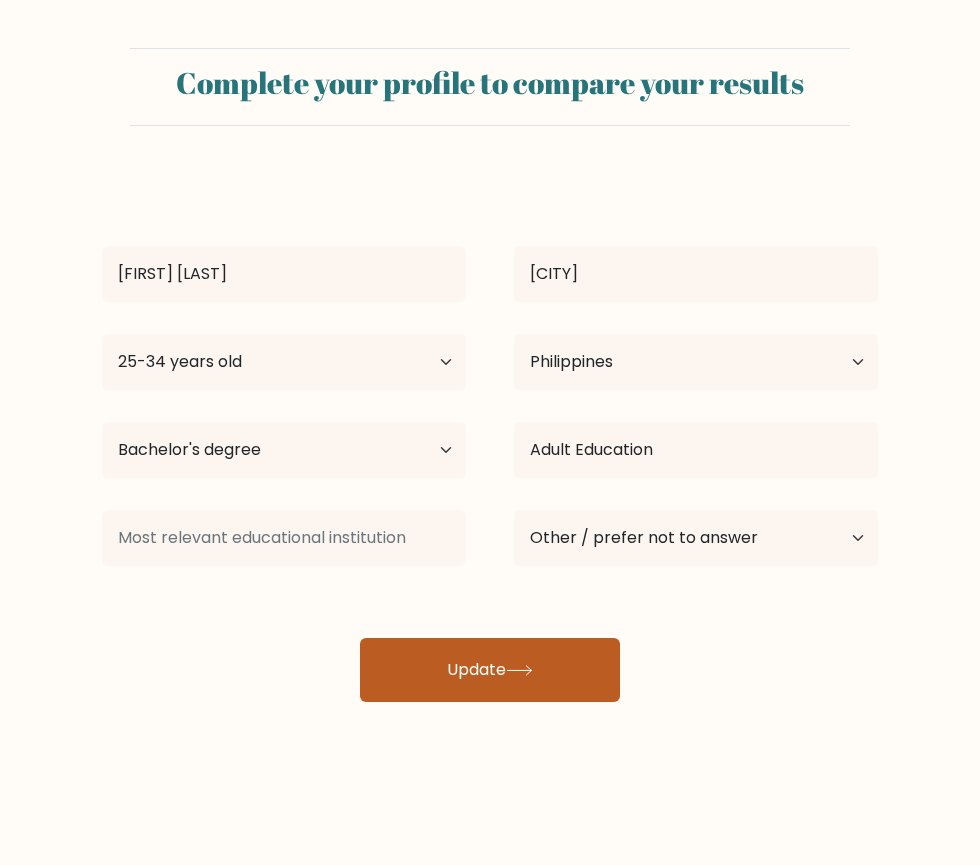 click on "Update" at bounding box center [490, 670] 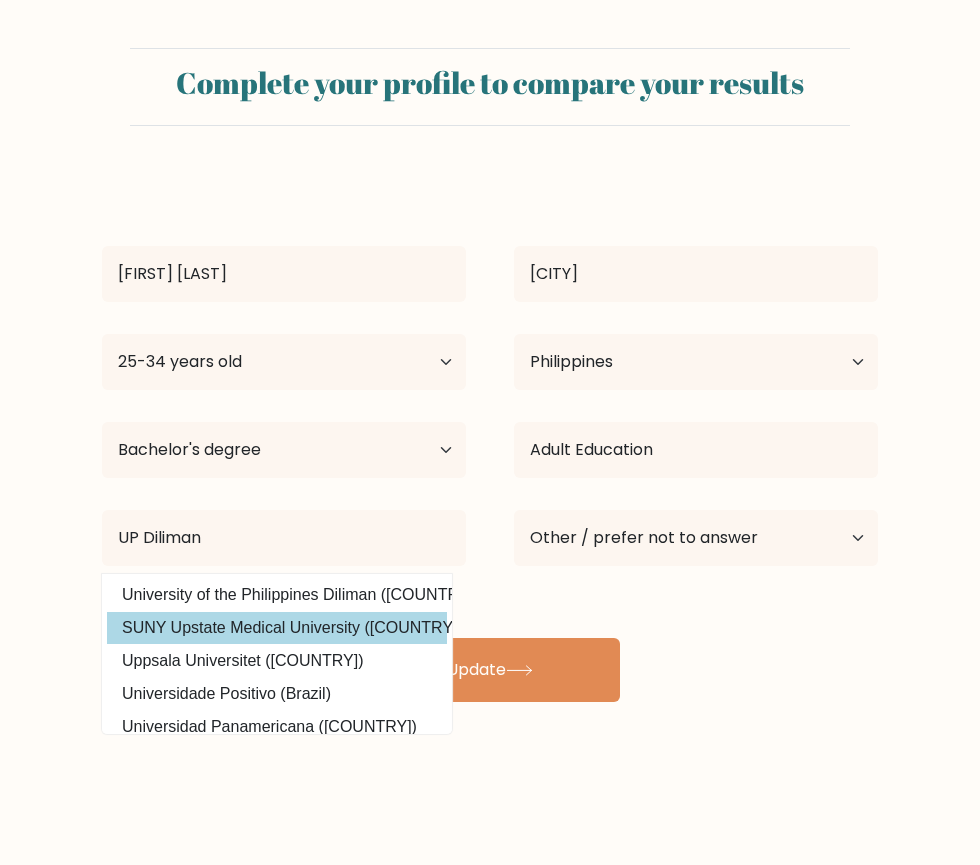 click on "SUNY Upstate Medical University (United States)" at bounding box center (277, 628) 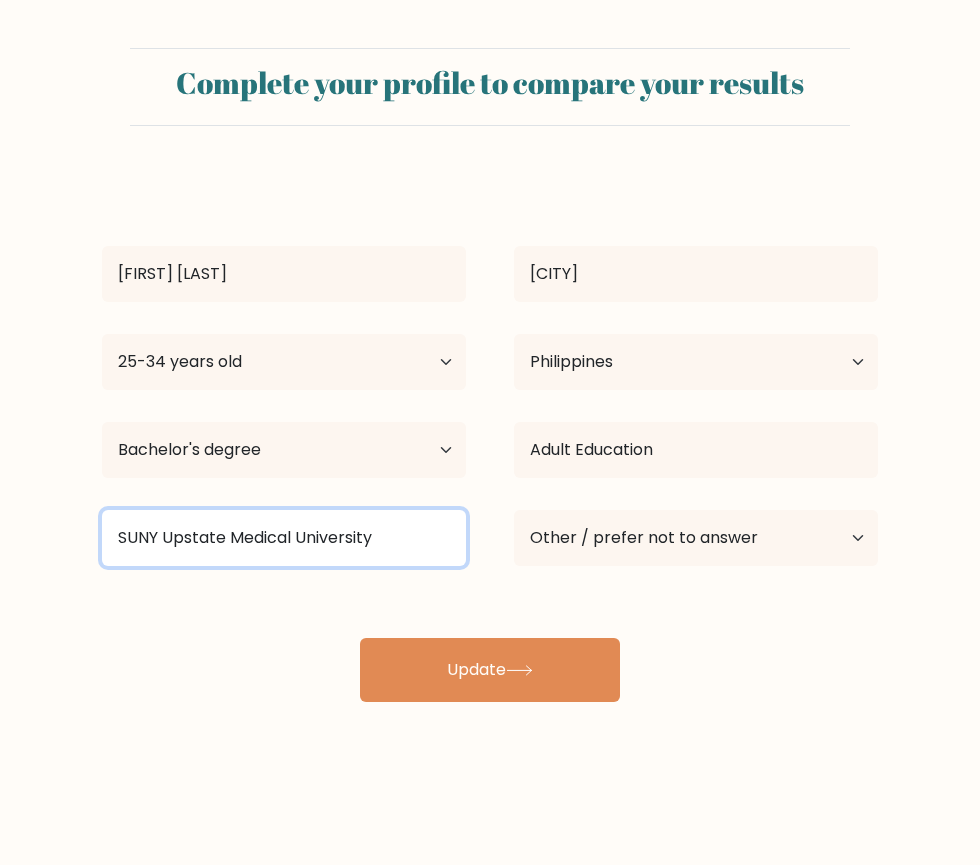 click on "SUNY Upstate Medical University" at bounding box center (284, 538) 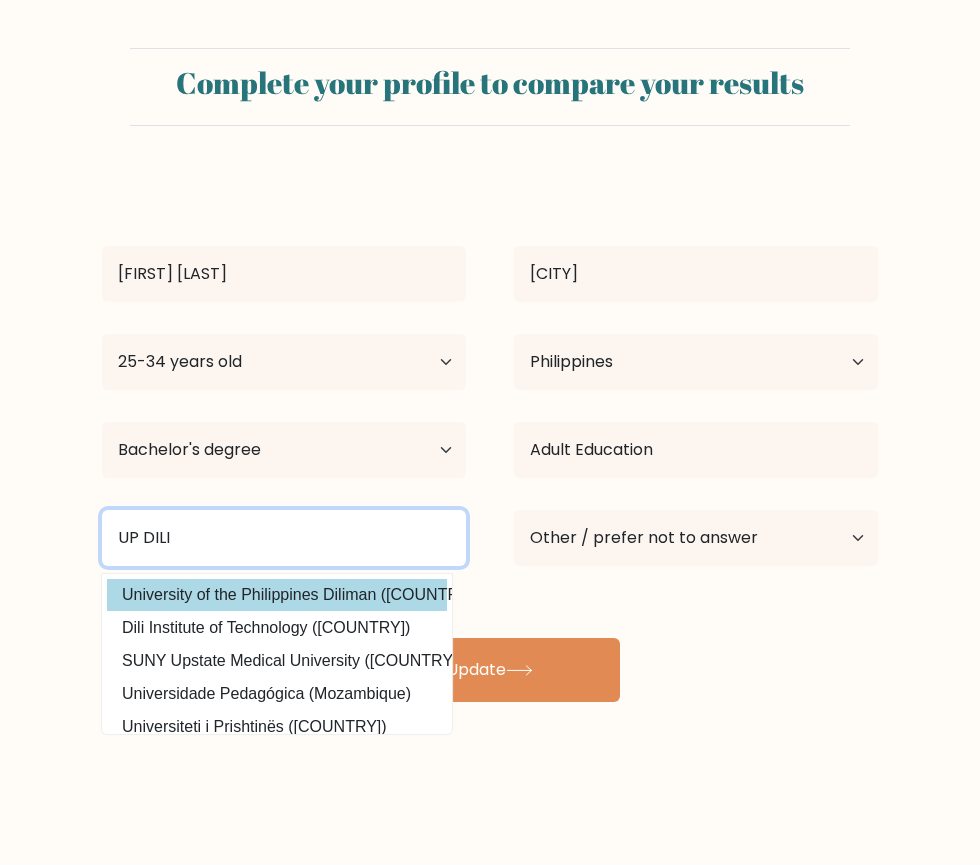 type on "UP DILI" 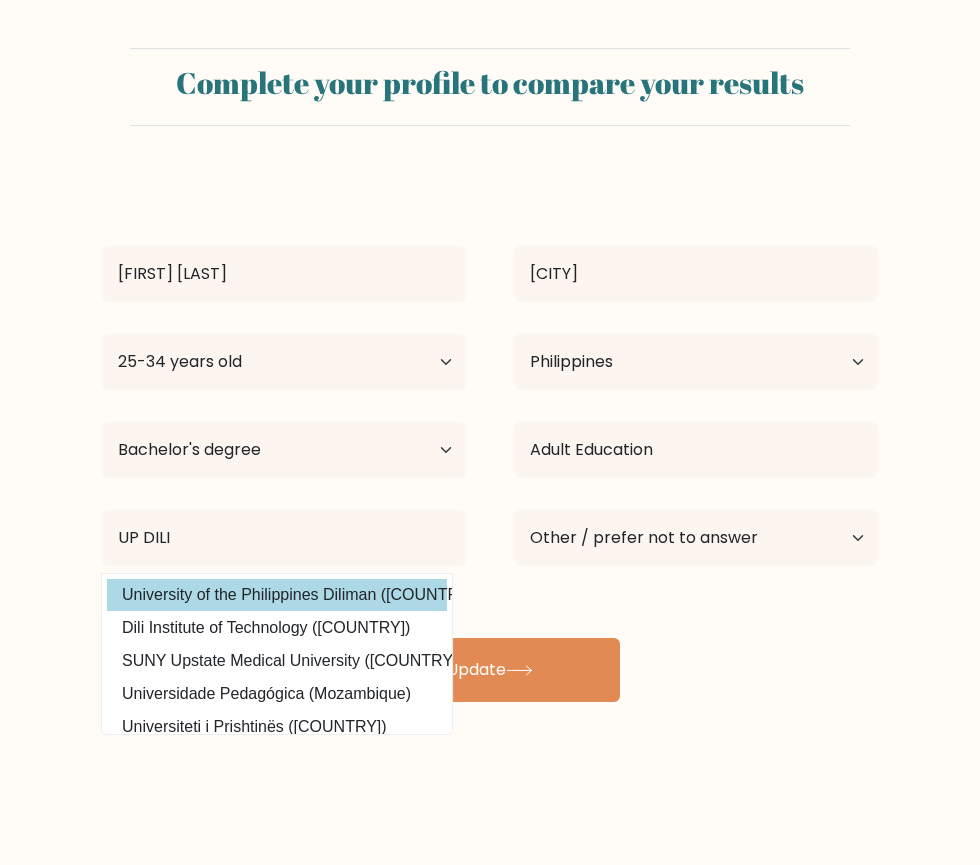click on "University of the Philippines Diliman (Philippines)" at bounding box center [277, 595] 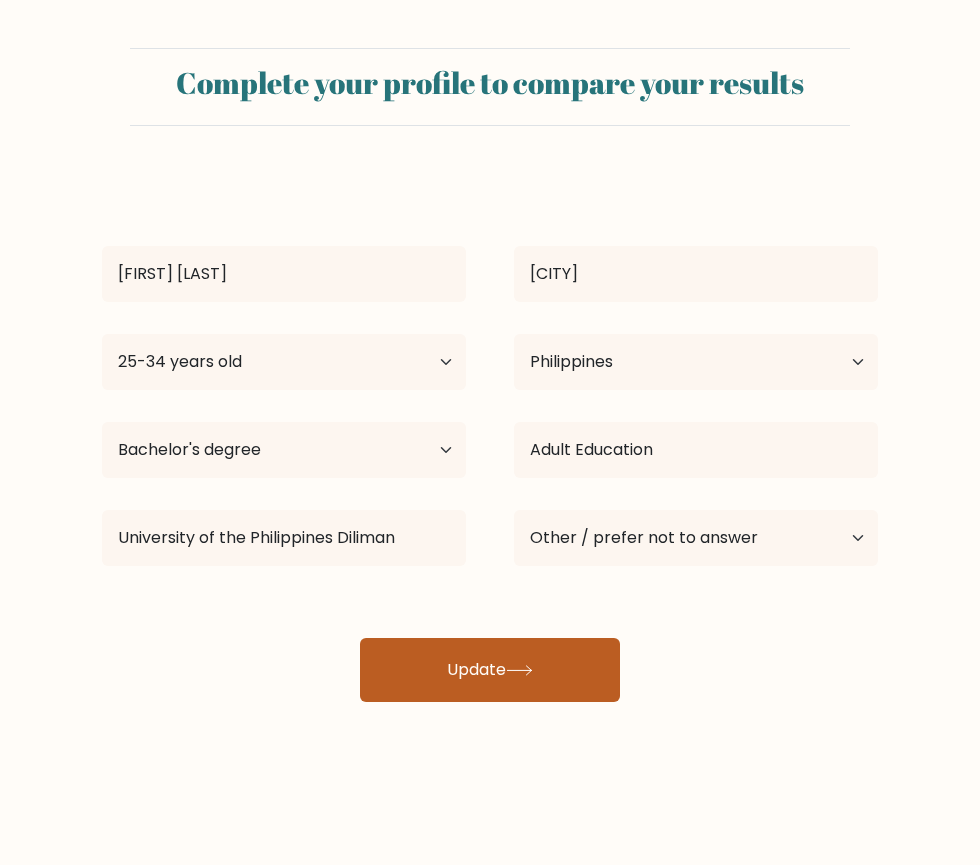 click on "Update" at bounding box center (490, 670) 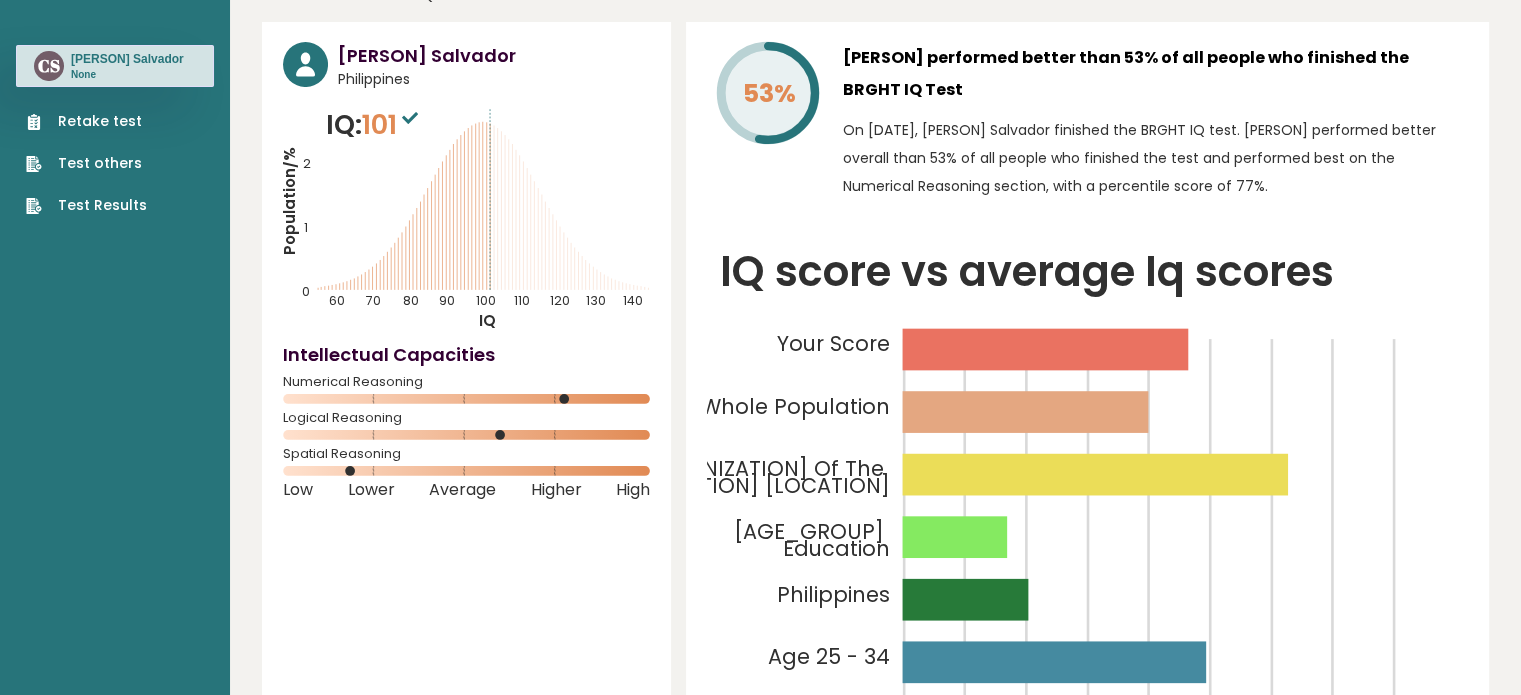 scroll, scrollTop: 0, scrollLeft: 0, axis: both 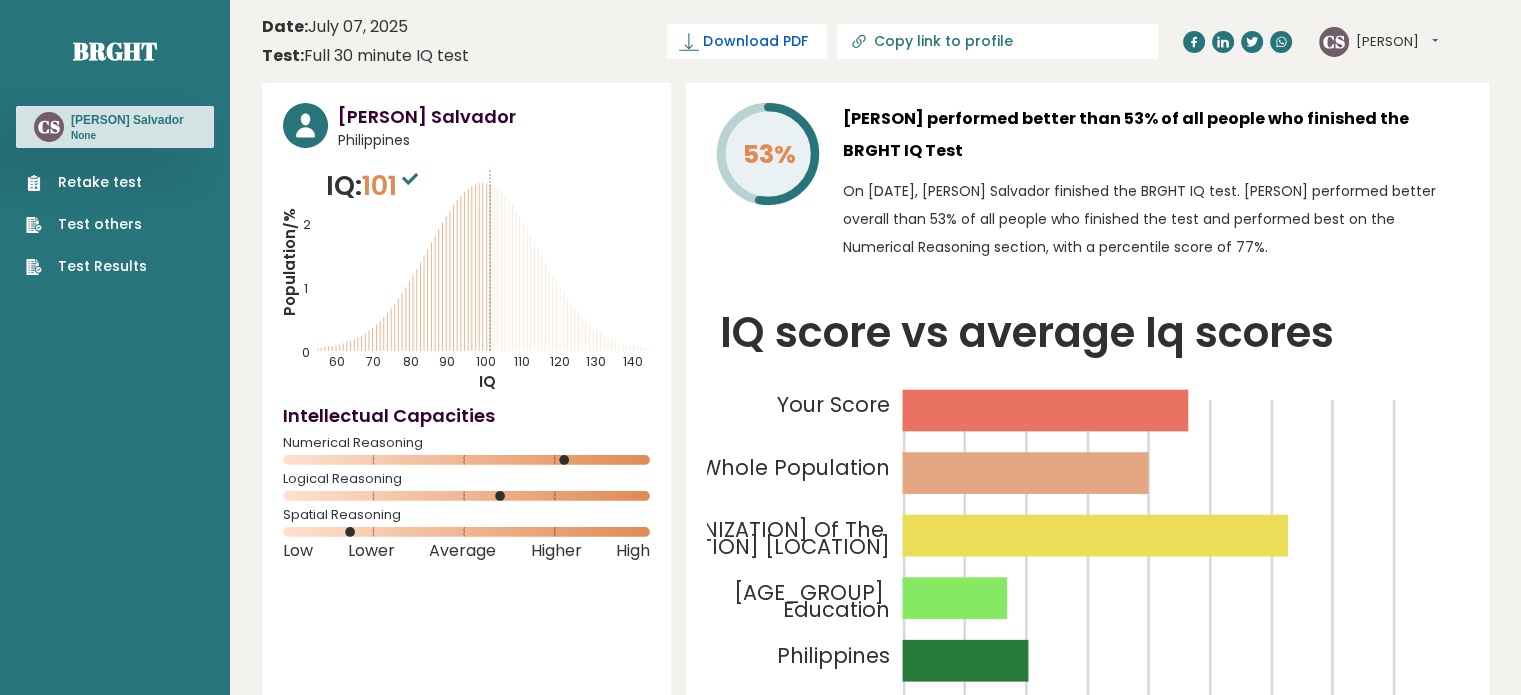 click on "Download PDF" at bounding box center (755, 41) 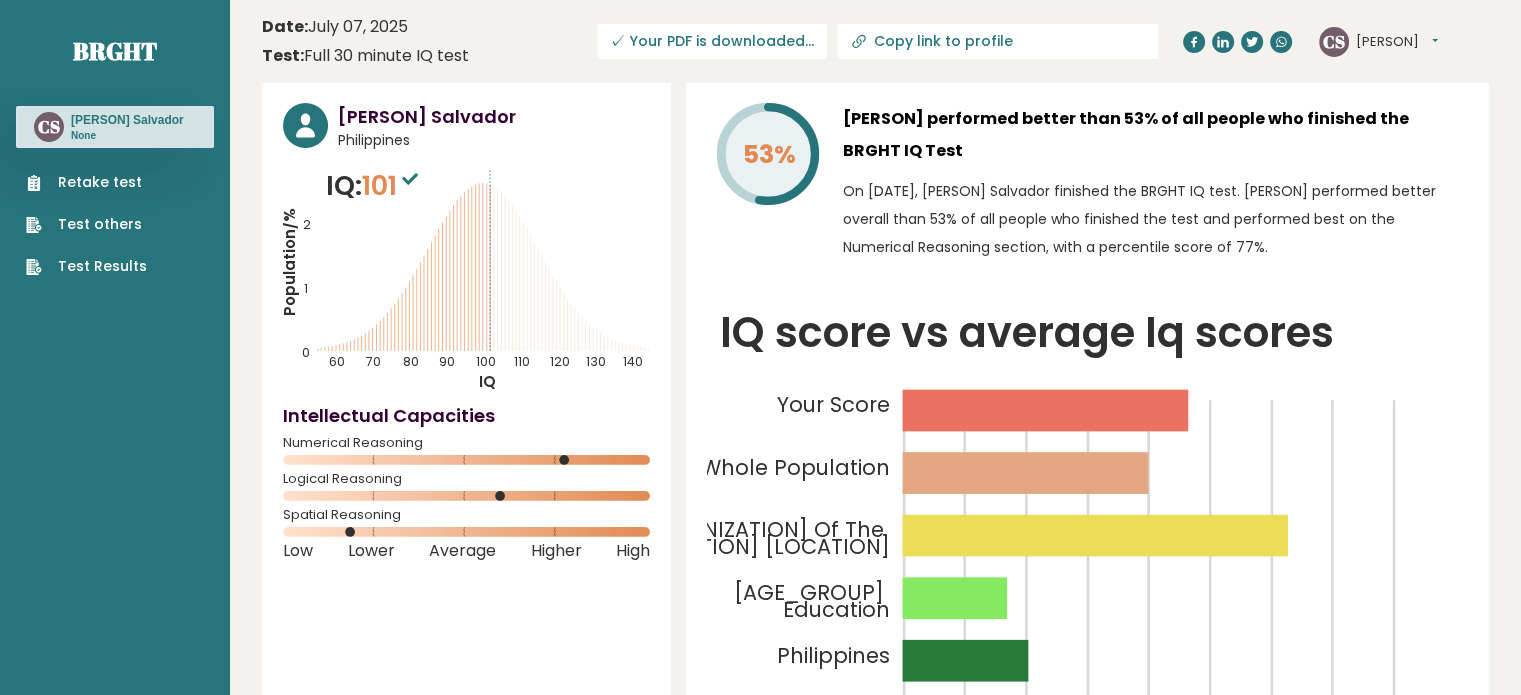 click on "[PERSON]" at bounding box center [1397, 42] 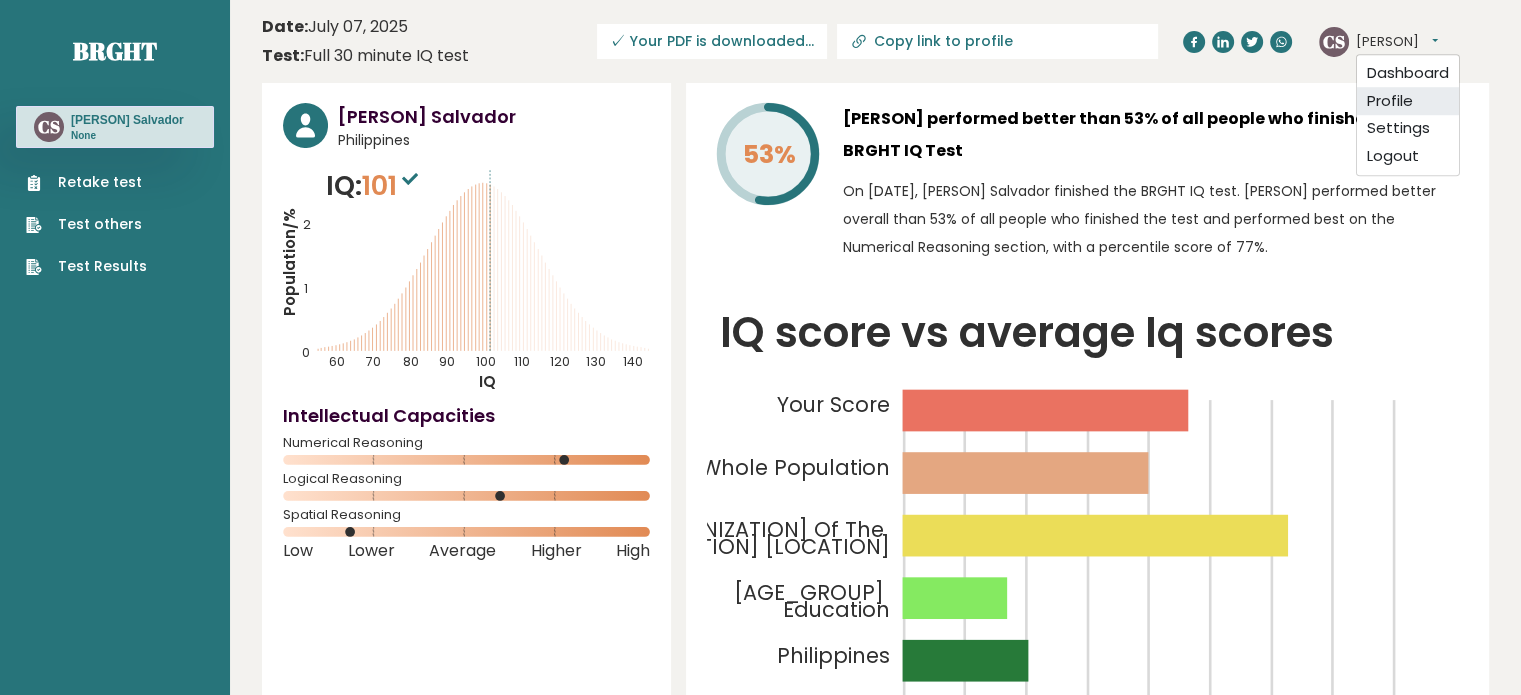 click on "Profile" at bounding box center (1408, 101) 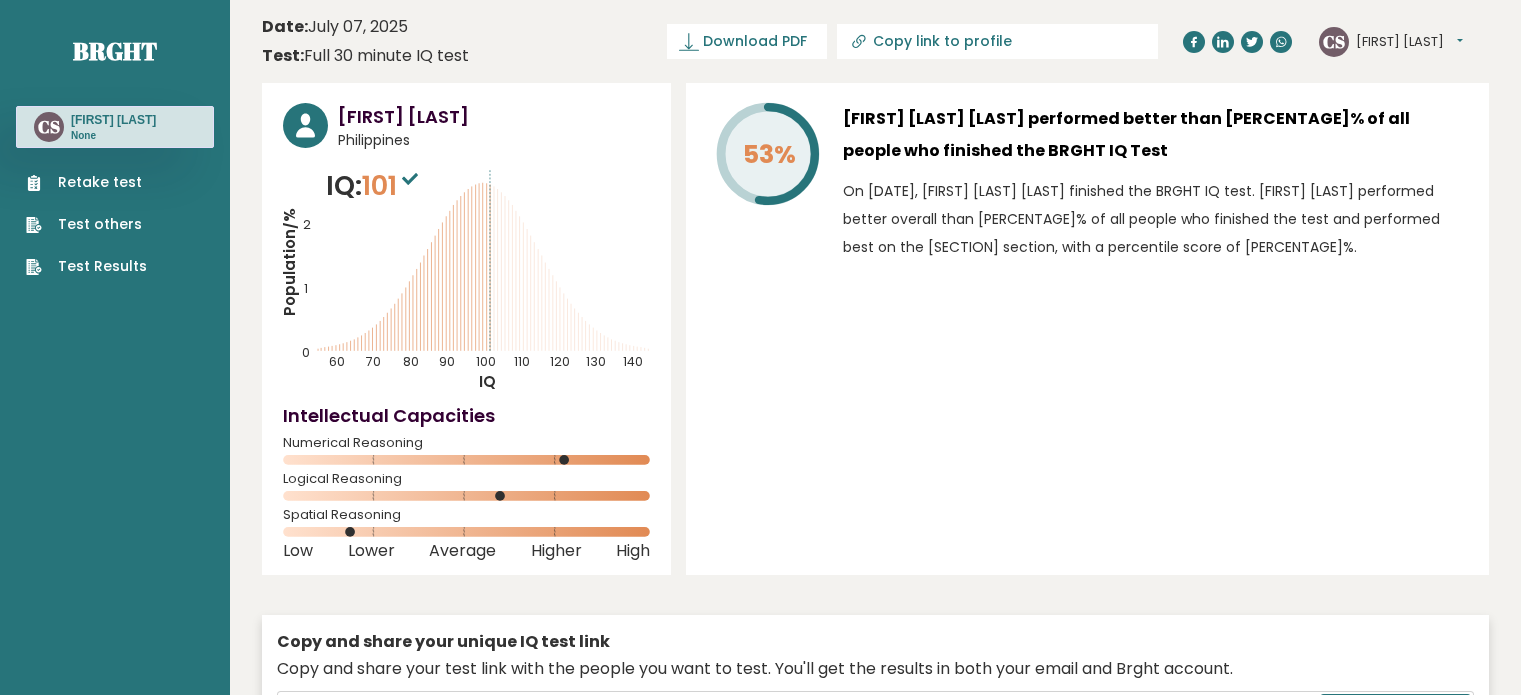 scroll, scrollTop: 0, scrollLeft: 0, axis: both 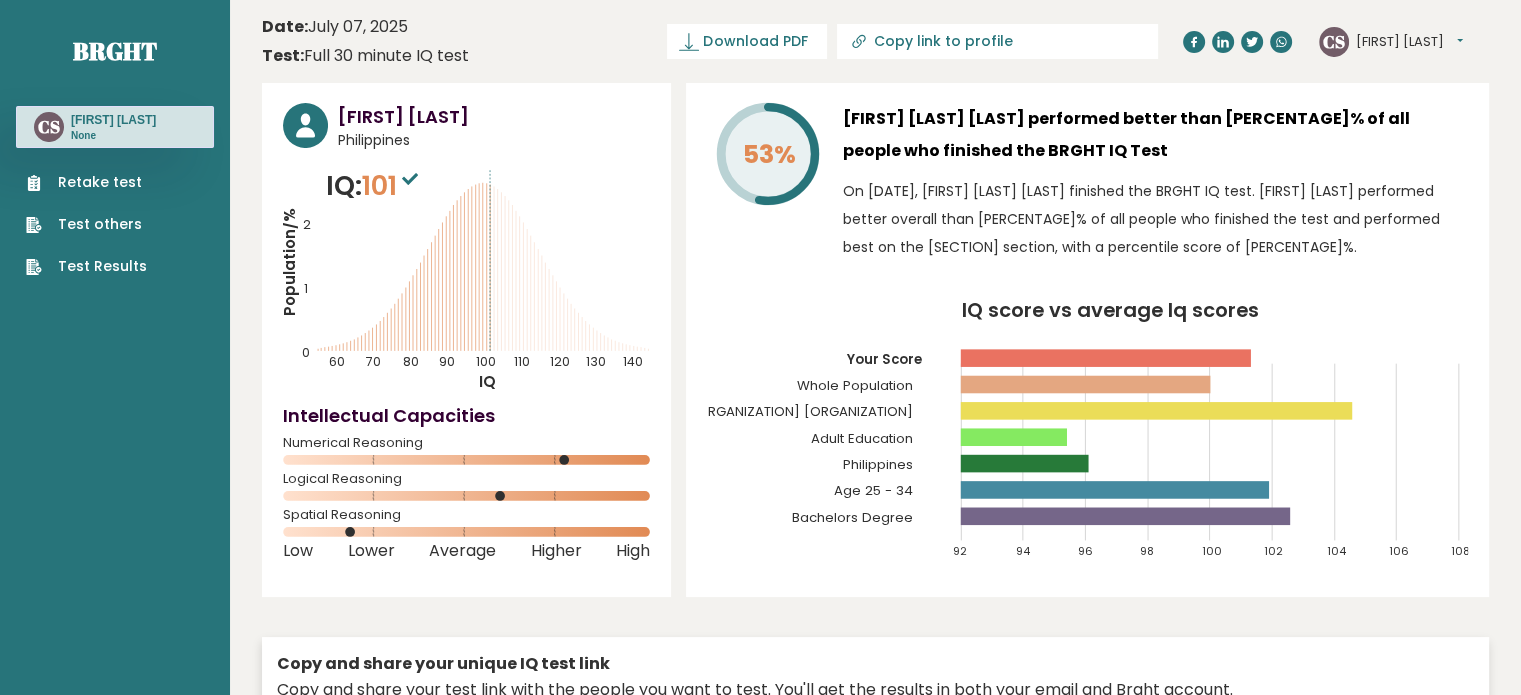 click on "[PERSON]" at bounding box center [1409, 42] 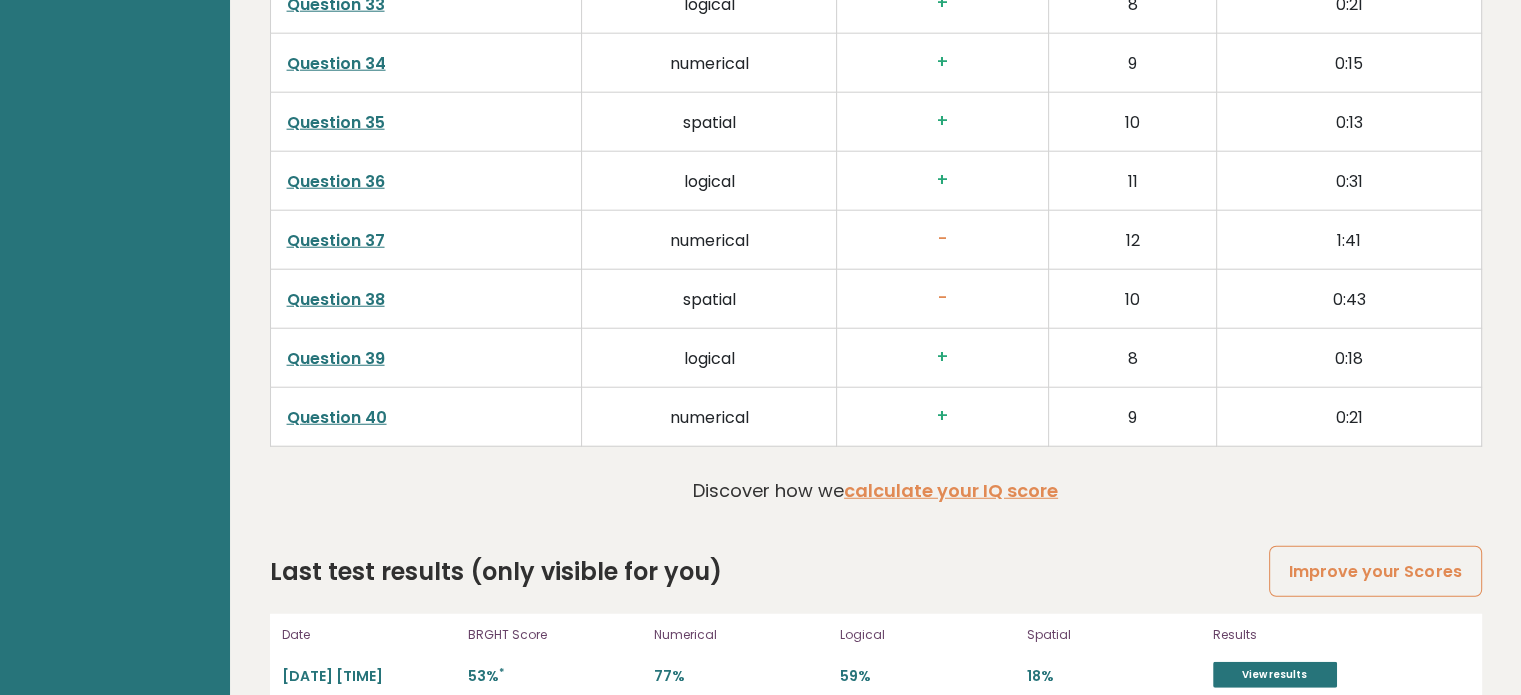 scroll, scrollTop: 5235, scrollLeft: 0, axis: vertical 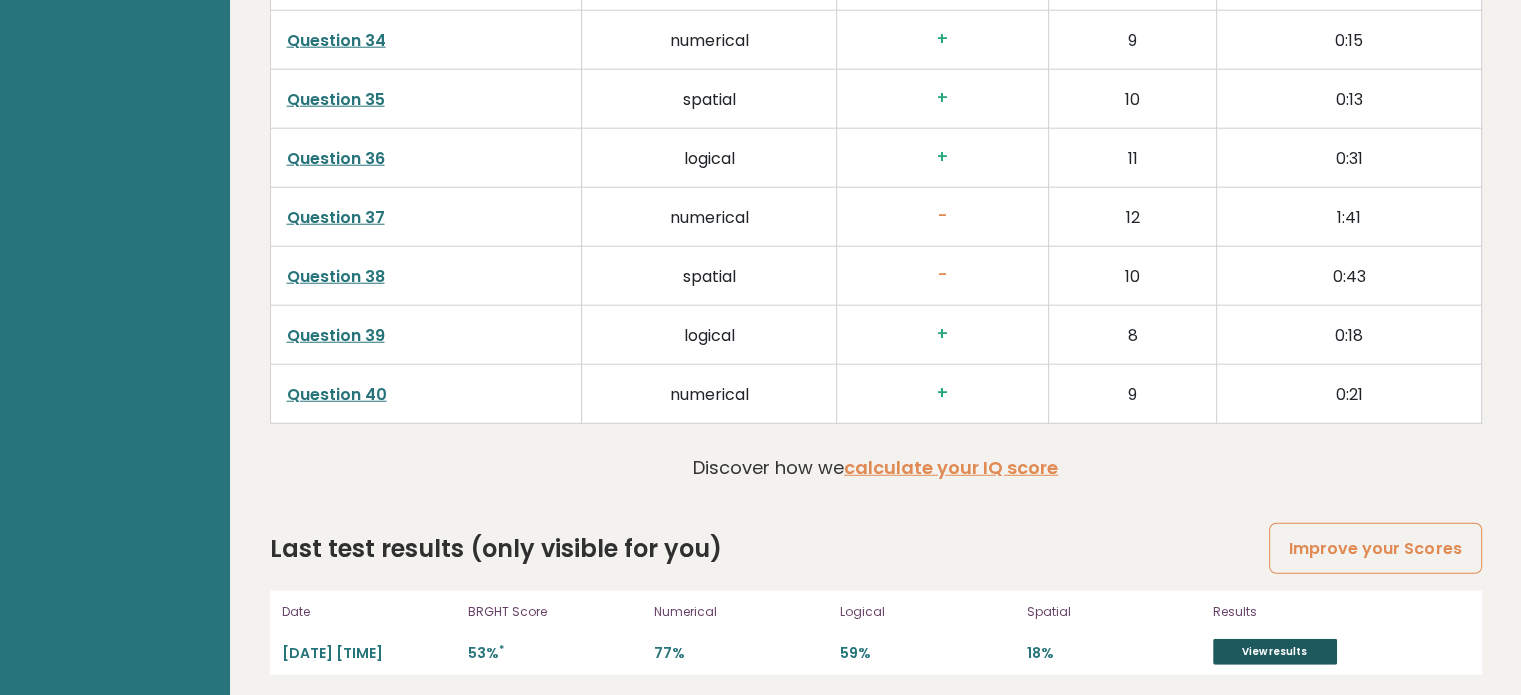 click on "View results" at bounding box center (1275, 652) 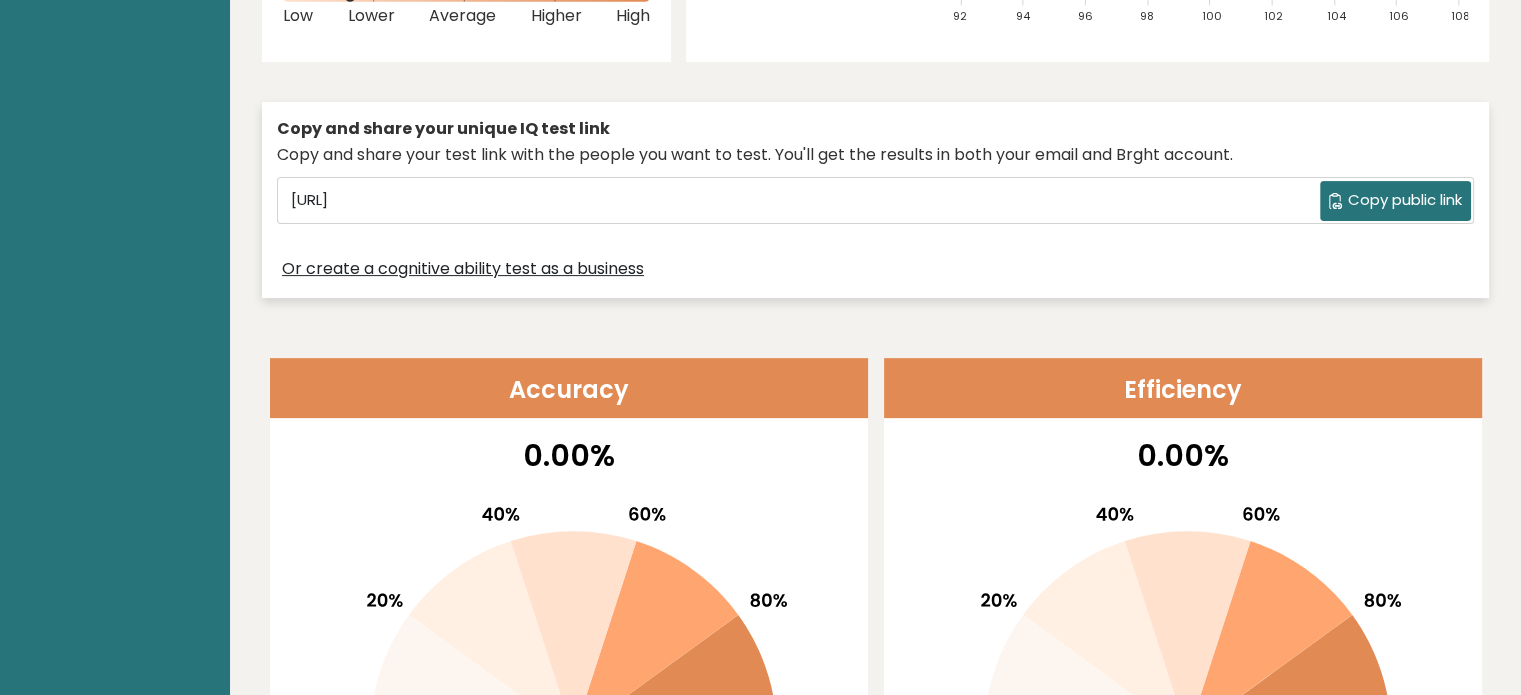 scroll, scrollTop: 0, scrollLeft: 0, axis: both 